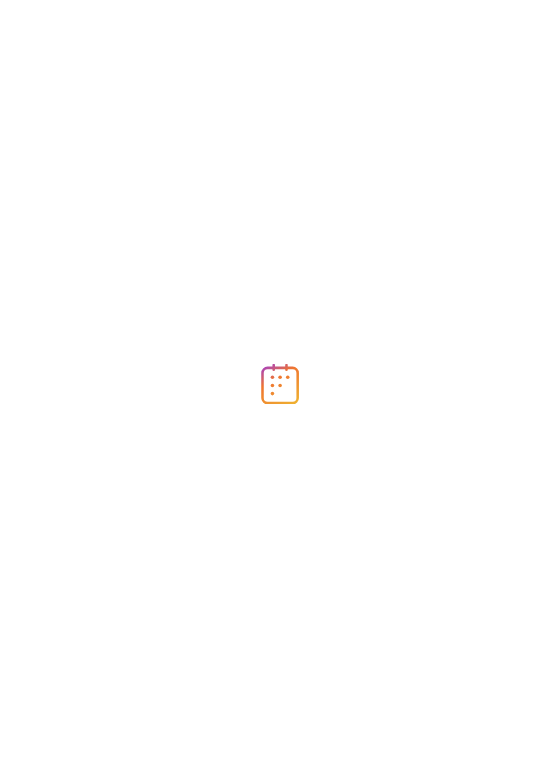 scroll, scrollTop: 0, scrollLeft: 0, axis: both 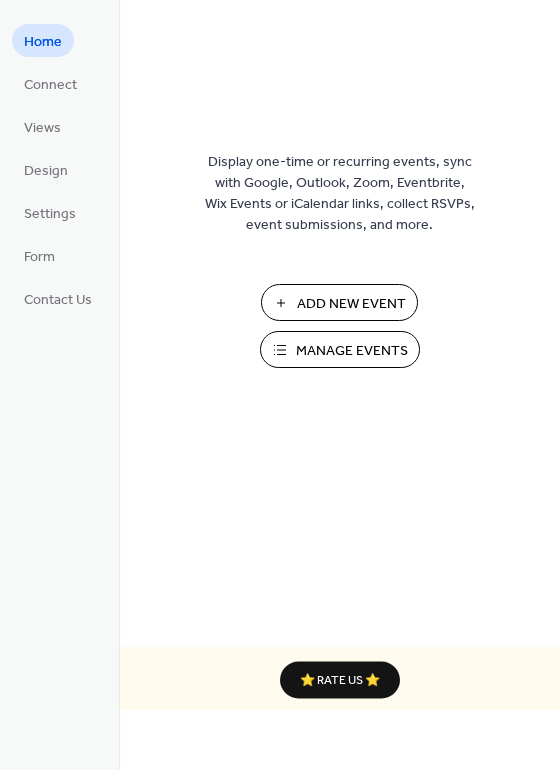 click on "Manage Events" at bounding box center (352, 351) 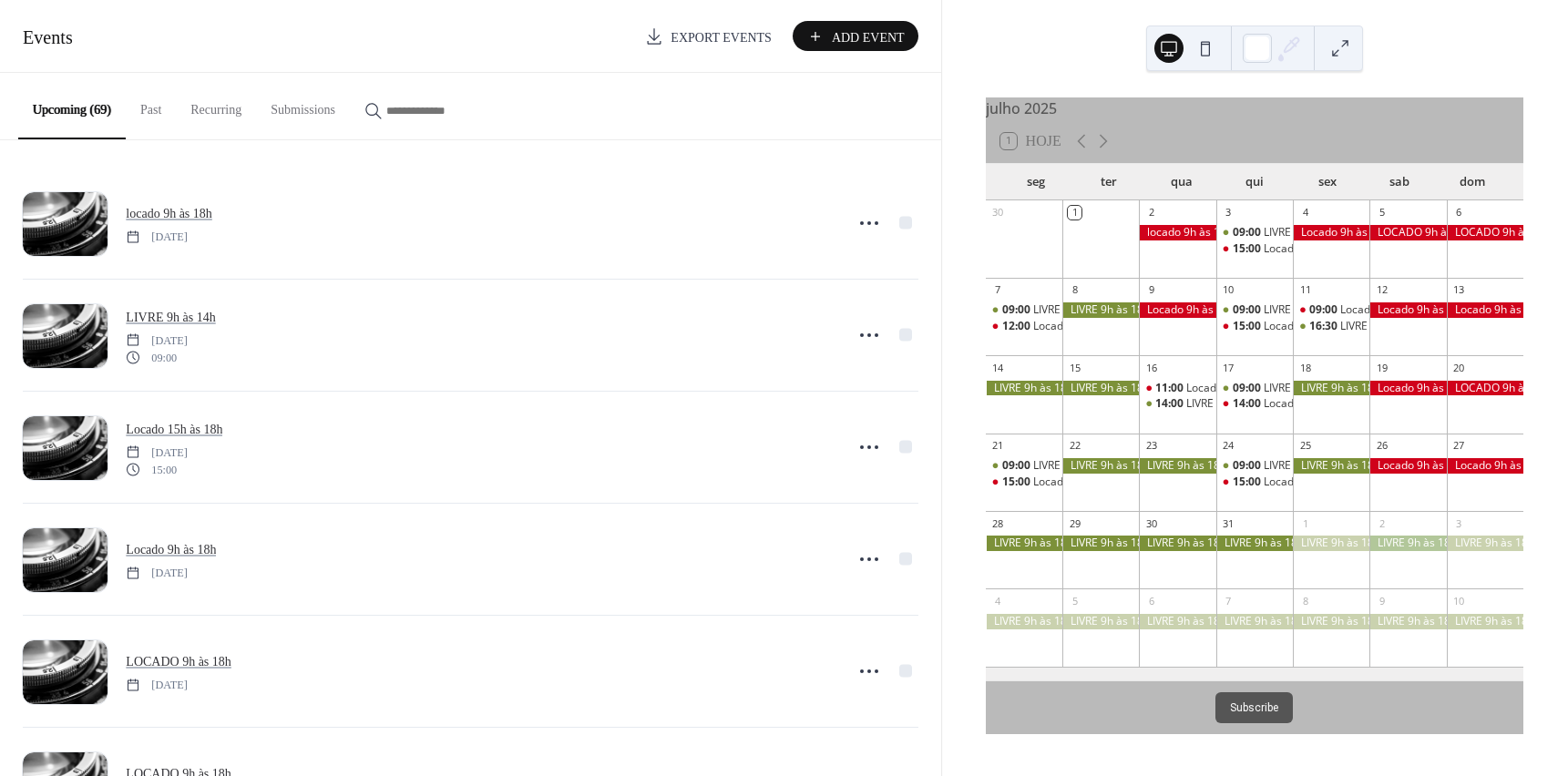 scroll, scrollTop: 0, scrollLeft: 0, axis: both 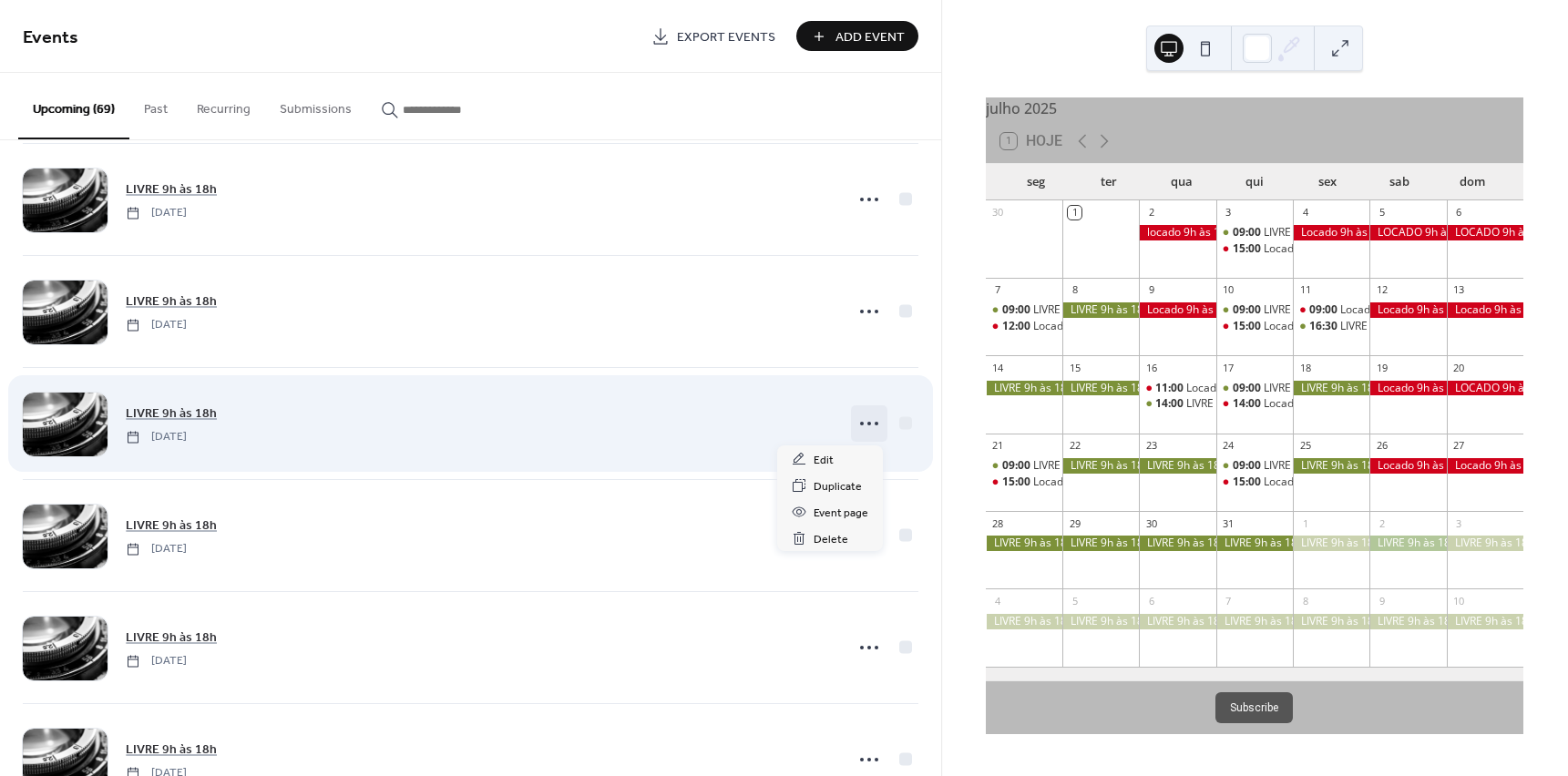 click 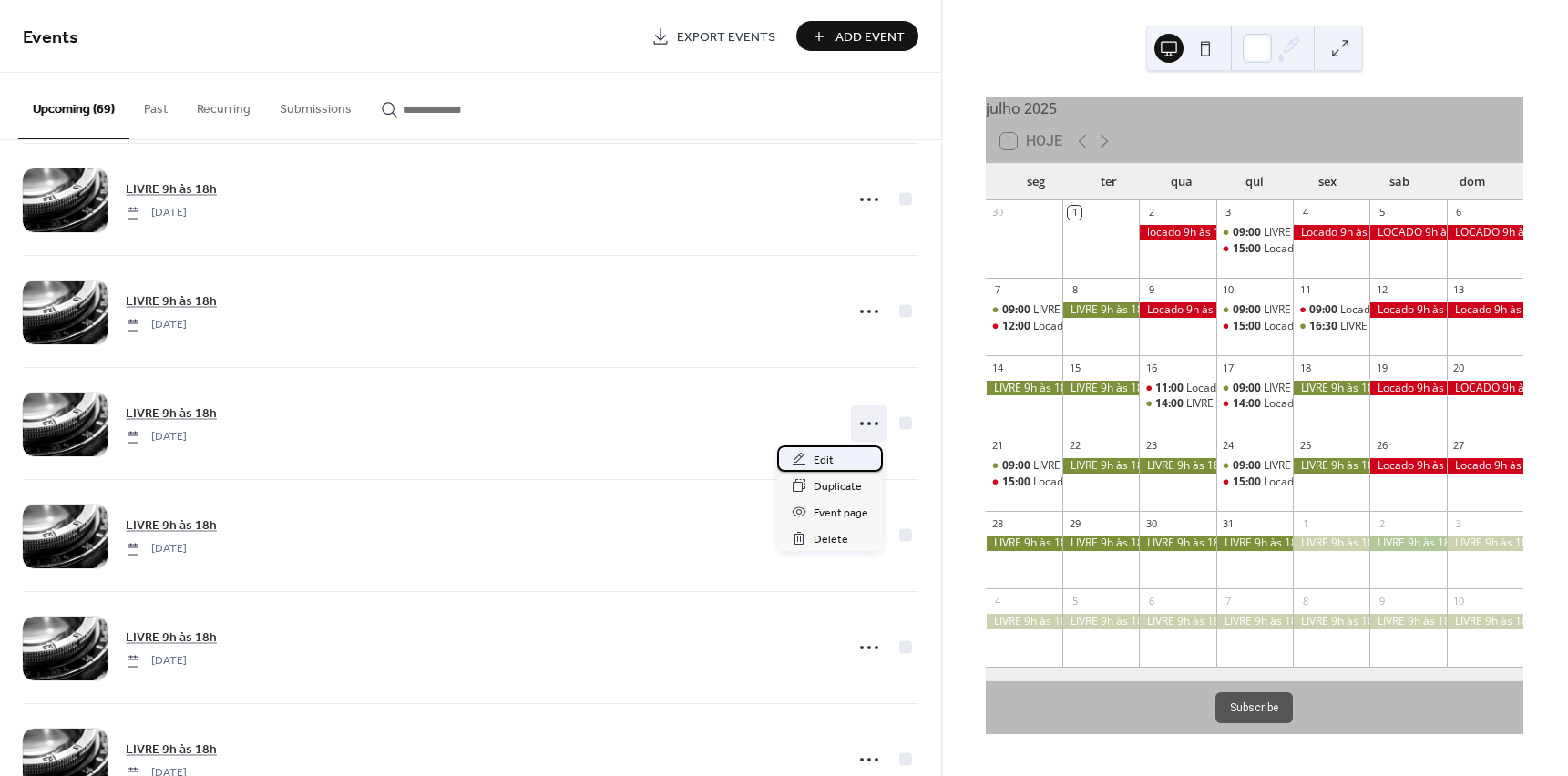 click on "Edit" at bounding box center [824, 460] 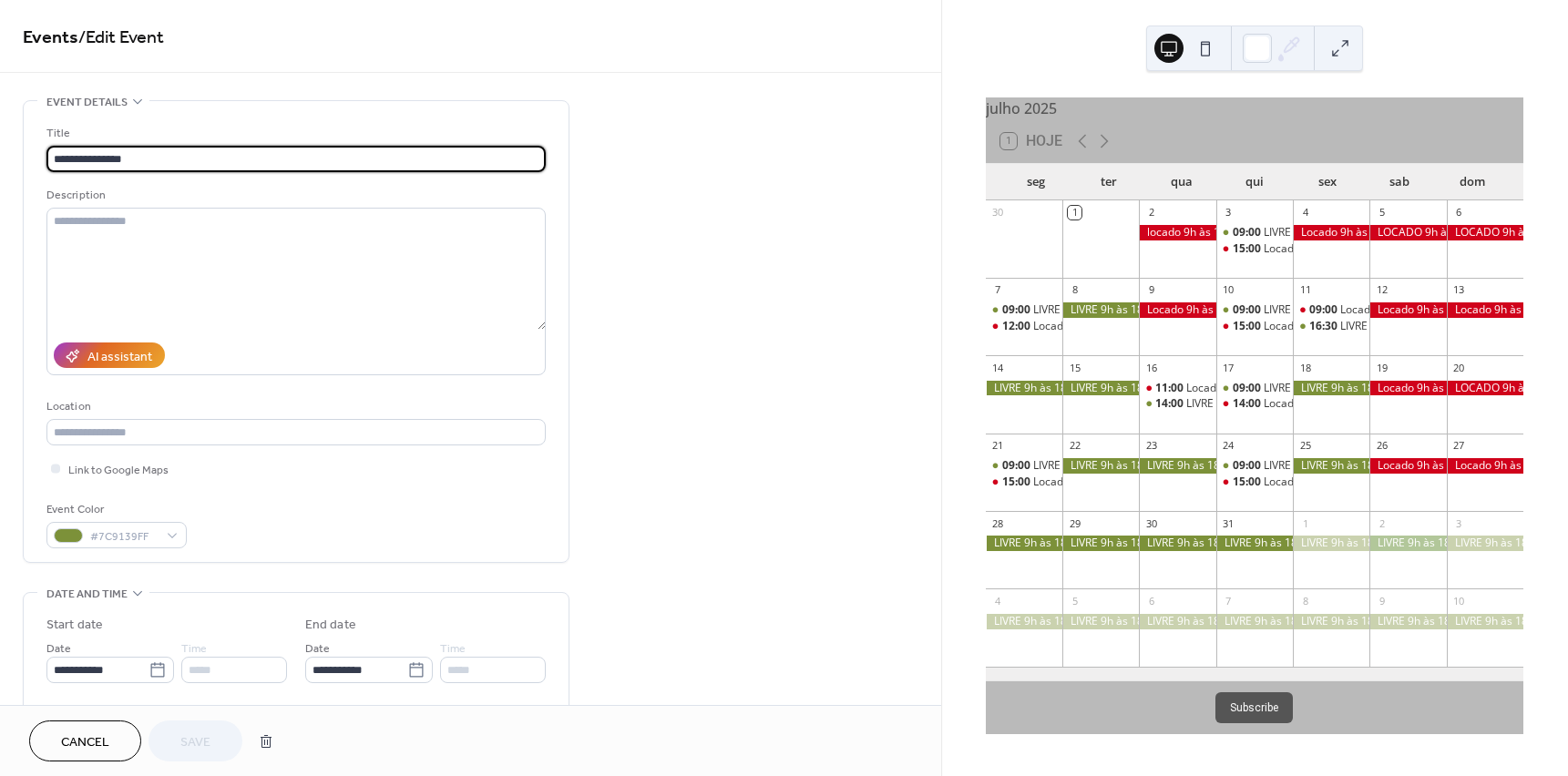 click on "**********" at bounding box center [296, 158] 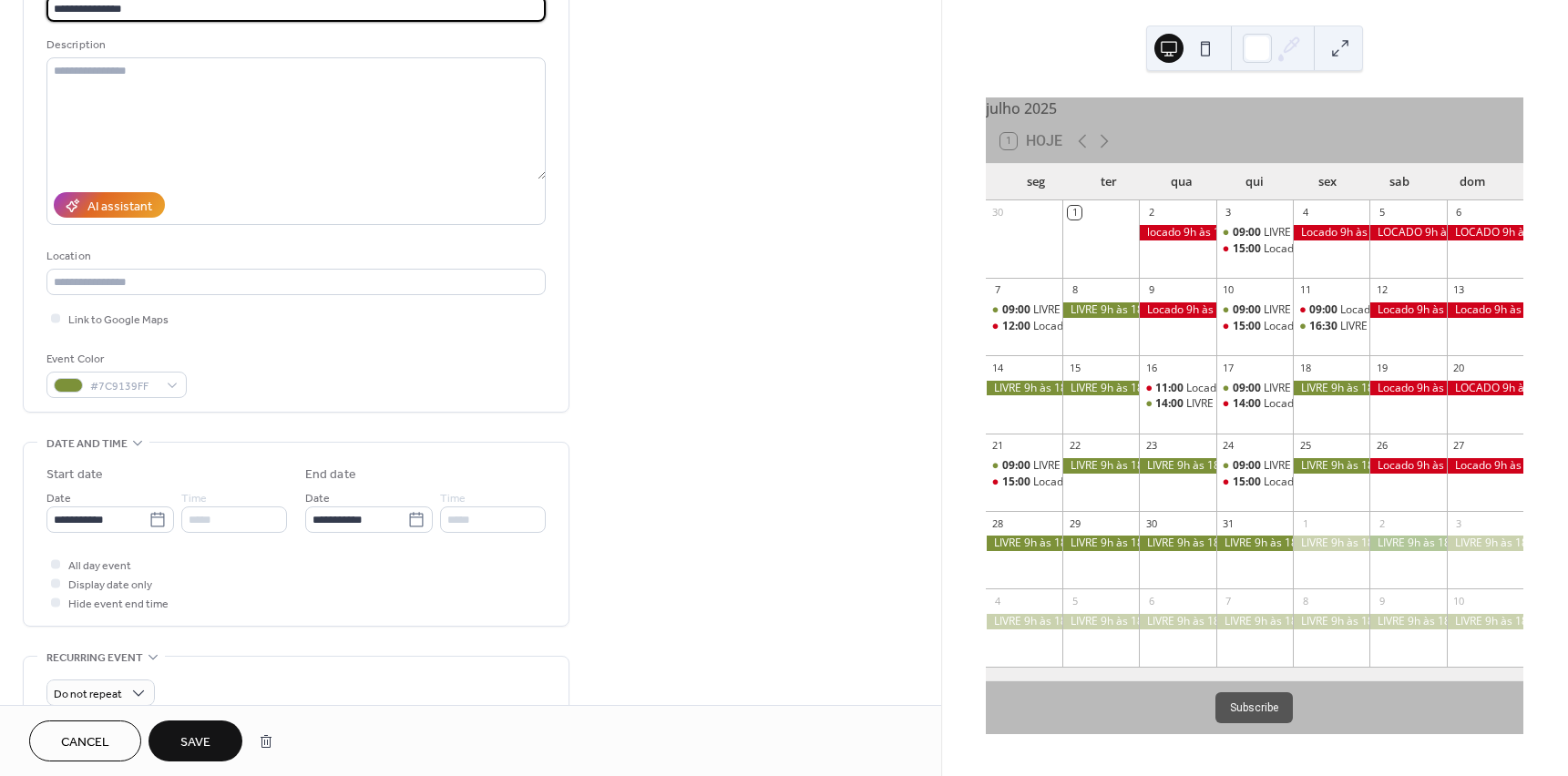 scroll, scrollTop: 182, scrollLeft: 0, axis: vertical 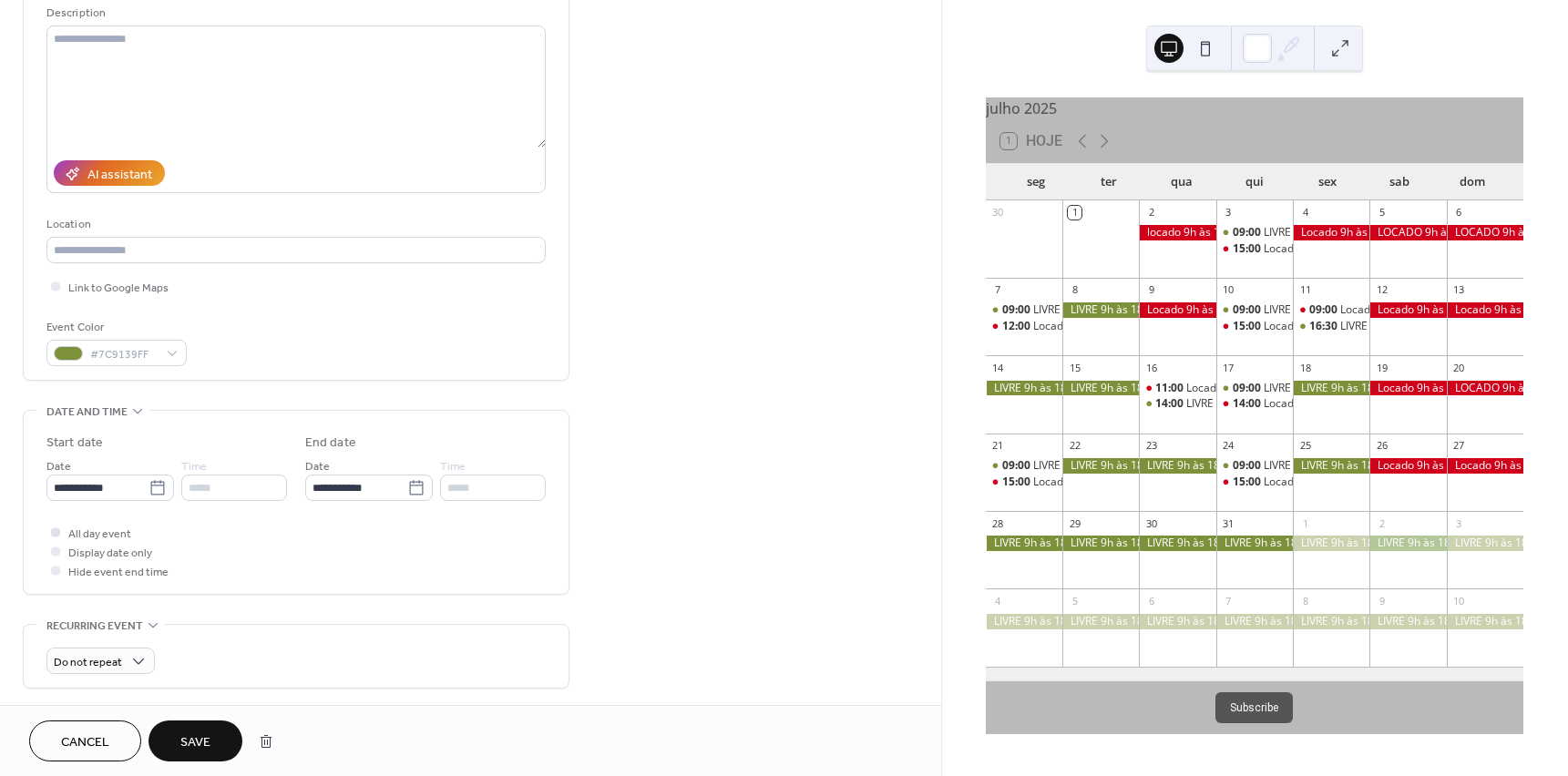 type on "**********" 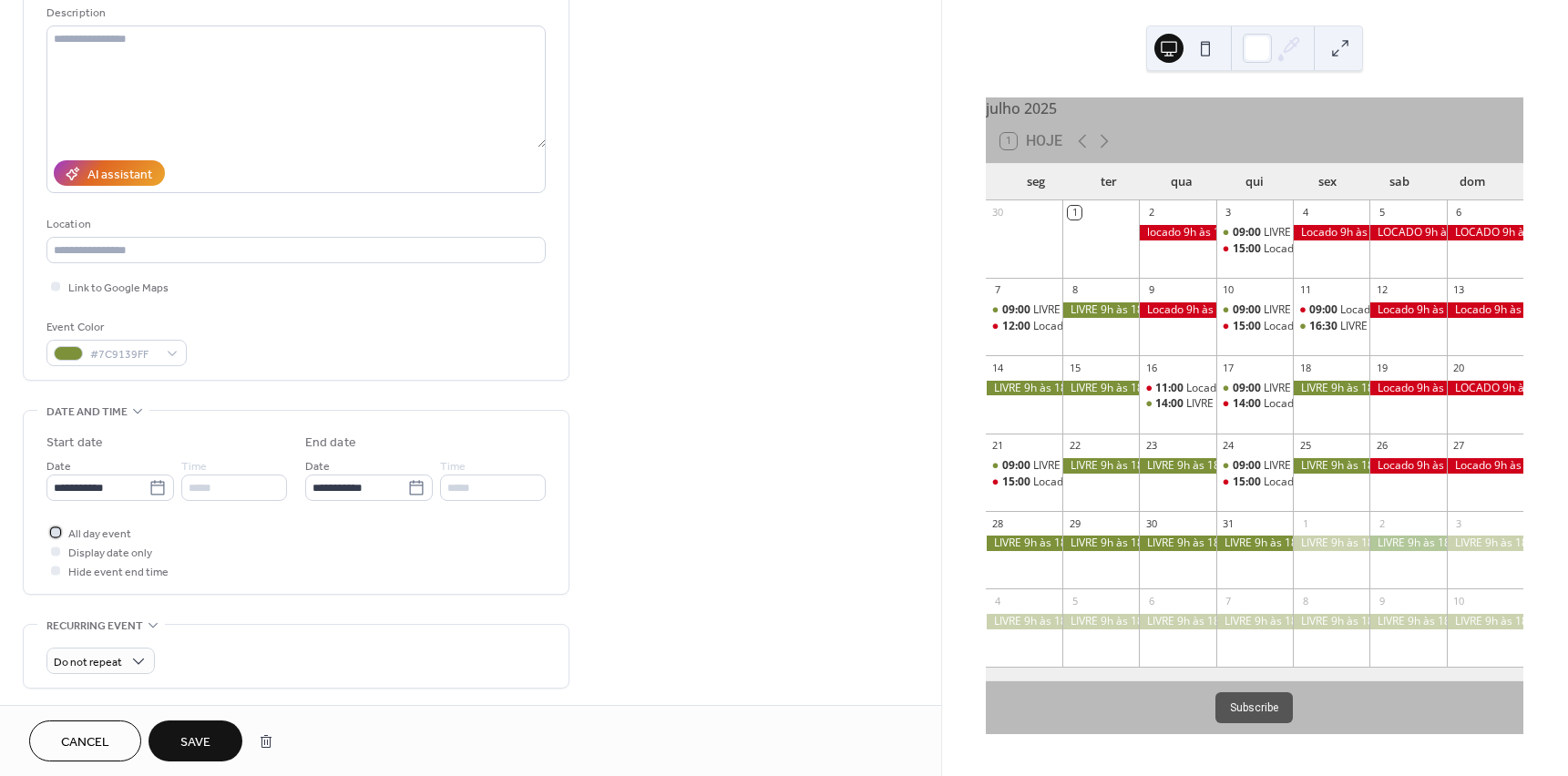 click 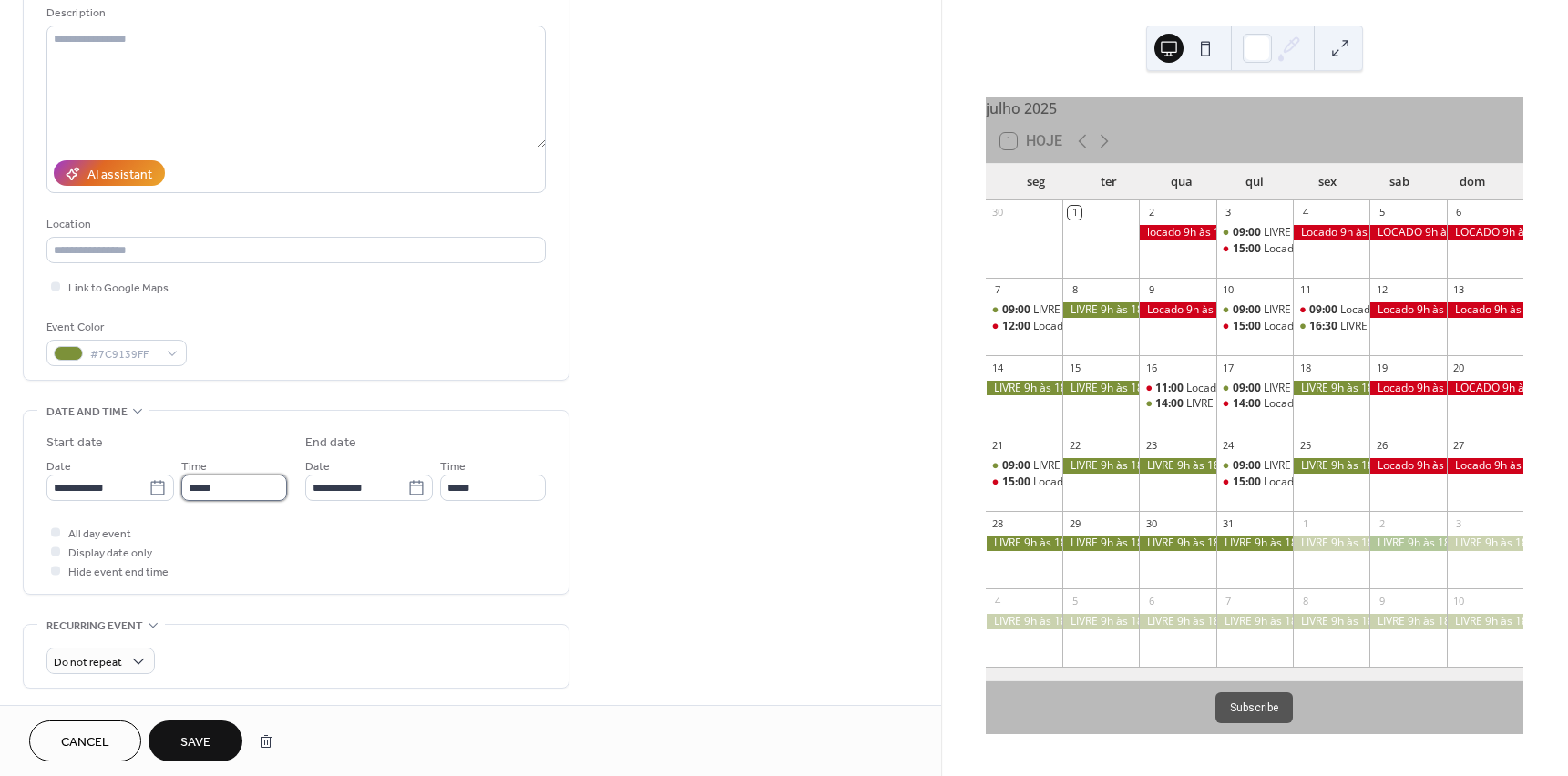 click on "*****" at bounding box center [234, 487] 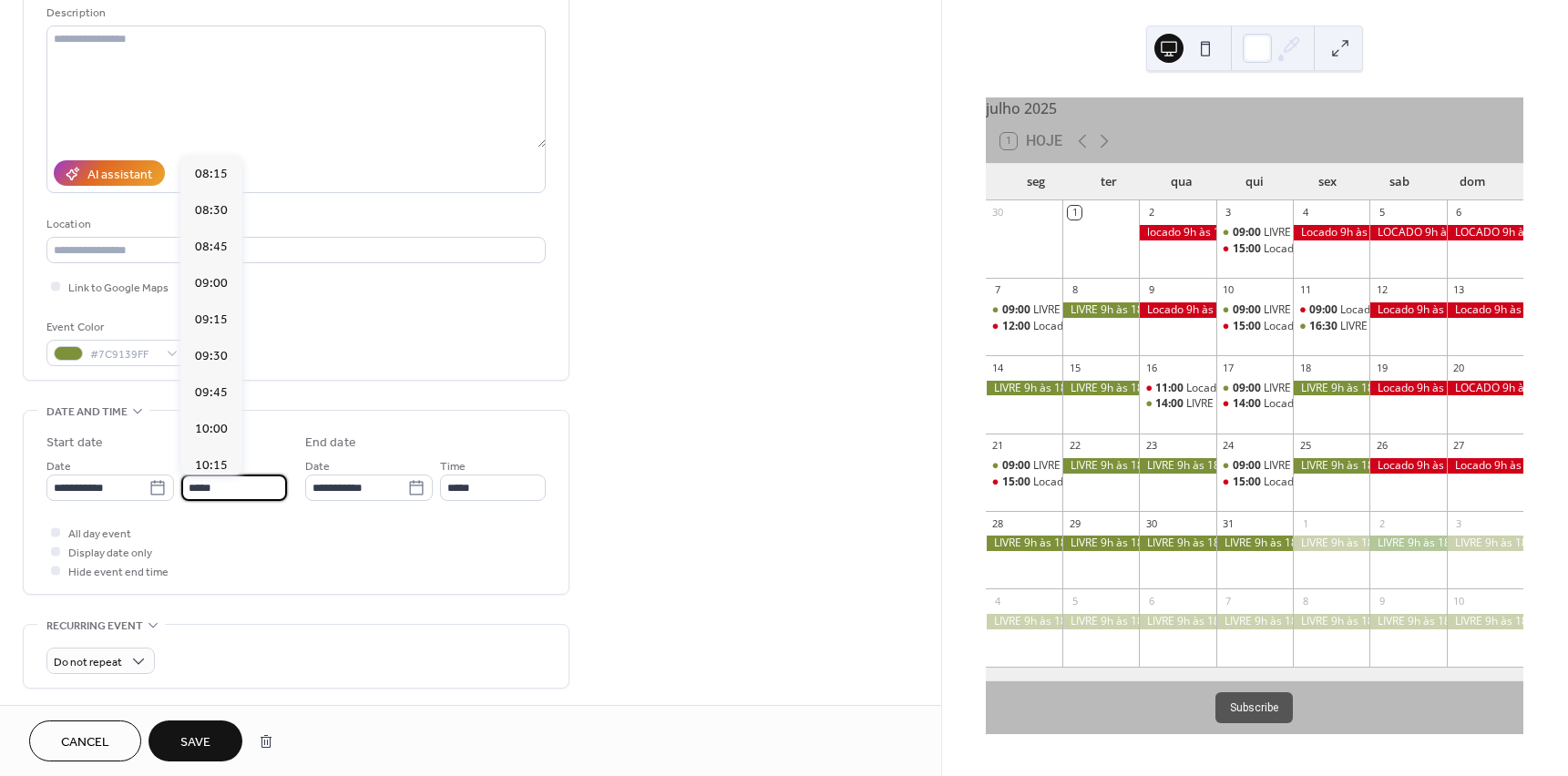 scroll, scrollTop: 1275, scrollLeft: 0, axis: vertical 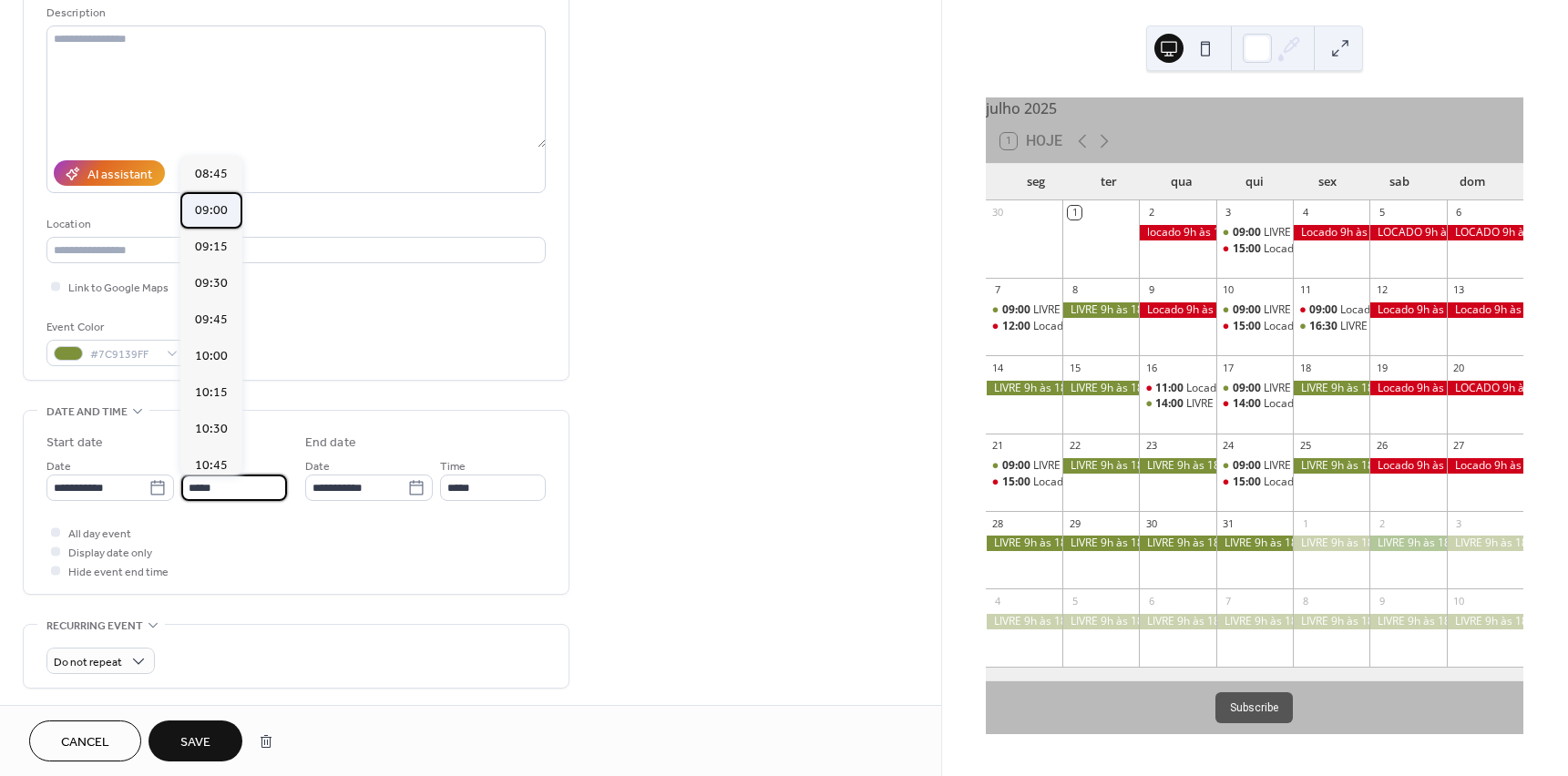 click on "09:00" at bounding box center [211, 210] 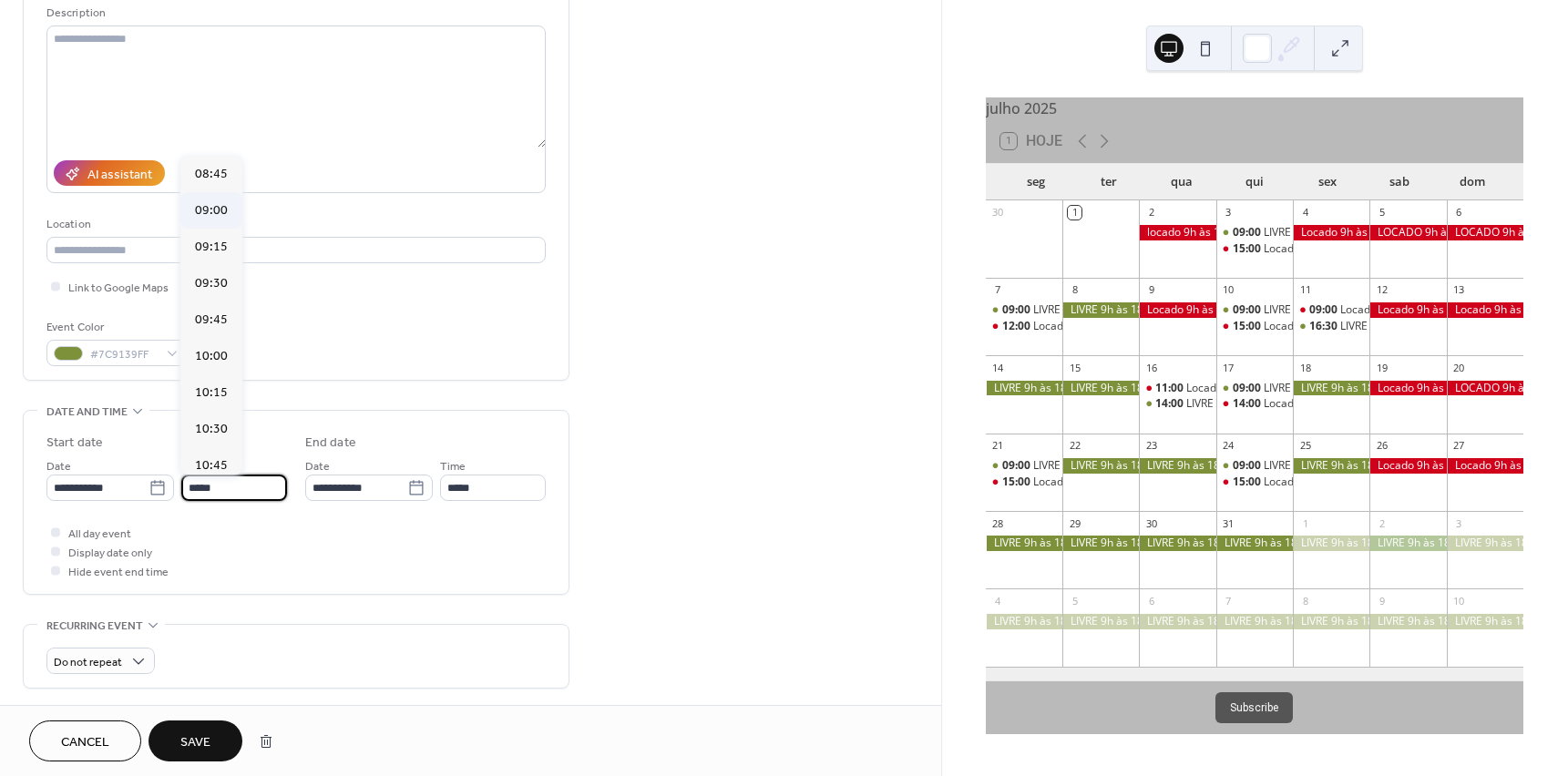 type on "*****" 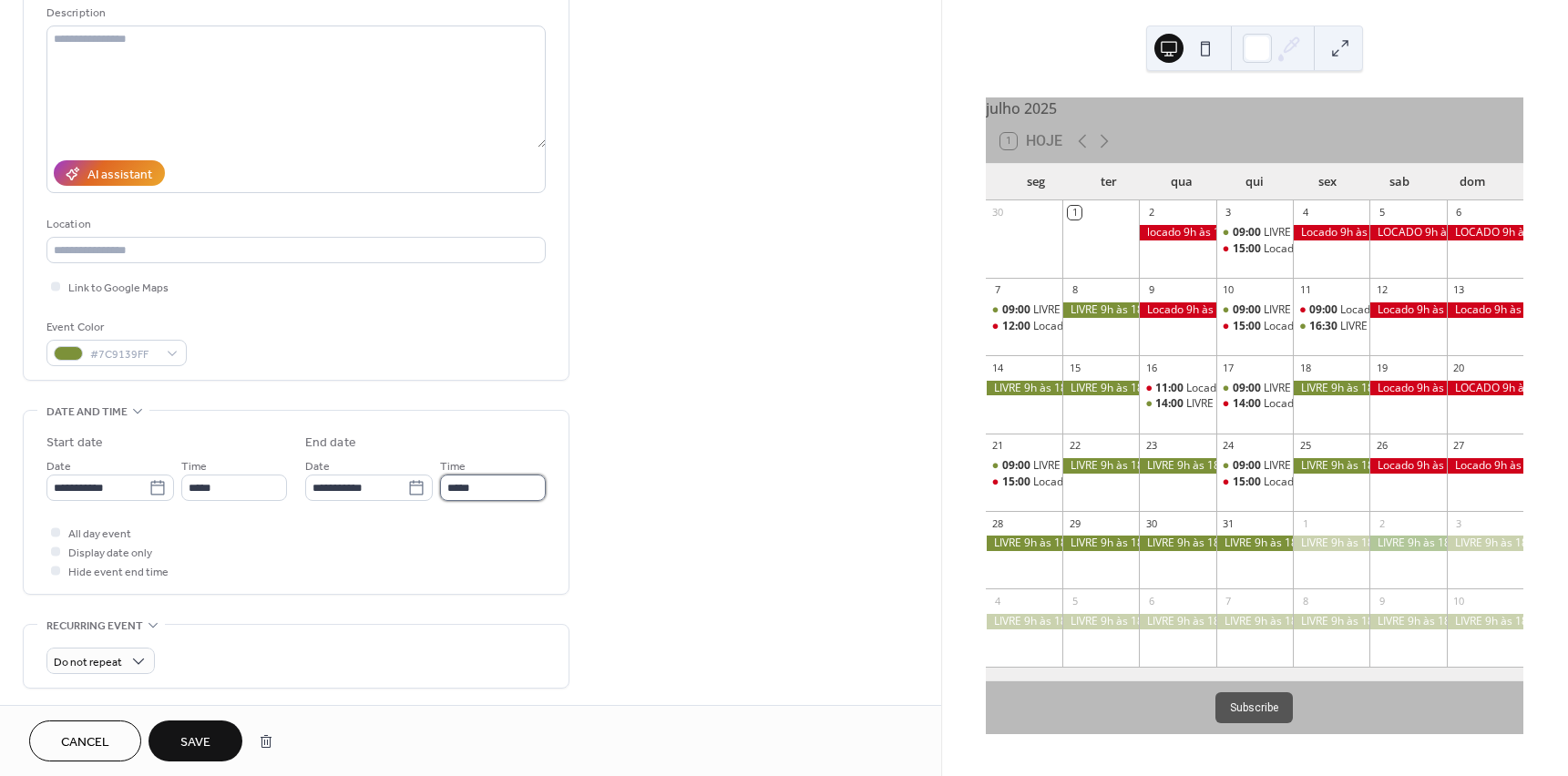 click on "*****" at bounding box center [493, 487] 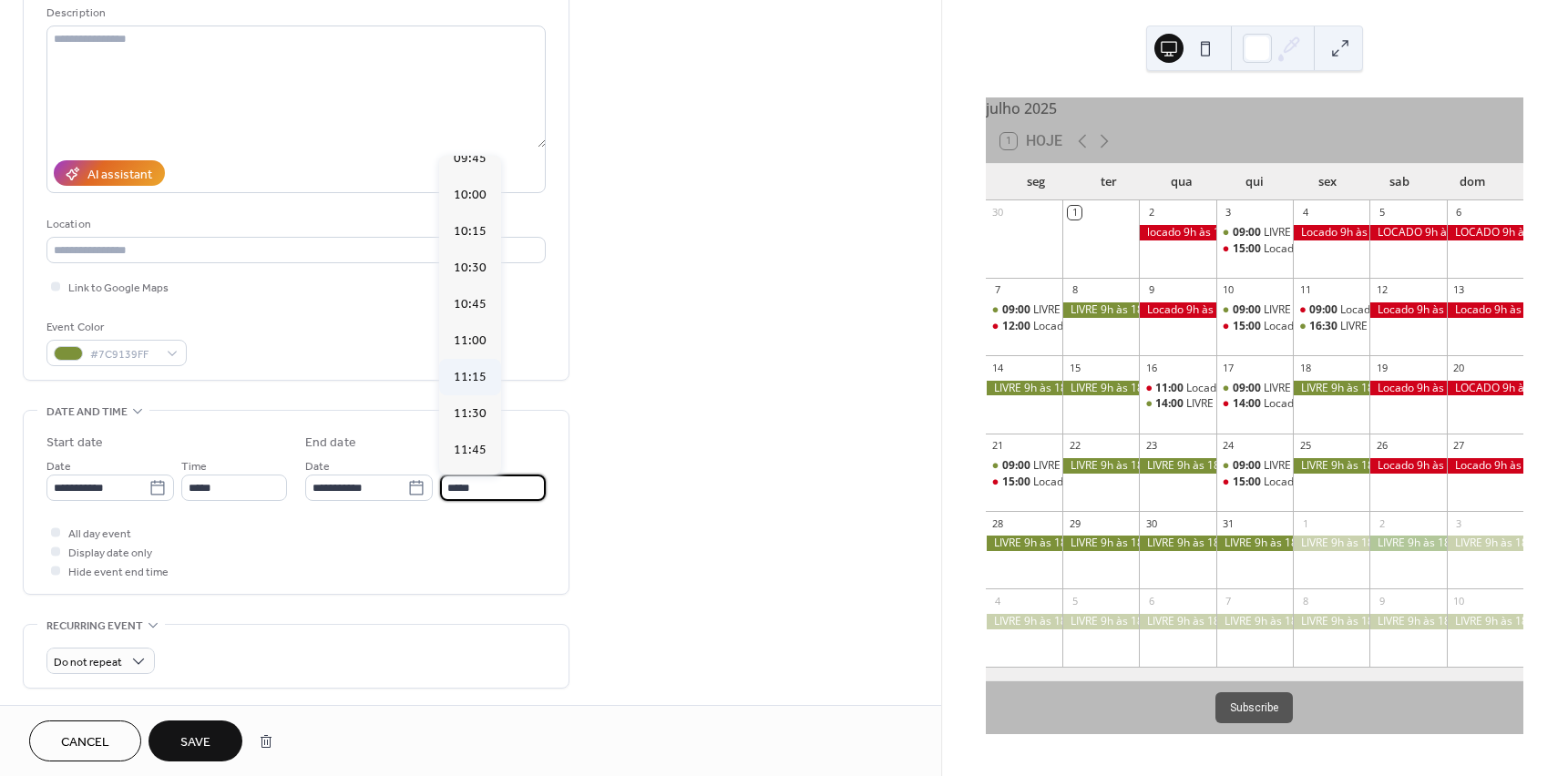 scroll, scrollTop: 91, scrollLeft: 0, axis: vertical 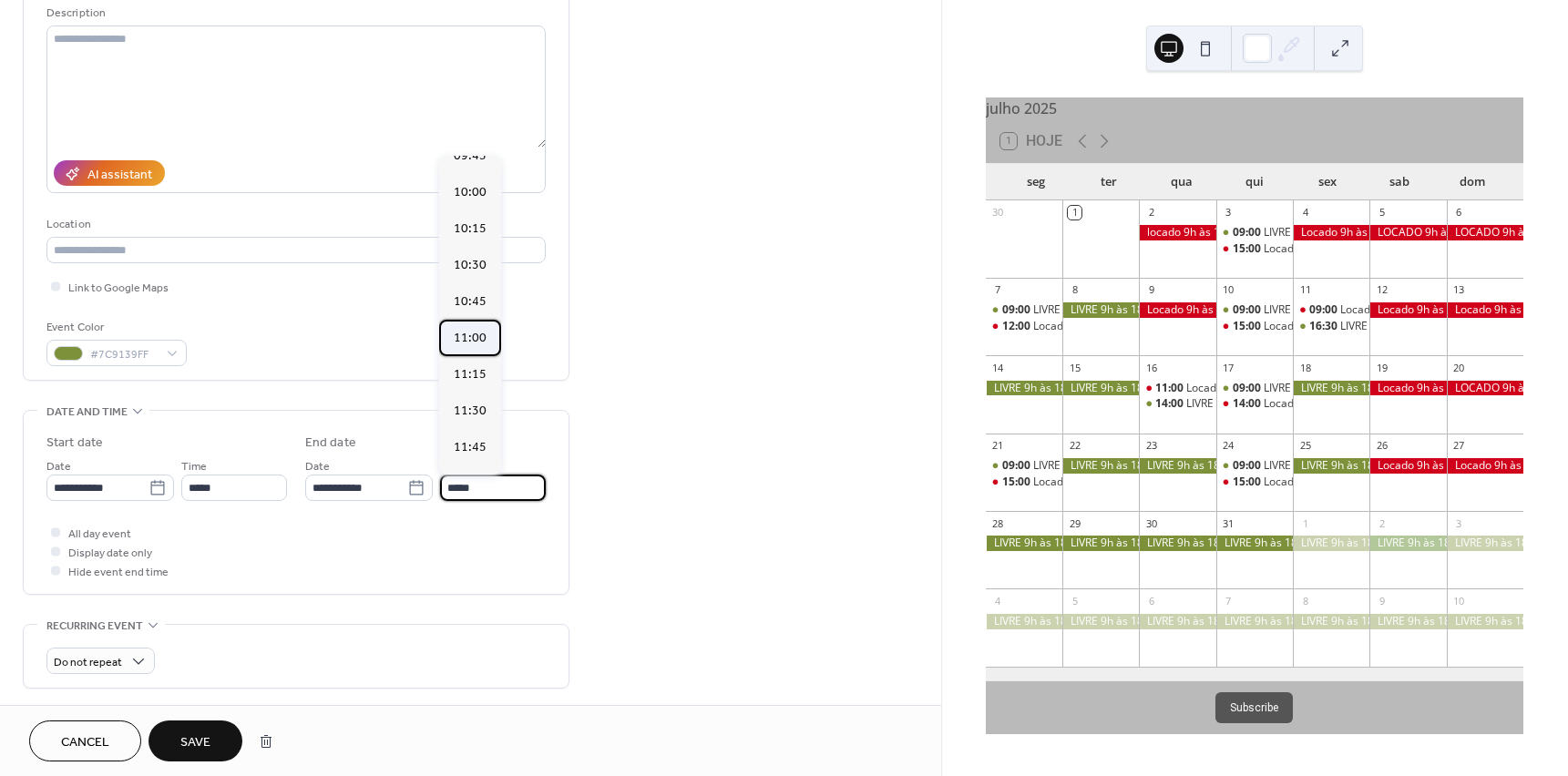 click on "11:00" at bounding box center [470, 338] 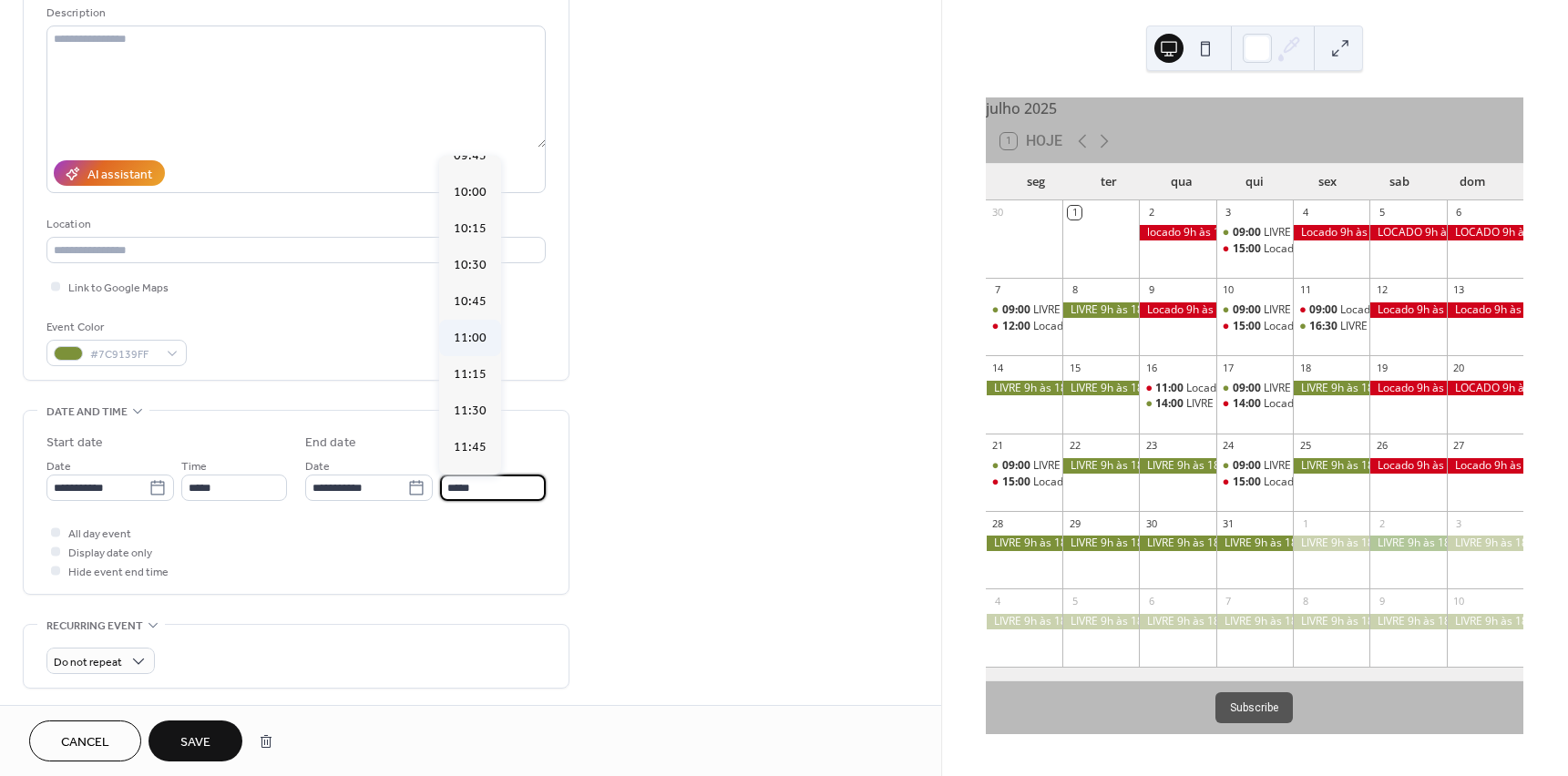 type on "*****" 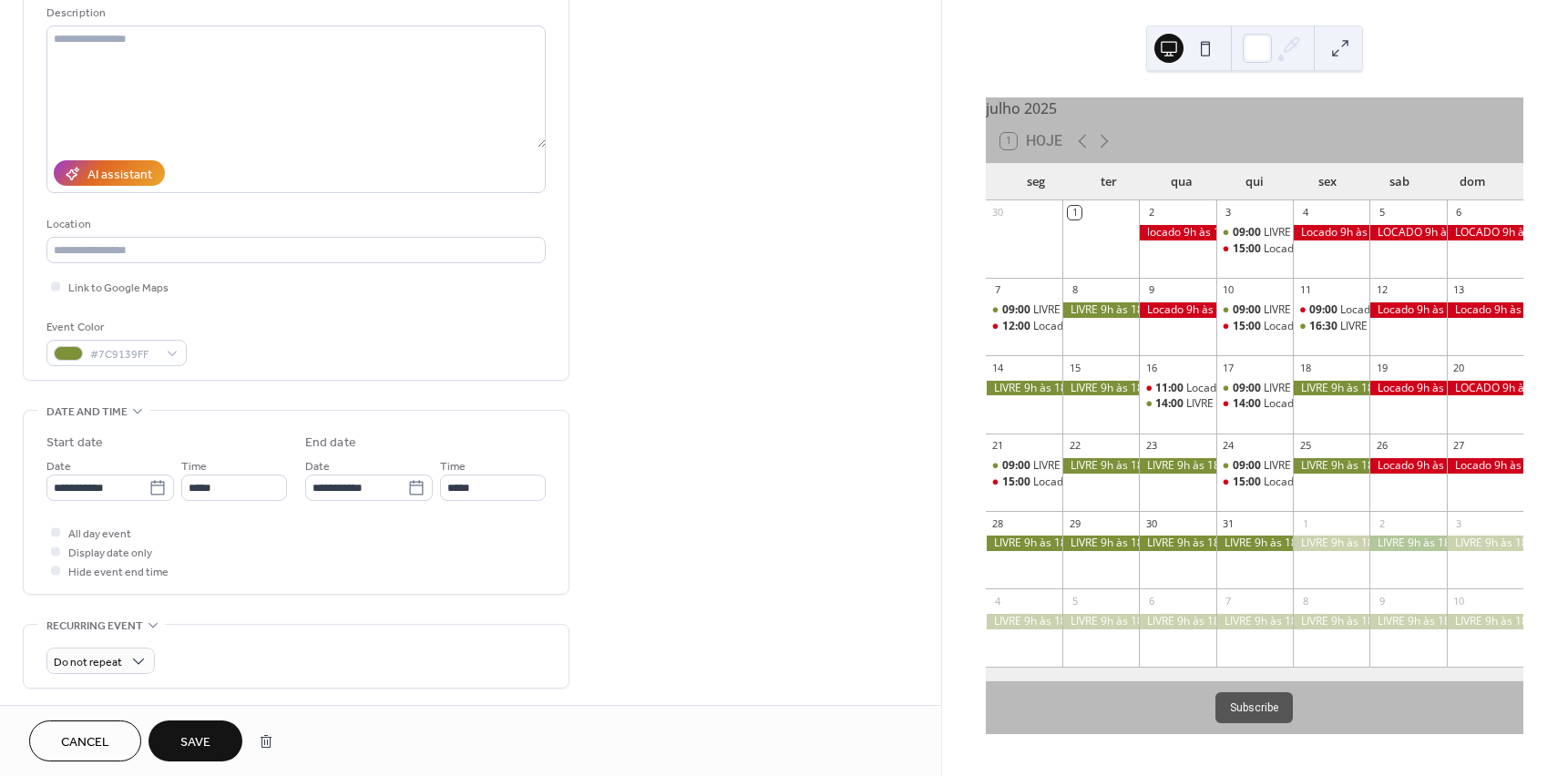 click on "Save" at bounding box center (195, 742) 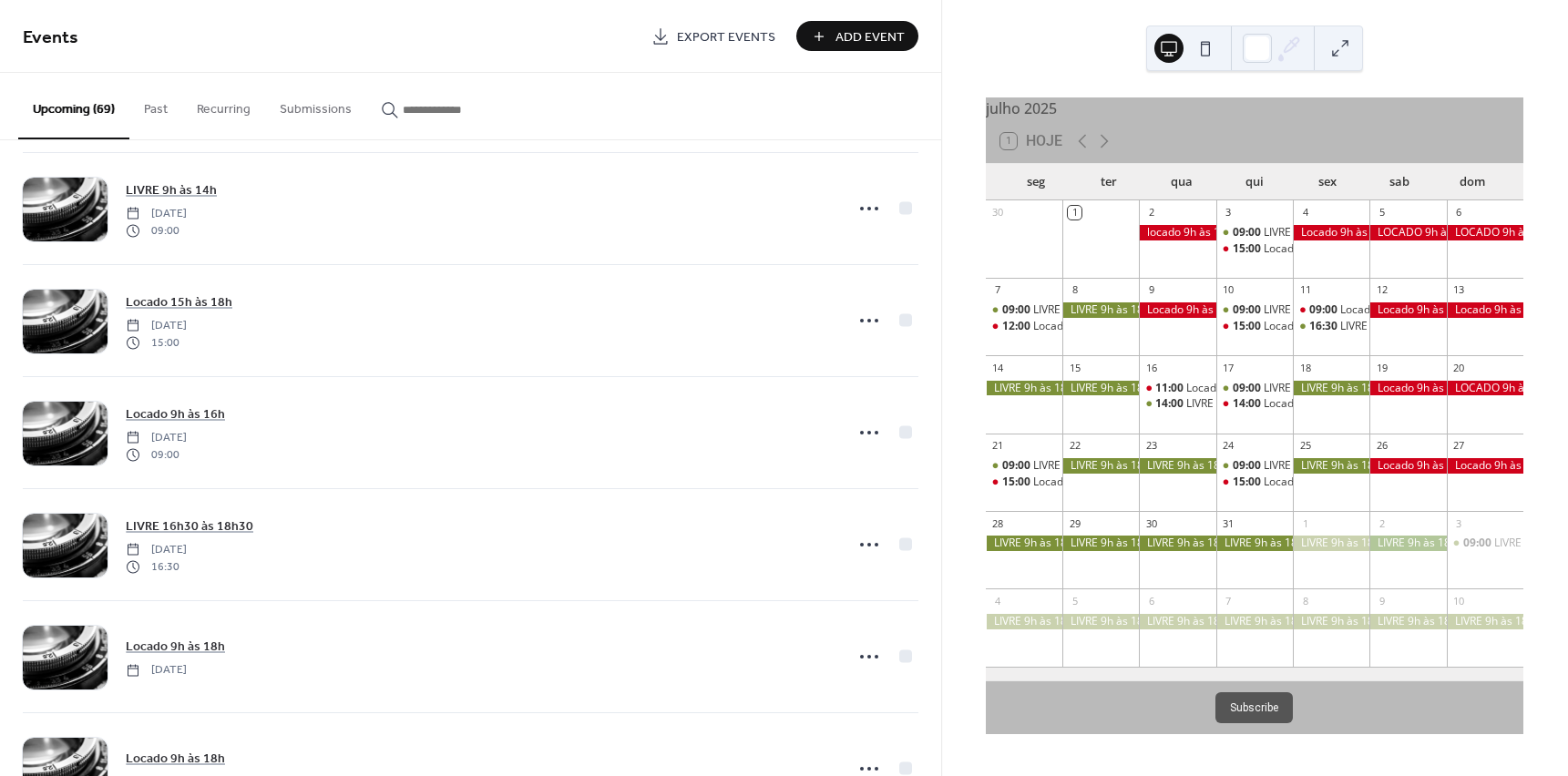 scroll, scrollTop: 1457, scrollLeft: 0, axis: vertical 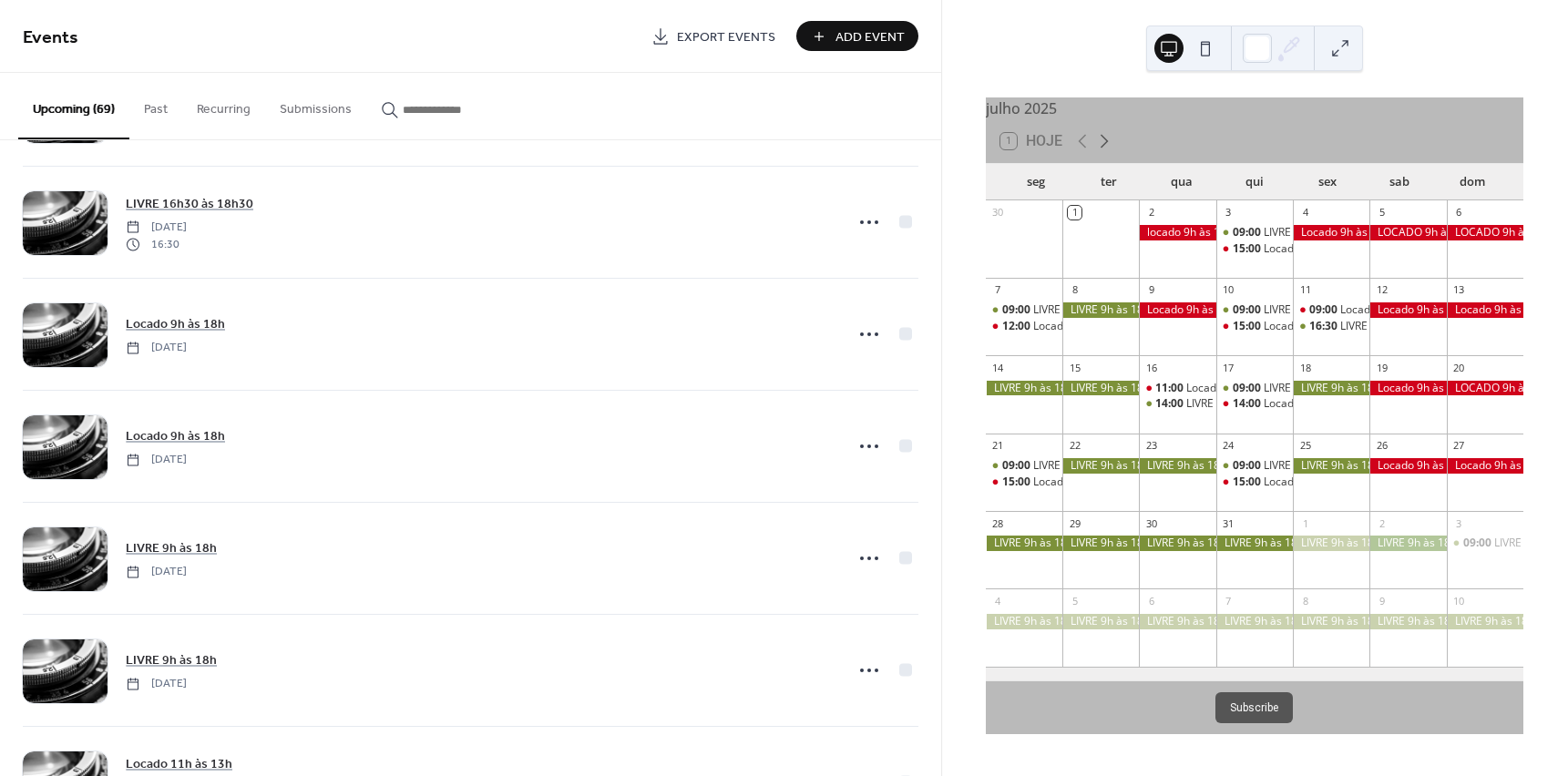 click 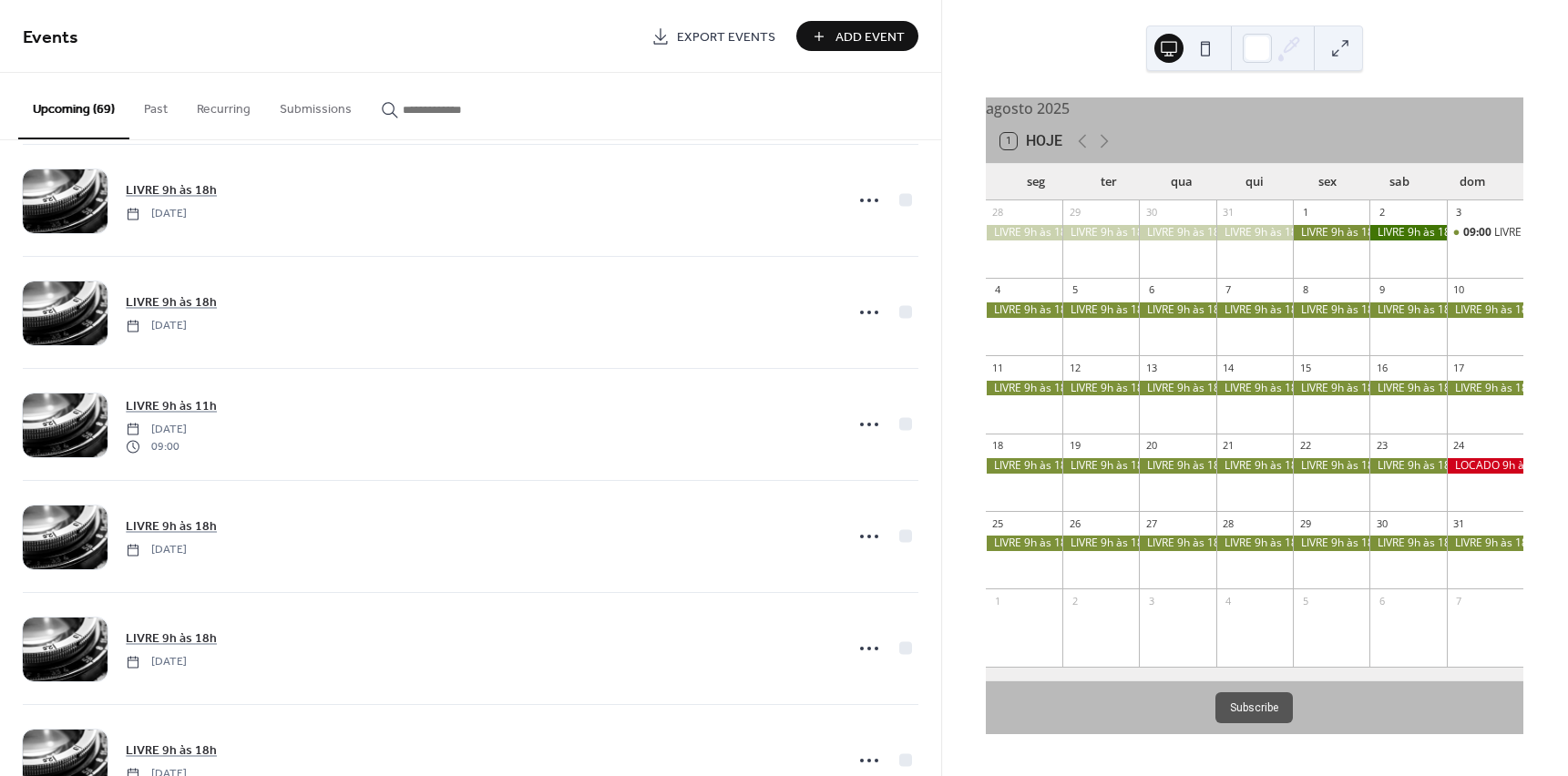 scroll, scrollTop: 4281, scrollLeft: 0, axis: vertical 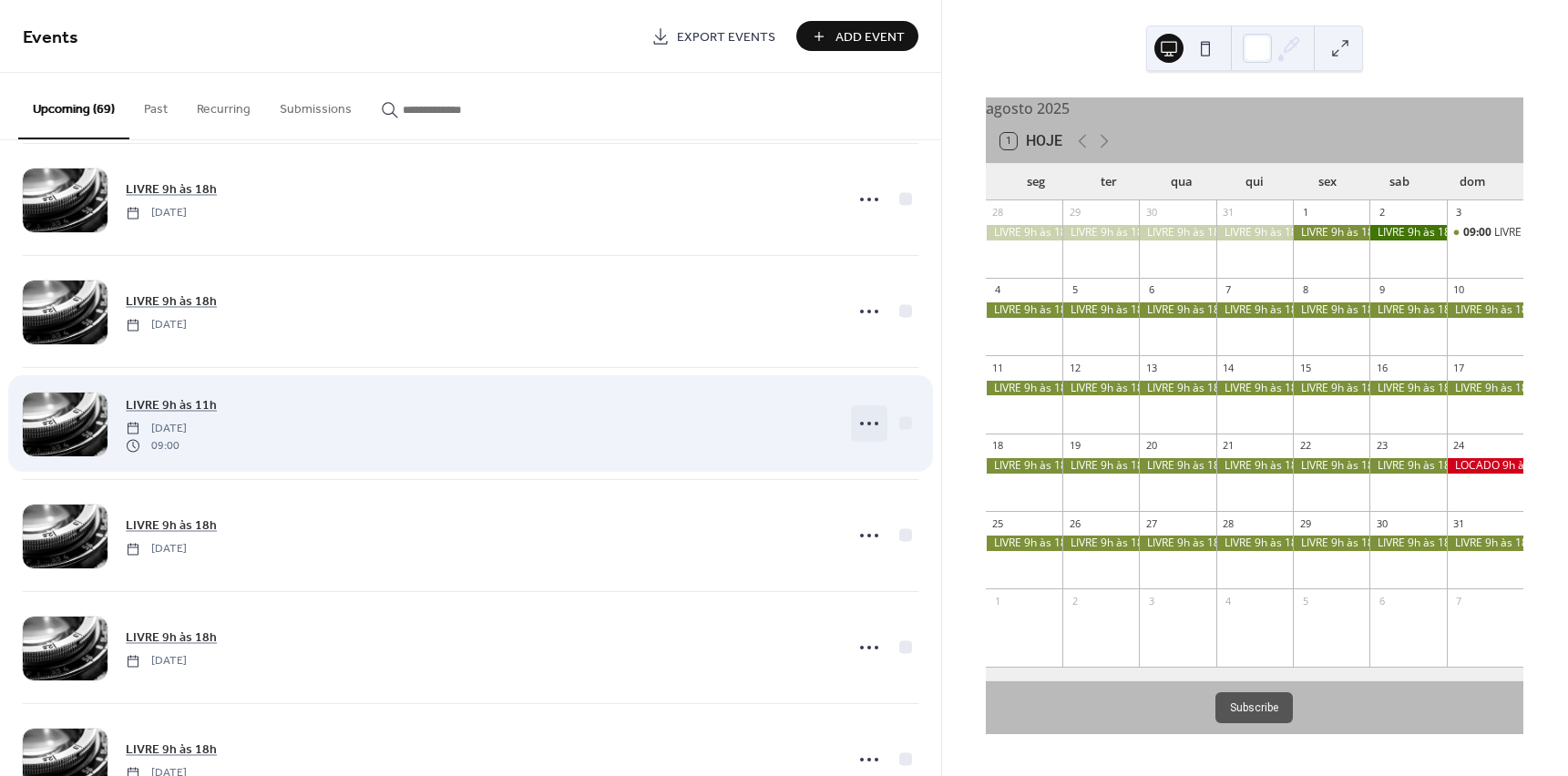 click 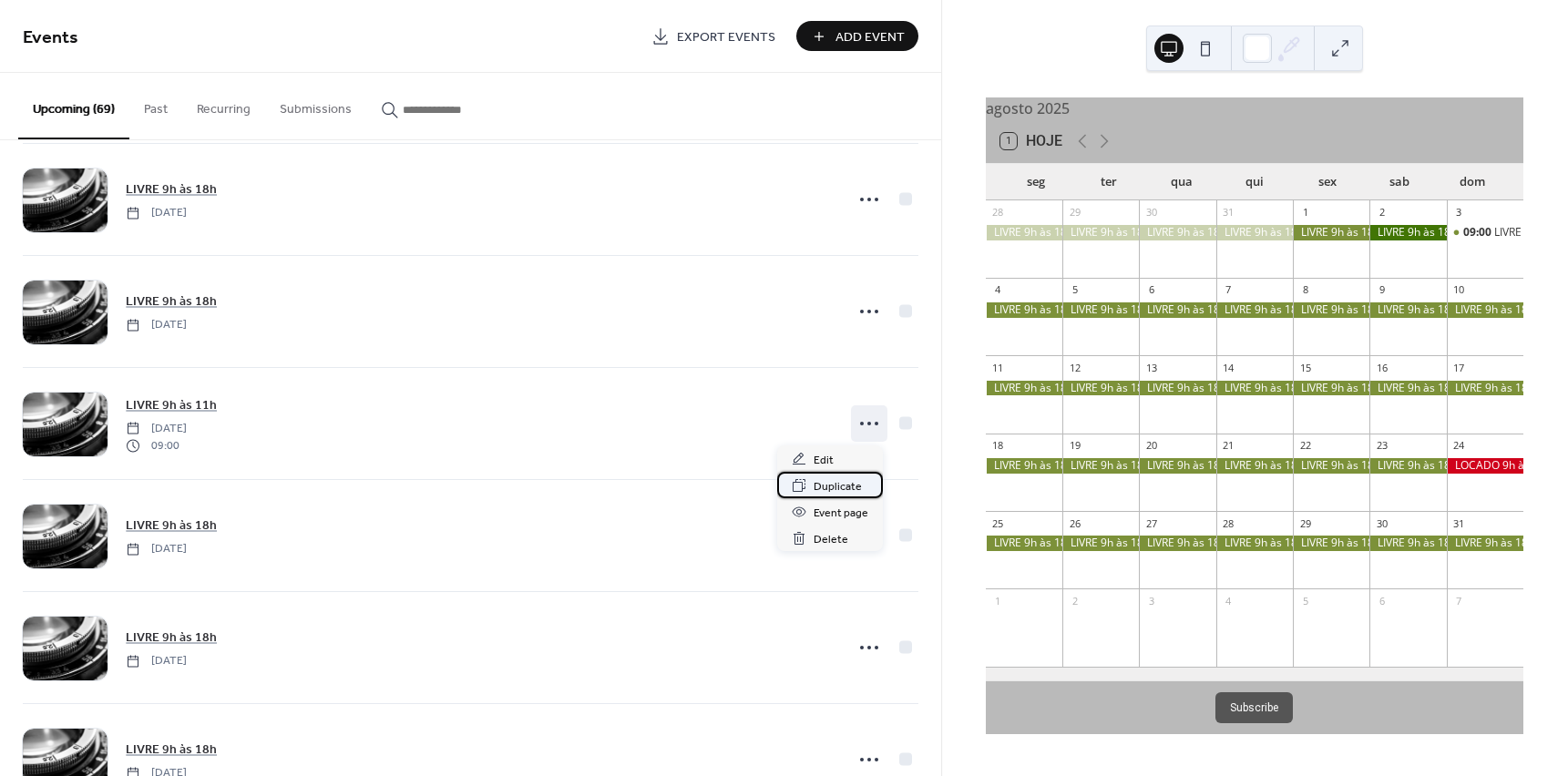 click on "Duplicate" at bounding box center (837, 486) 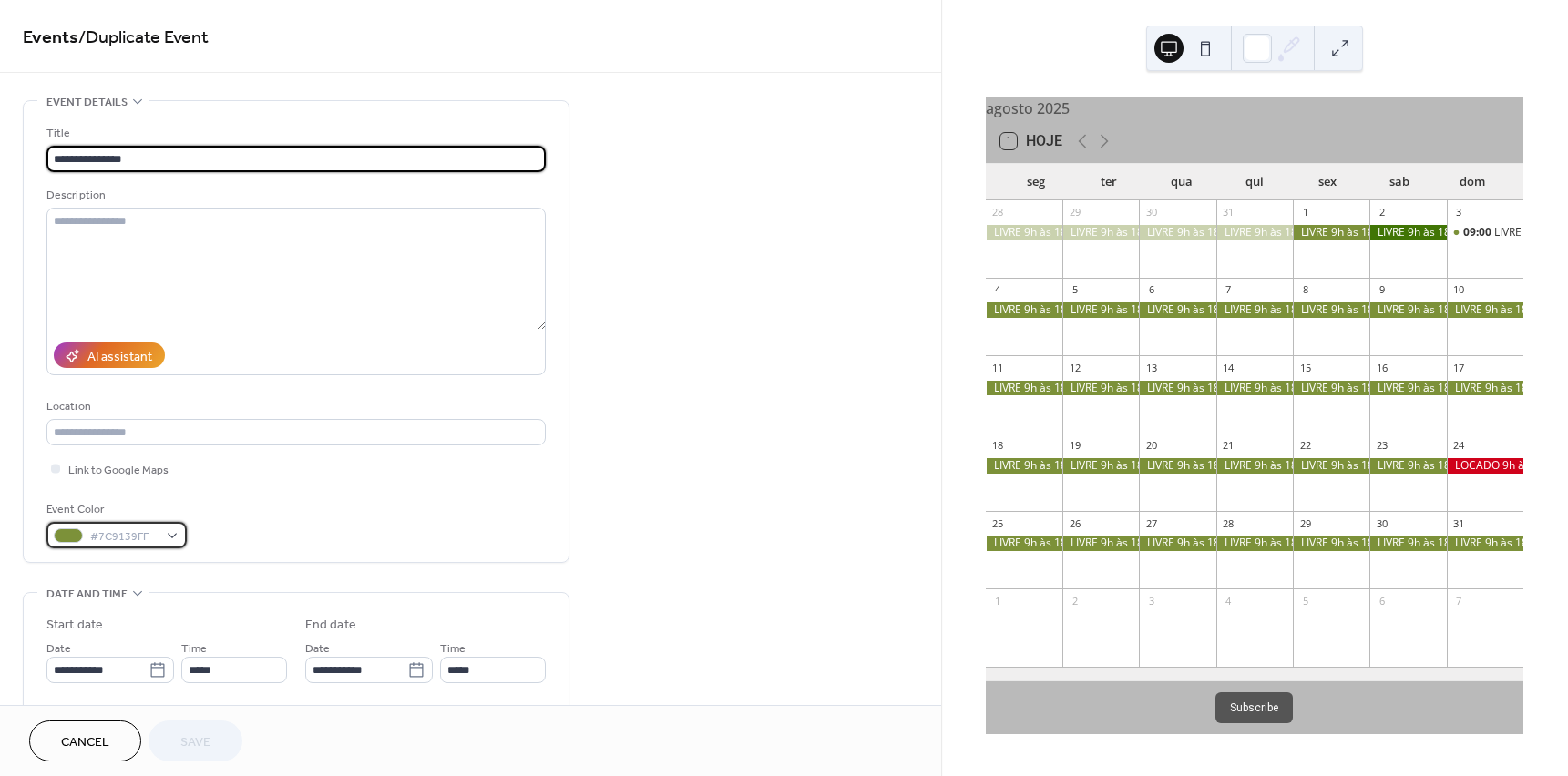 click on "#7C9139FF" at bounding box center (117, 535) 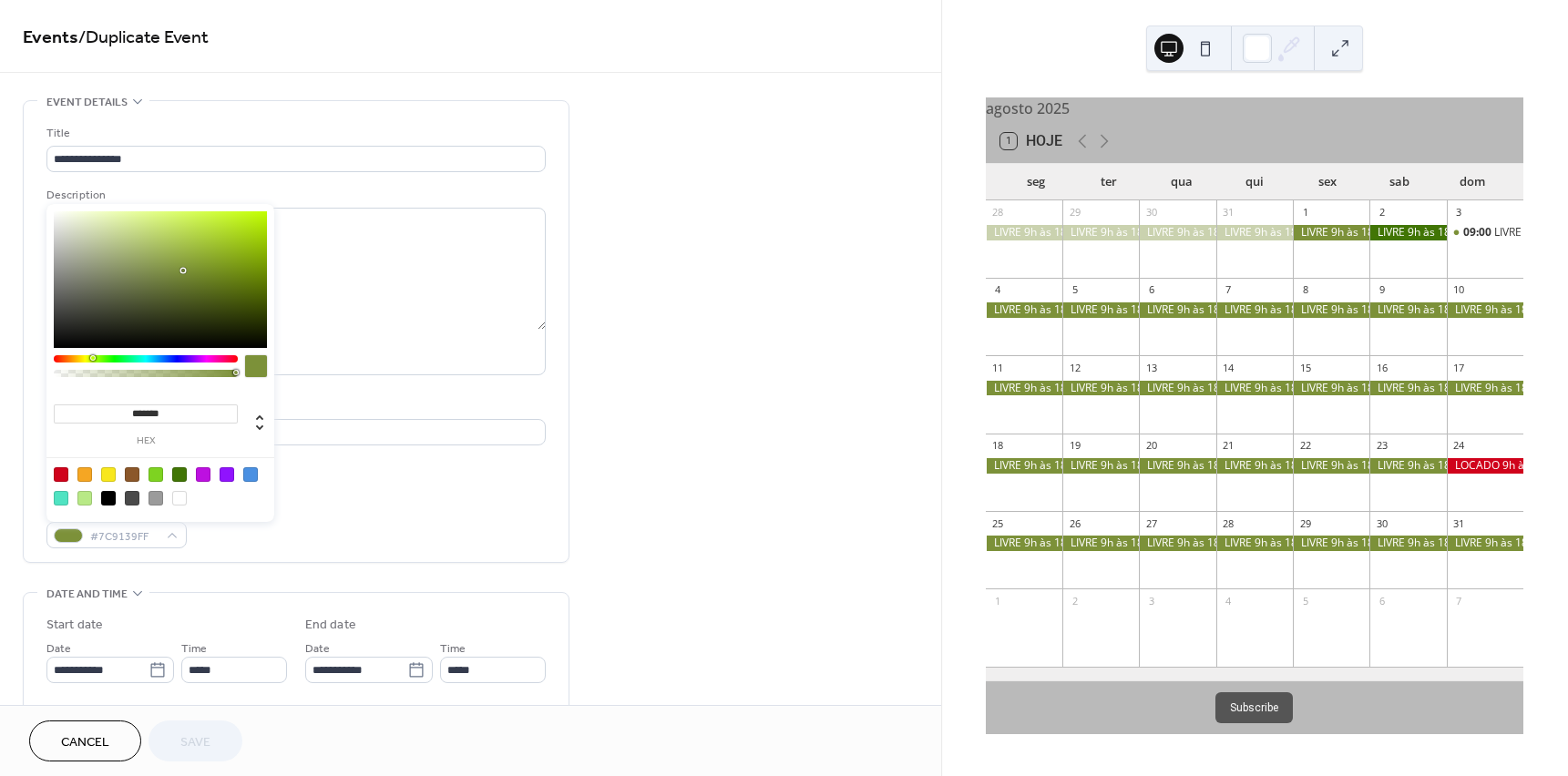 click at bounding box center [61, 475] 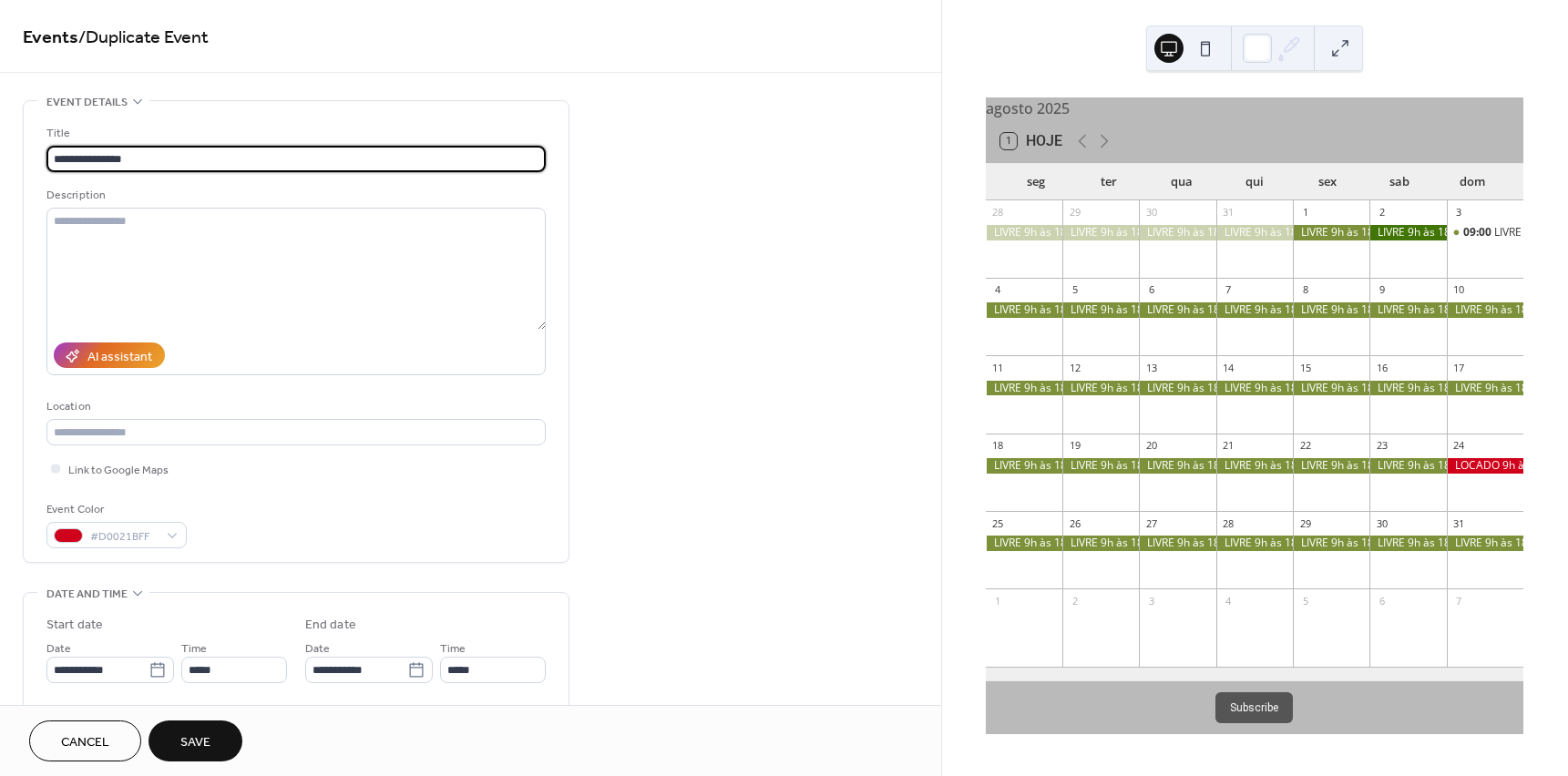 scroll, scrollTop: 1, scrollLeft: 0, axis: vertical 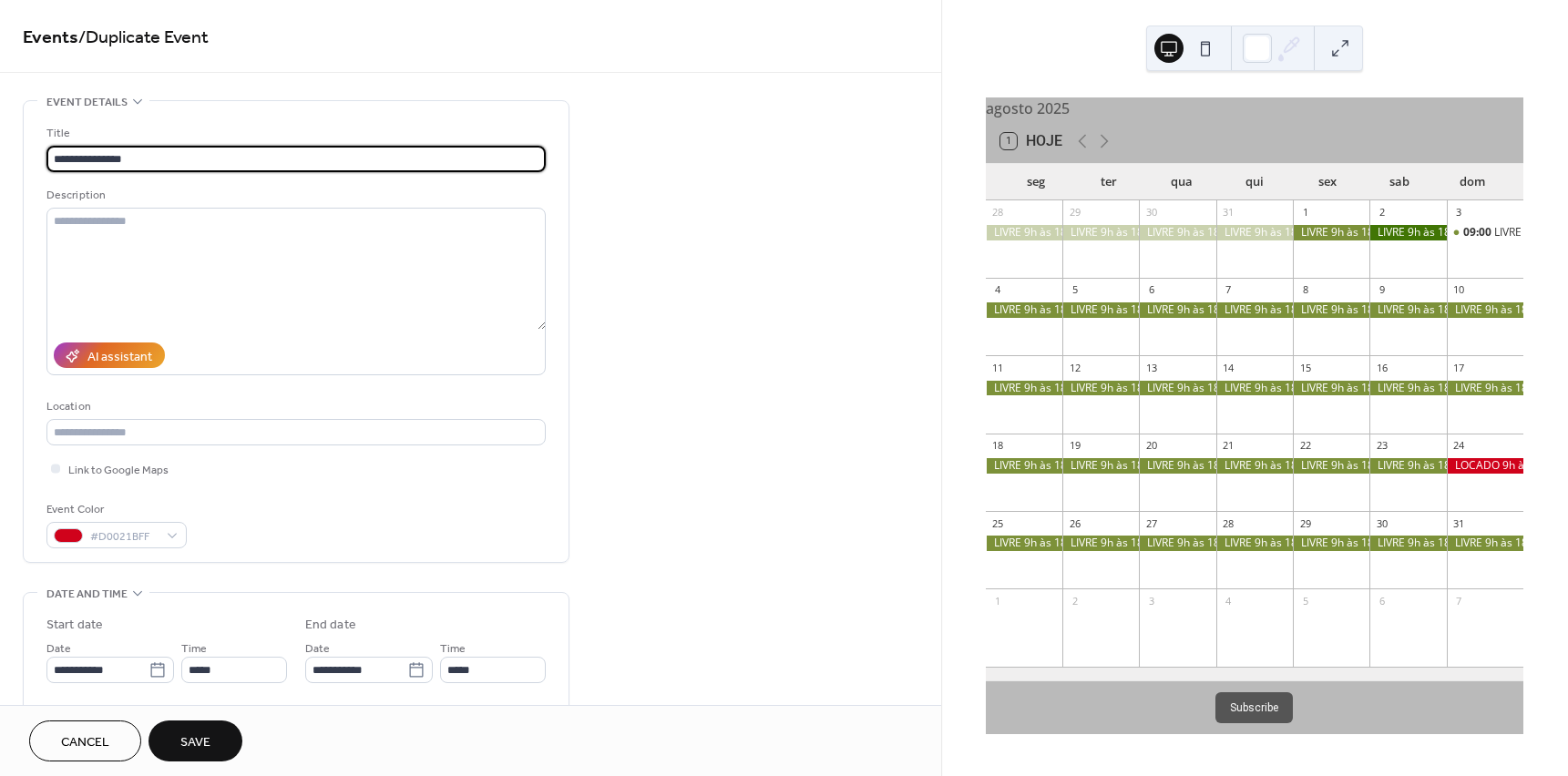 drag, startPoint x: 156, startPoint y: 163, endPoint x: 17, endPoint y: 170, distance: 139.17615 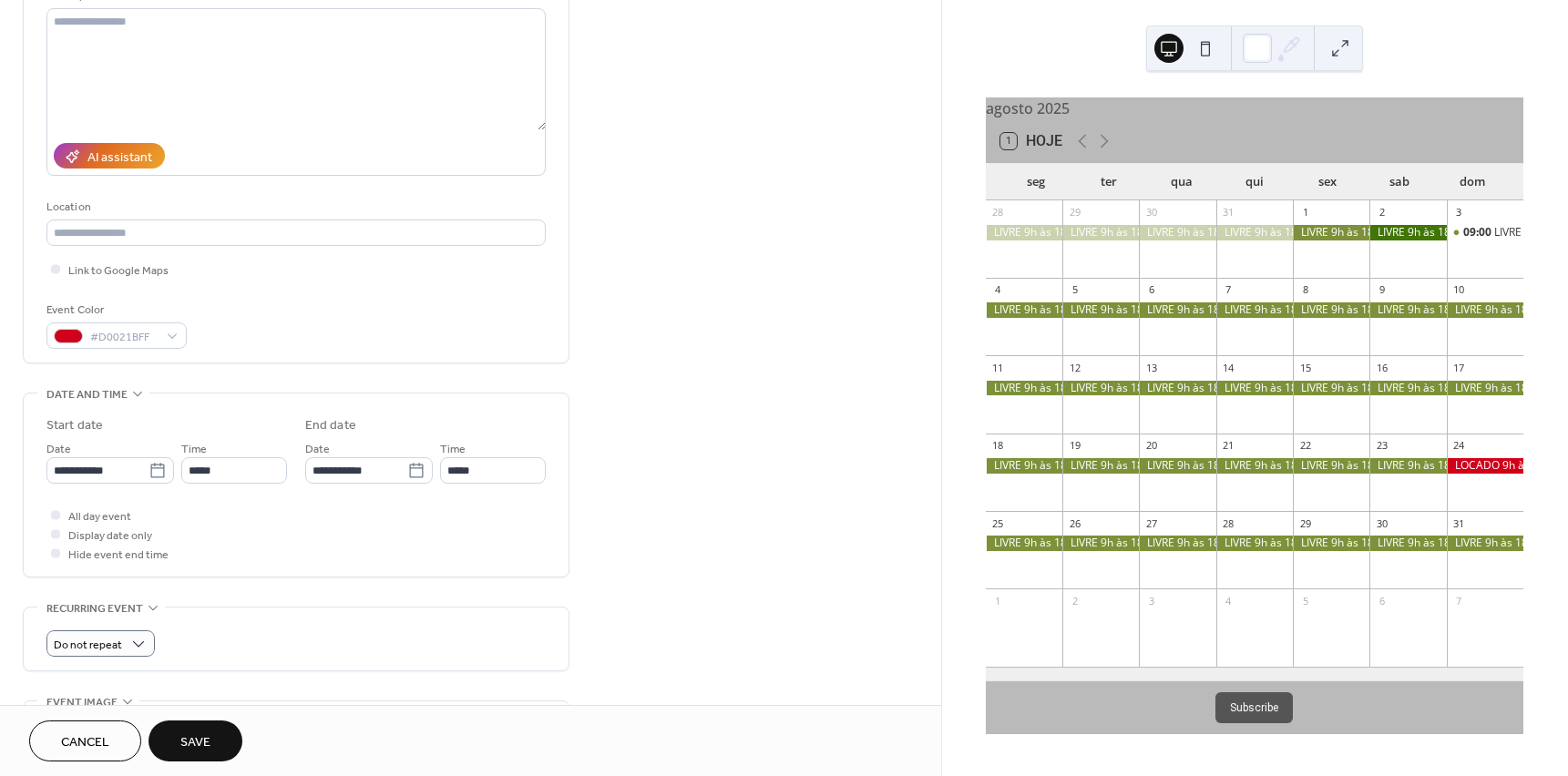 scroll, scrollTop: 273, scrollLeft: 0, axis: vertical 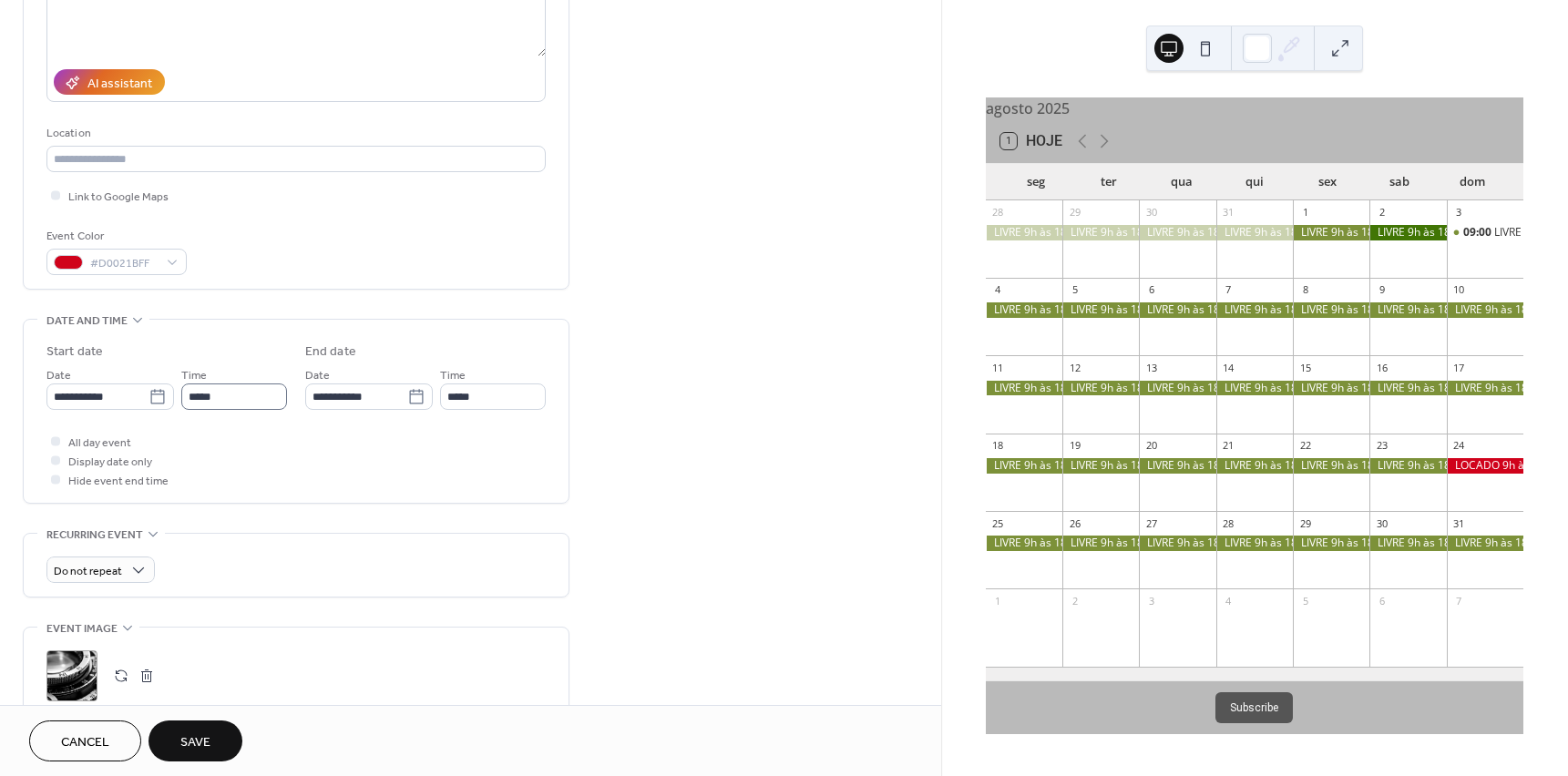 type on "**********" 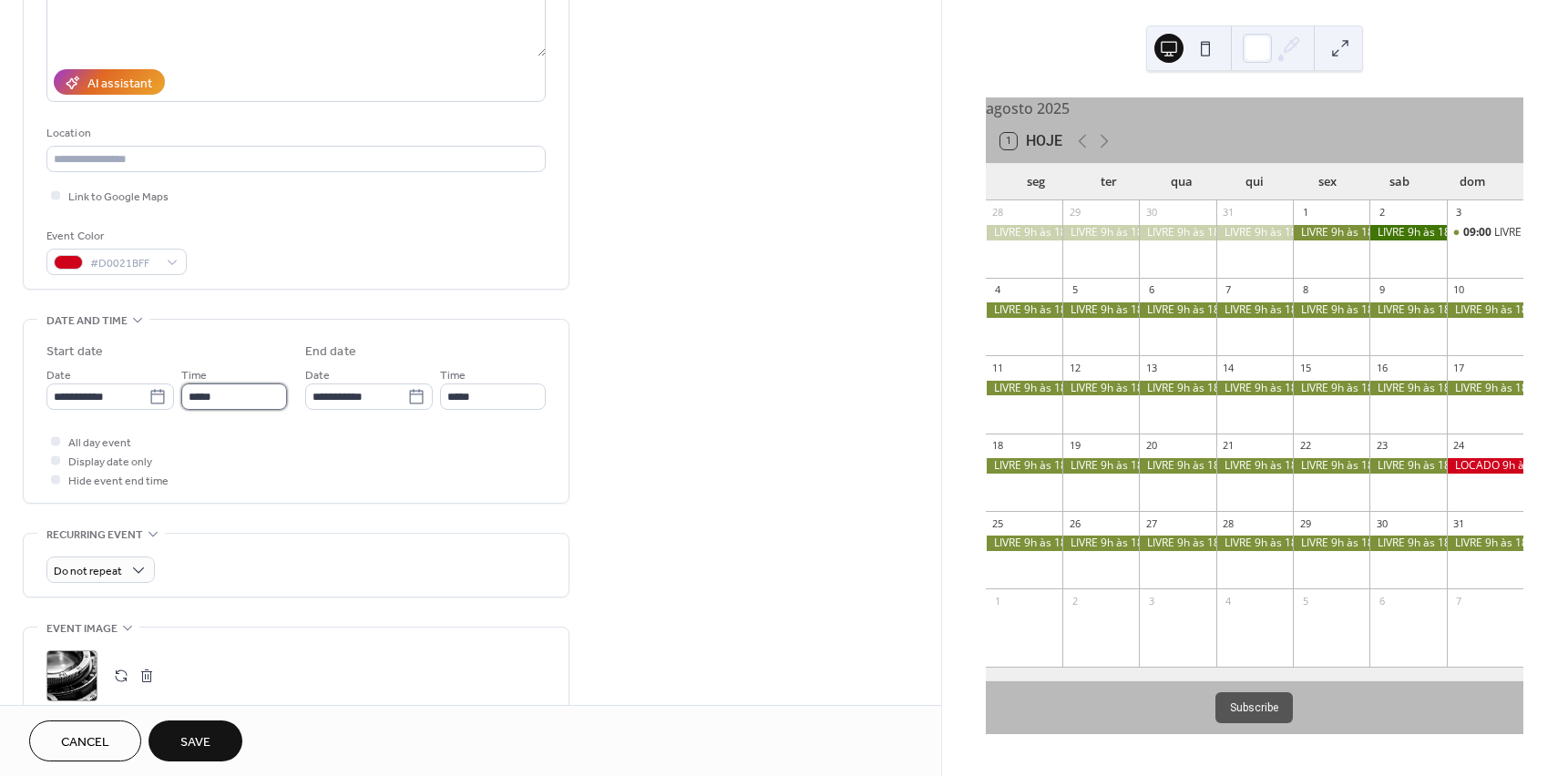 click on "*****" at bounding box center (234, 396) 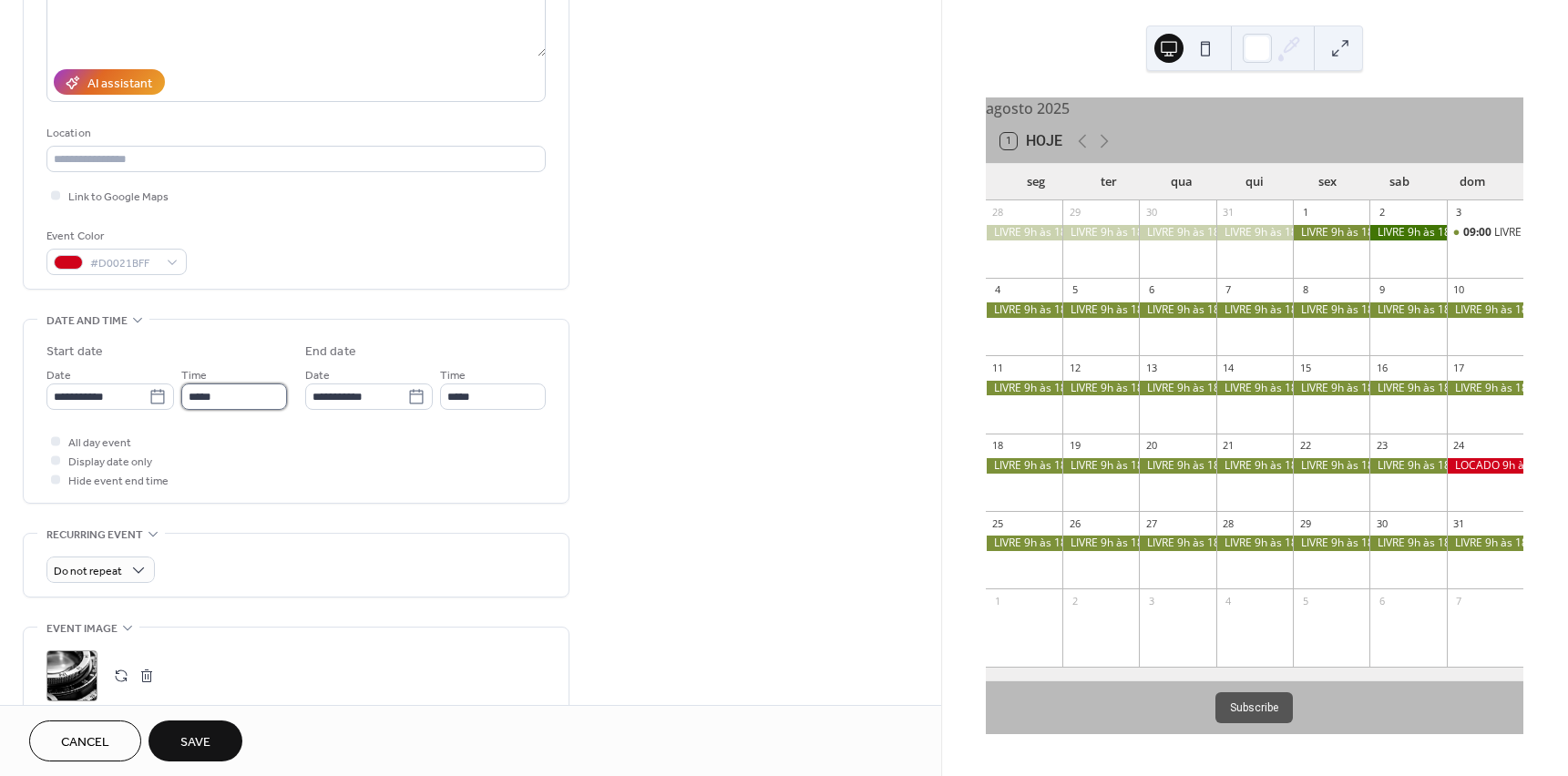 scroll, scrollTop: 0, scrollLeft: 0, axis: both 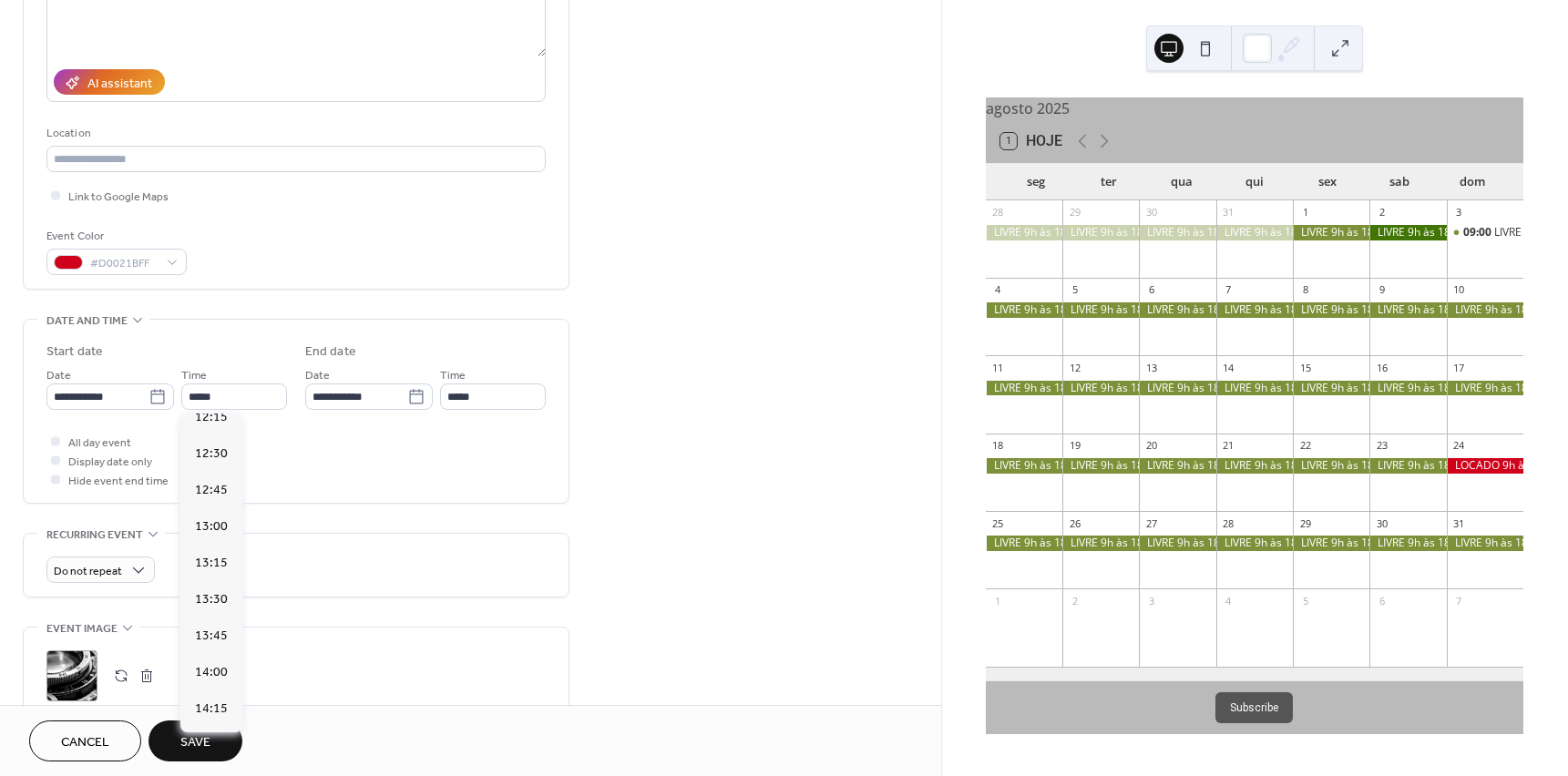 click on "12:00" at bounding box center (211, 381) 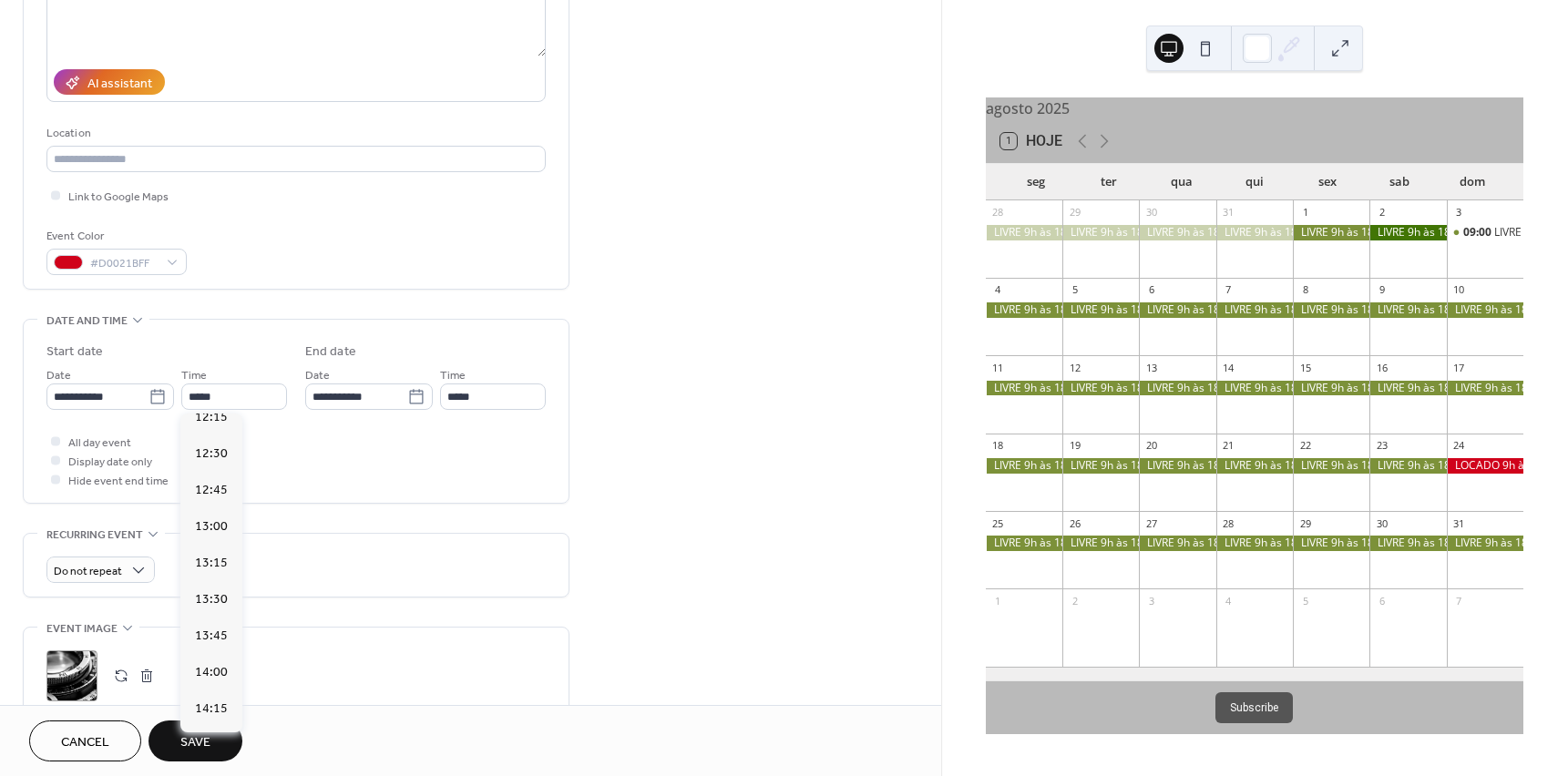 type on "*****" 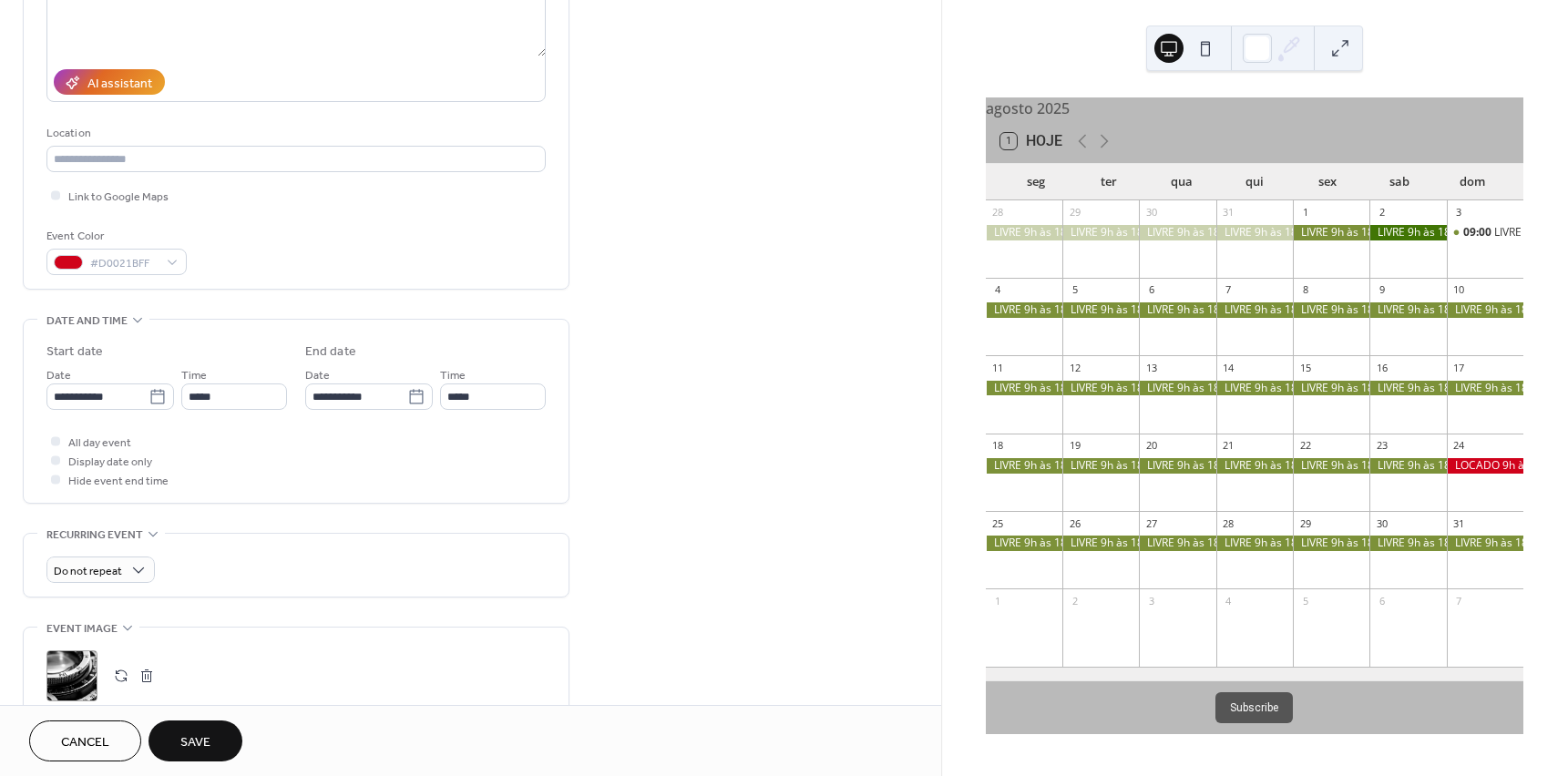 click on "Save" at bounding box center [195, 742] 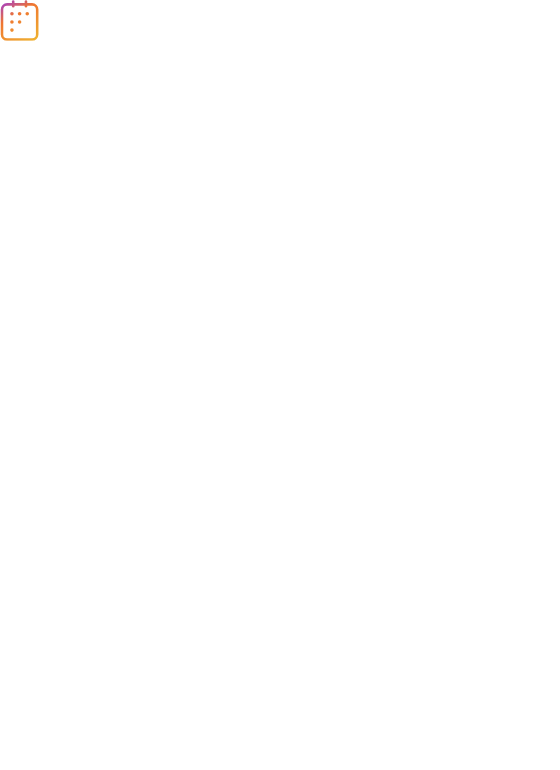 scroll, scrollTop: 0, scrollLeft: 0, axis: both 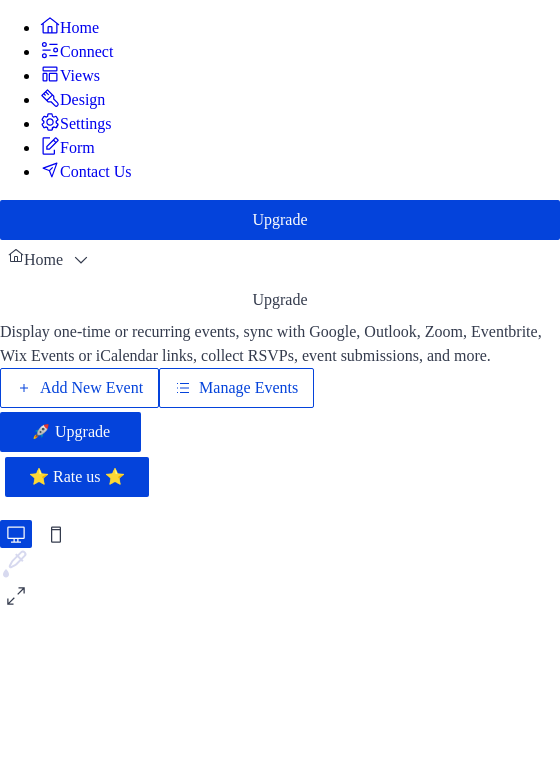 click on "Manage Events" at bounding box center (248, 388) 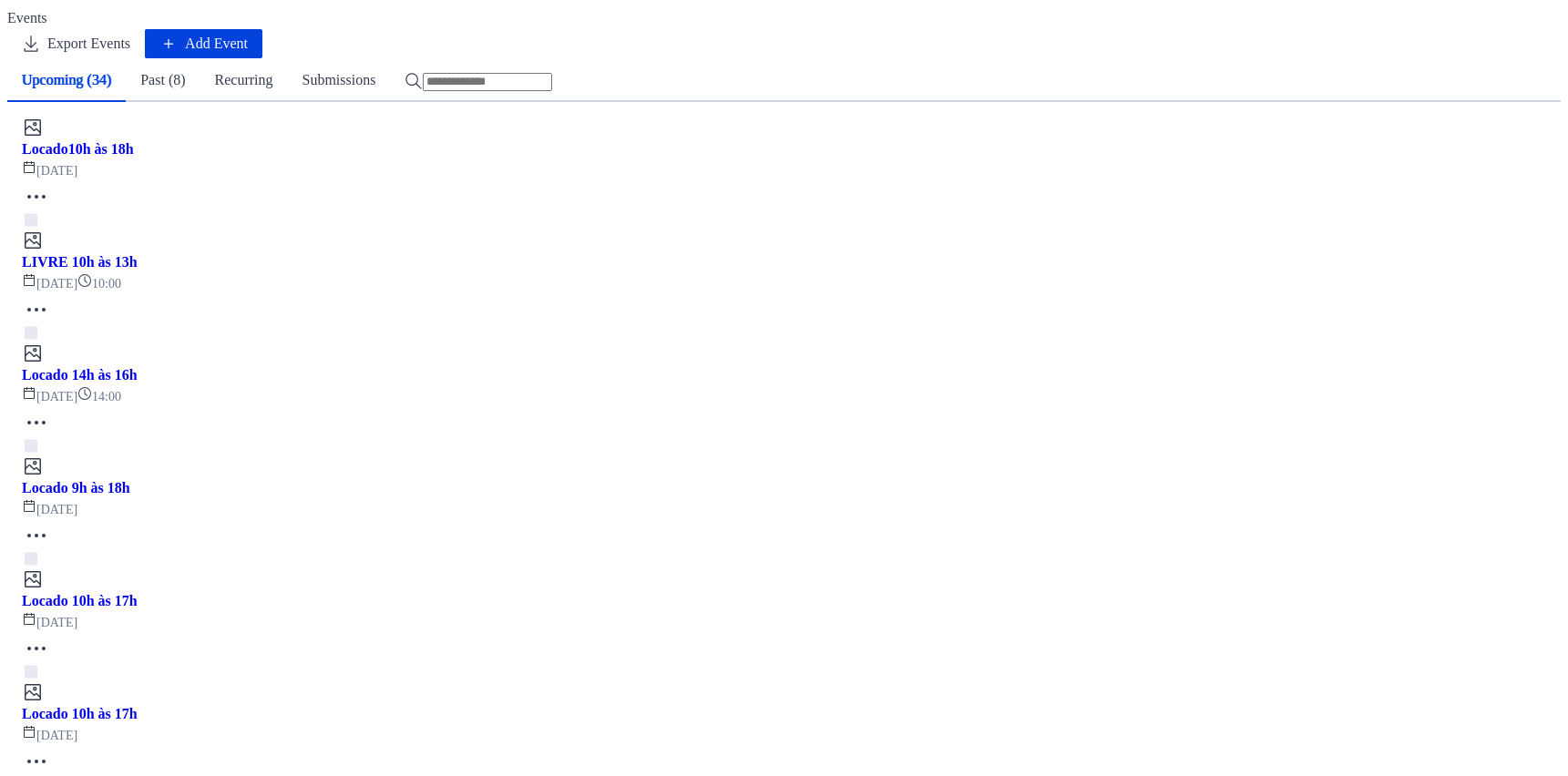 scroll, scrollTop: 0, scrollLeft: 0, axis: both 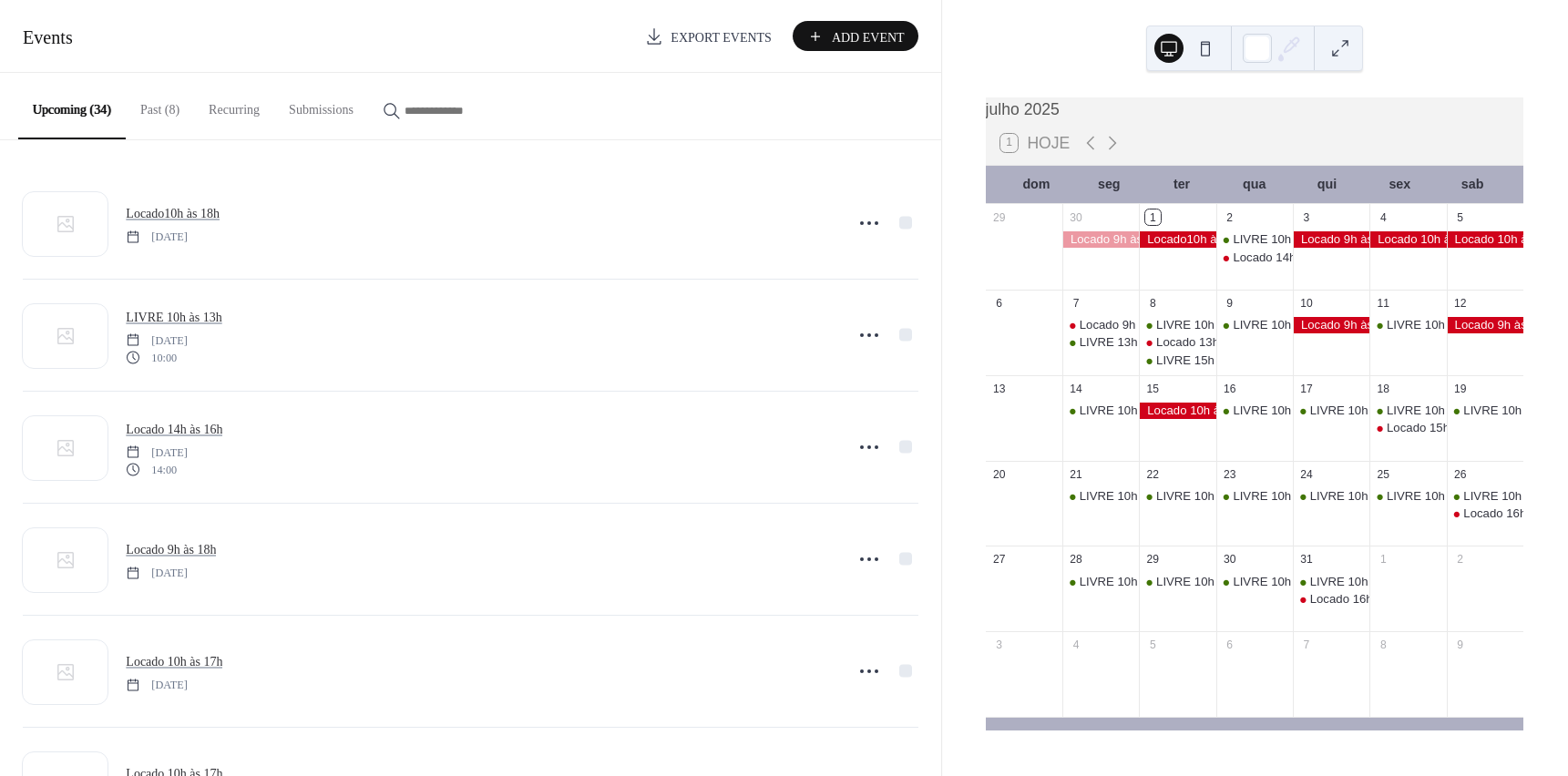 click on "Past  (8)" at bounding box center (159, 105) 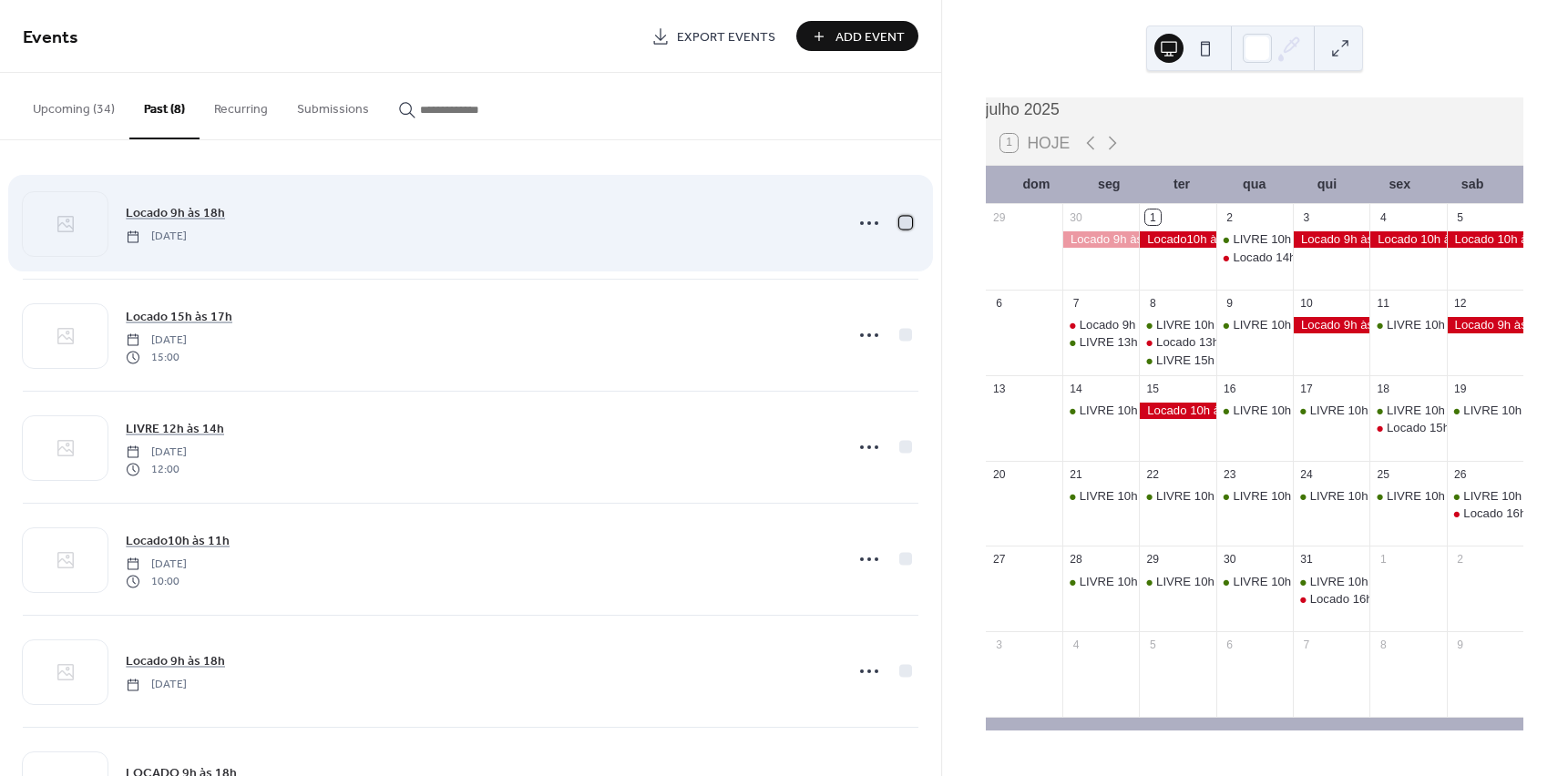 click at bounding box center [906, 222] 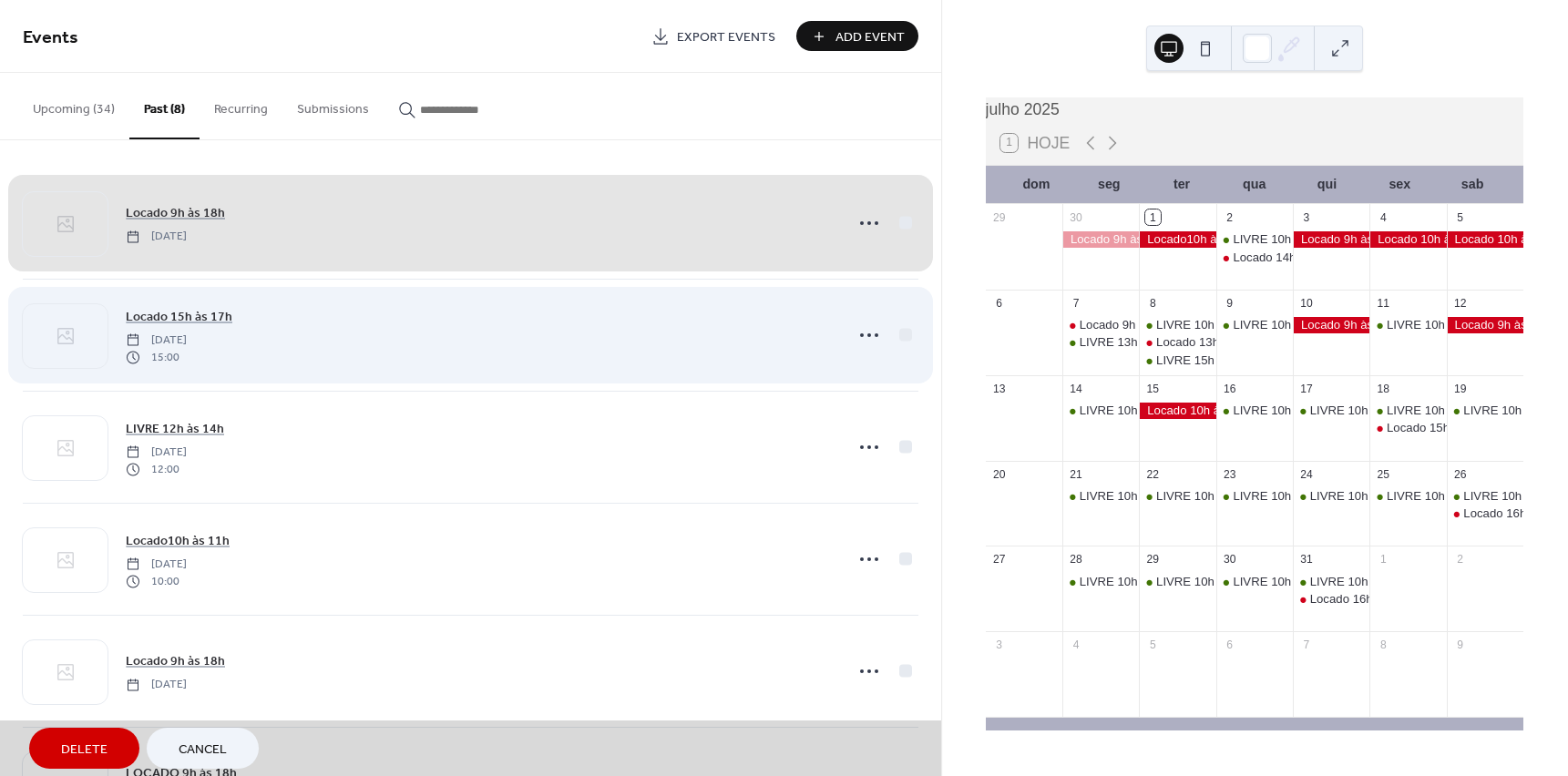 click on "Locado 15h às 17h  Saturday, June 28, 2025 15:00" at bounding box center (470, 334) 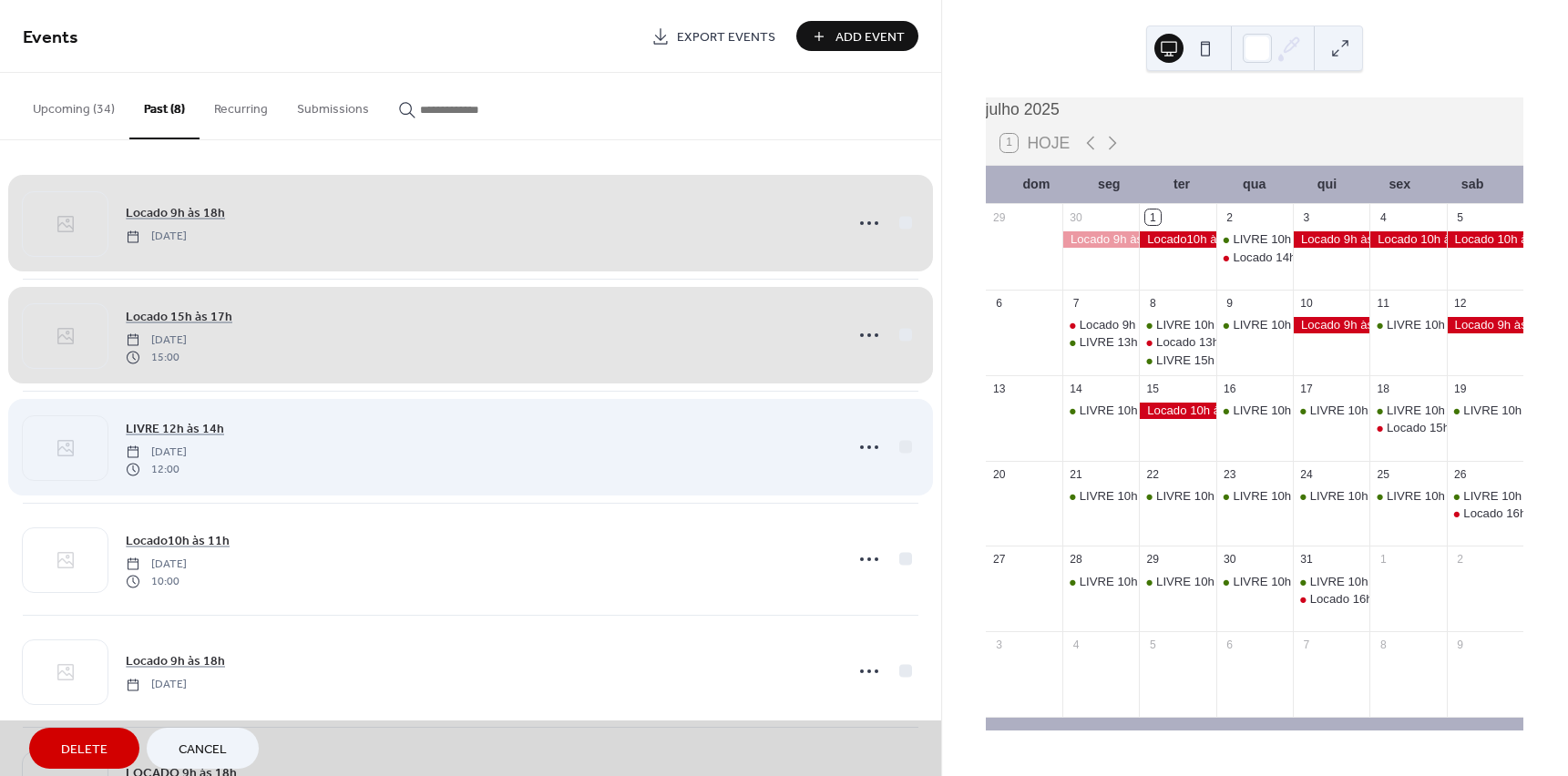 click on "LIVRE 12h às 14h Saturday, June 28, 2025 12:00" at bounding box center (470, 446) 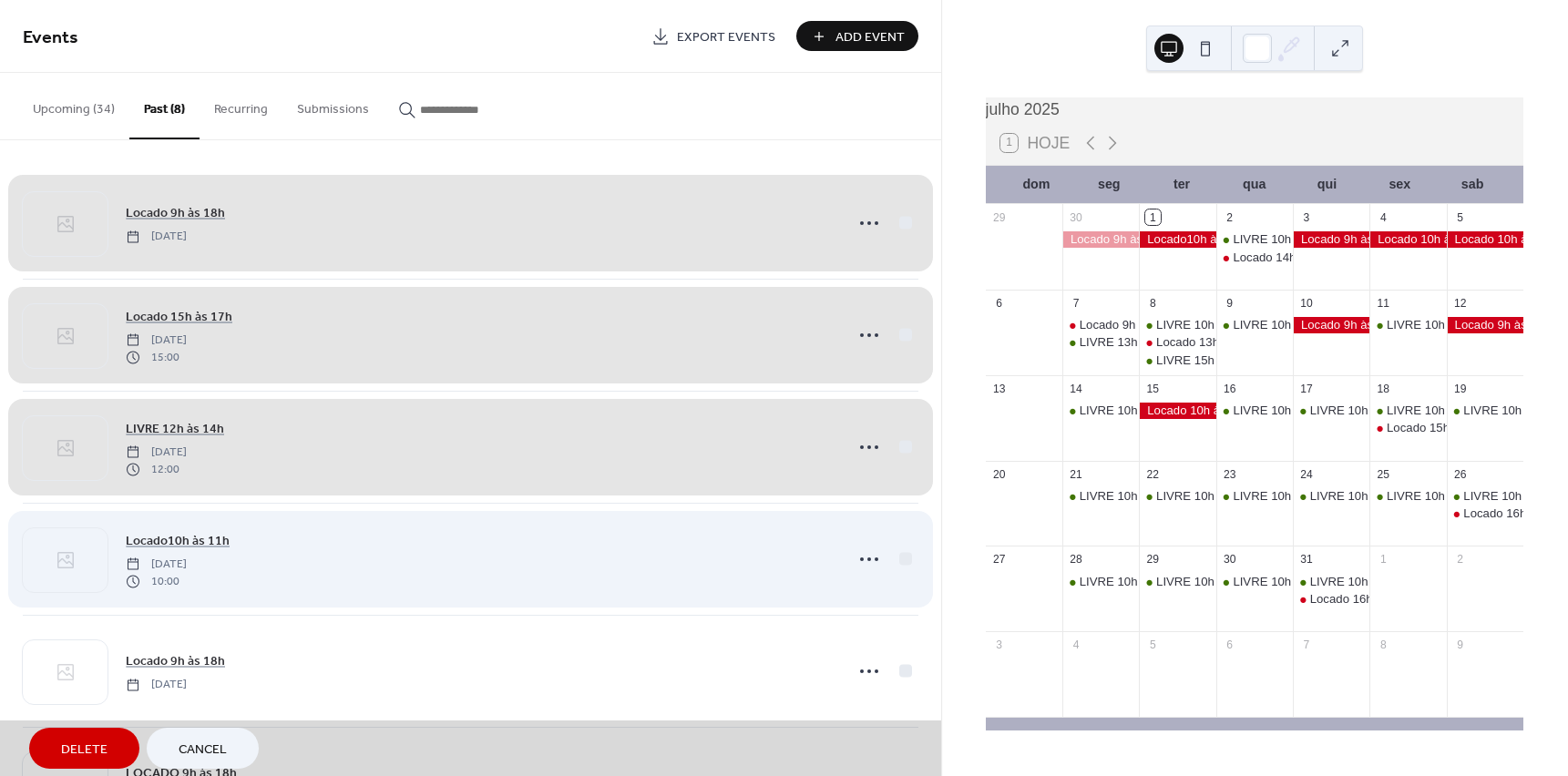 click on "Locado10h às 11h Saturday, June 28, 2025 10:00" at bounding box center (470, 558) 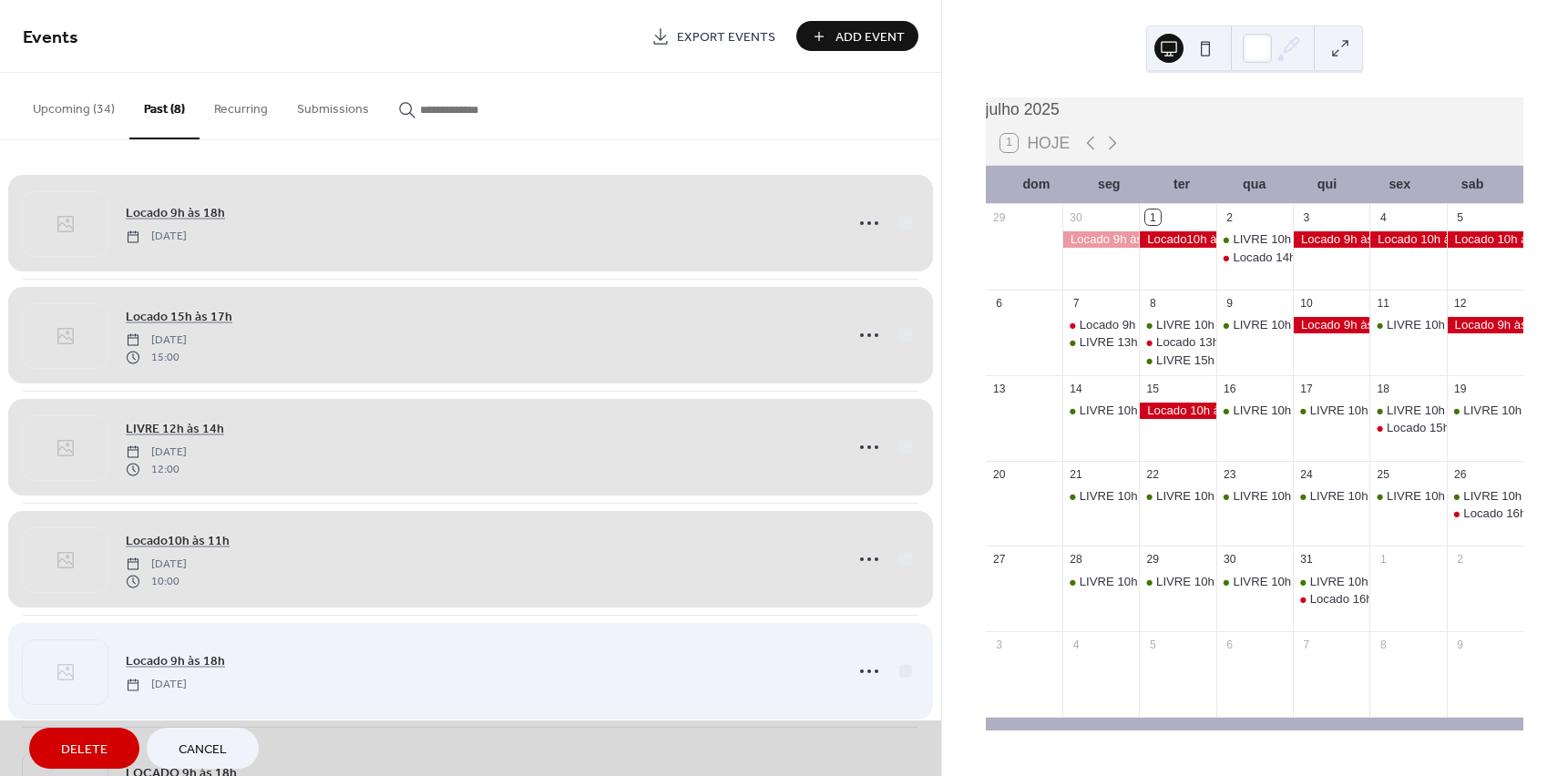 click on "Locado 9h às 18h Friday, June 27, 2025" at bounding box center (470, 670) 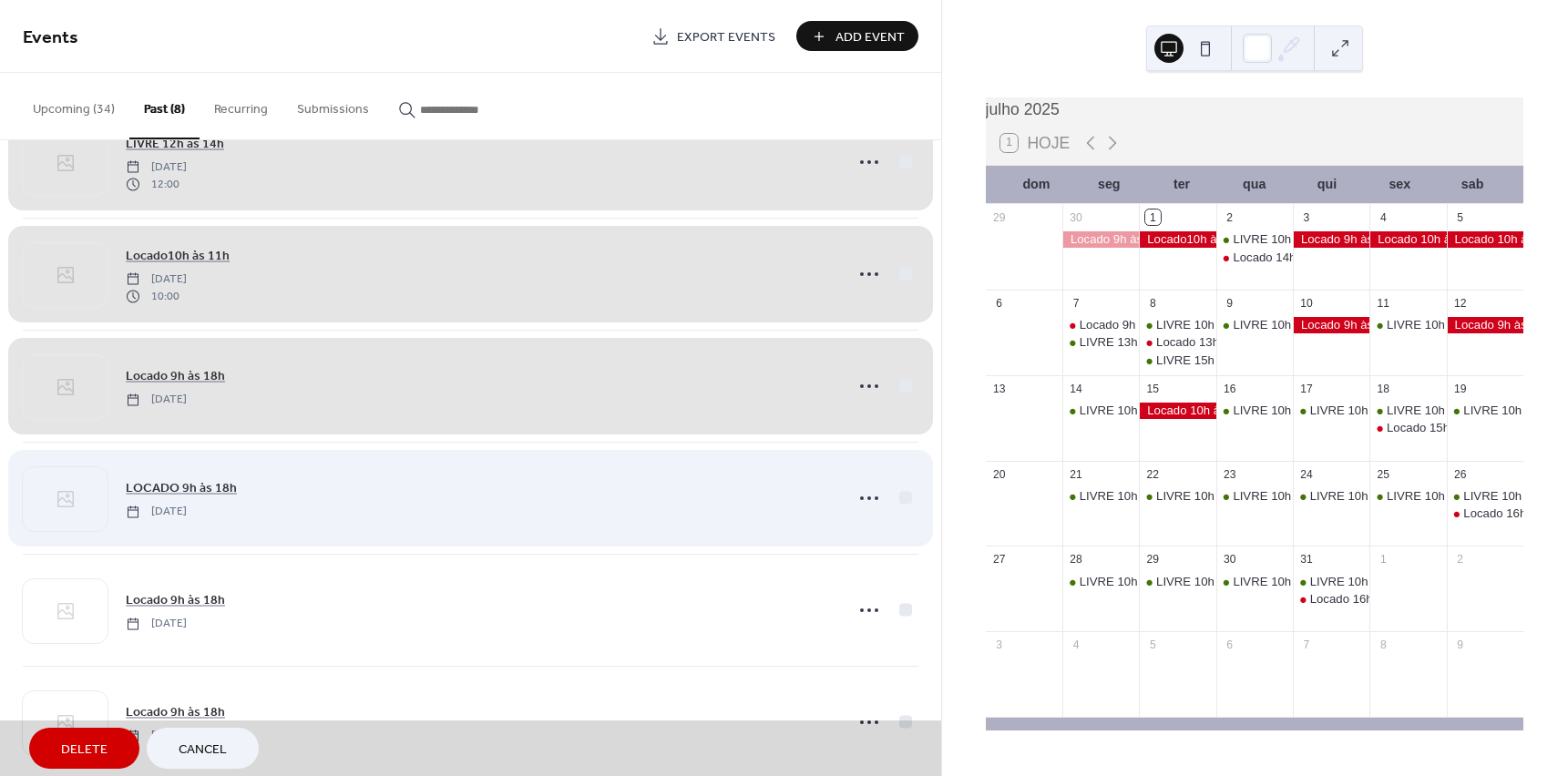 scroll, scrollTop: 314, scrollLeft: 0, axis: vertical 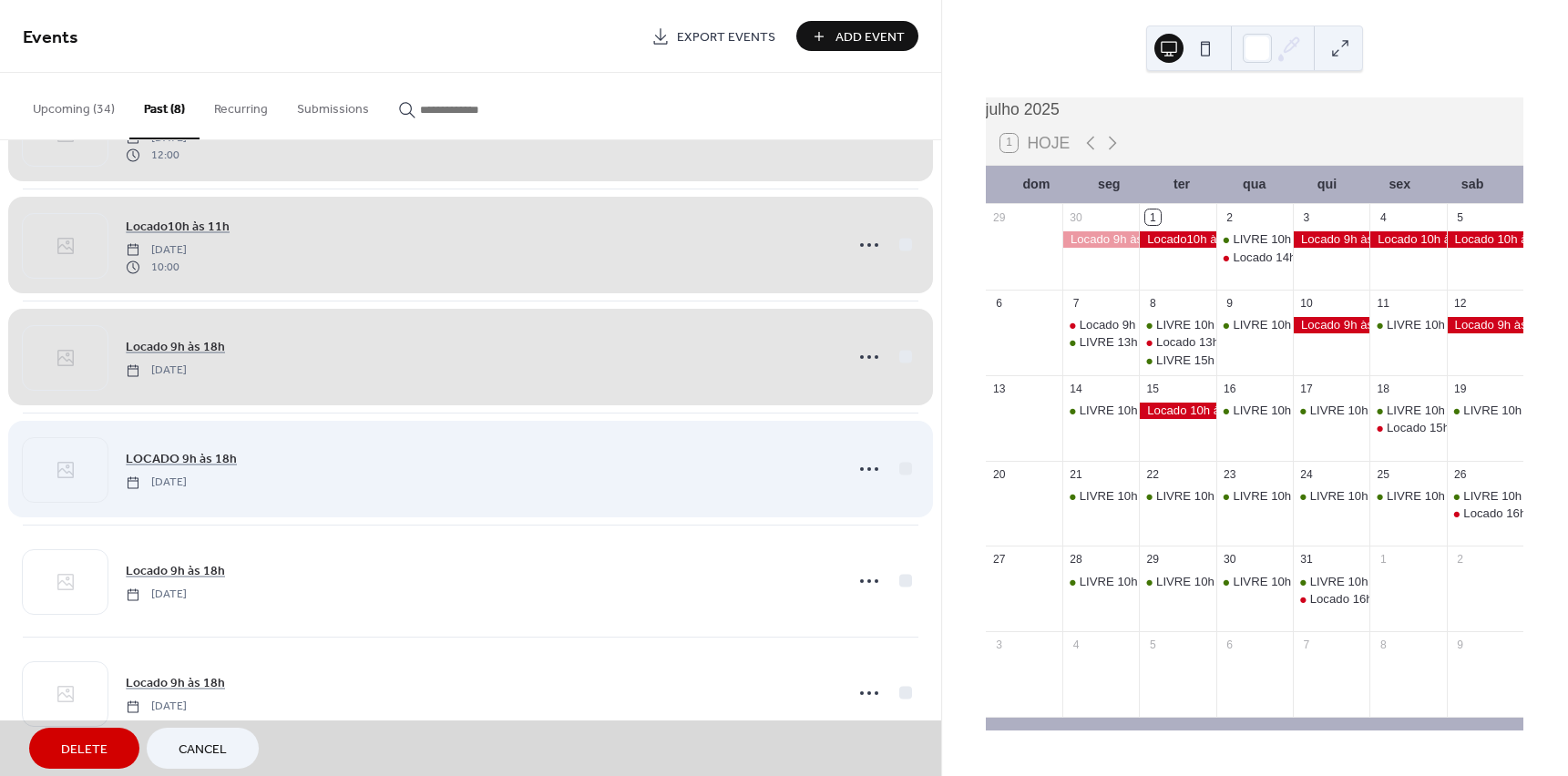 click on "LOCADO 9h às 18h  Thursday, June 26, 2025" at bounding box center (470, 468) 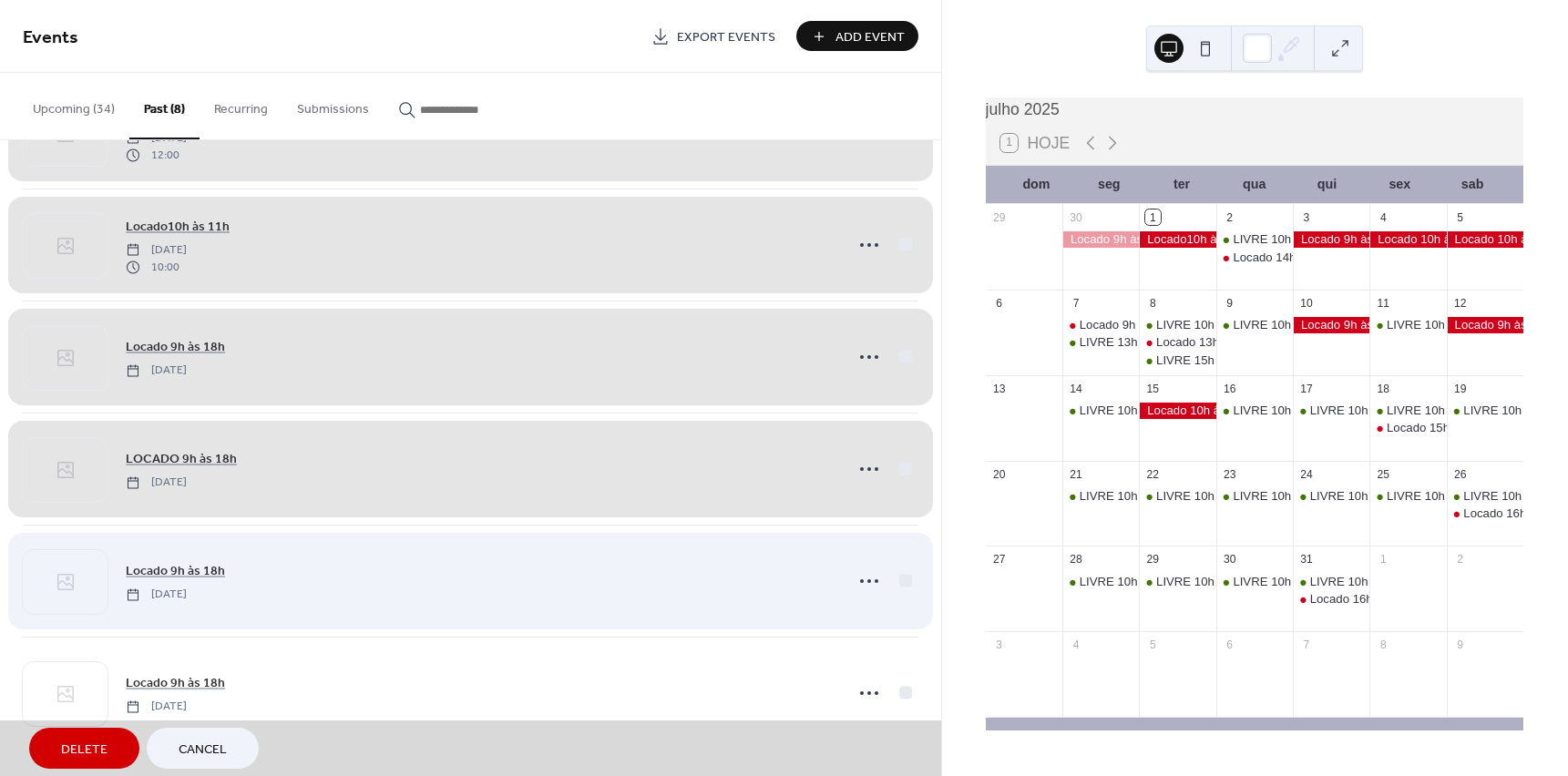 click on "Locado 9h às 18h  Wednesday, June 25, 2025" at bounding box center [470, 580] 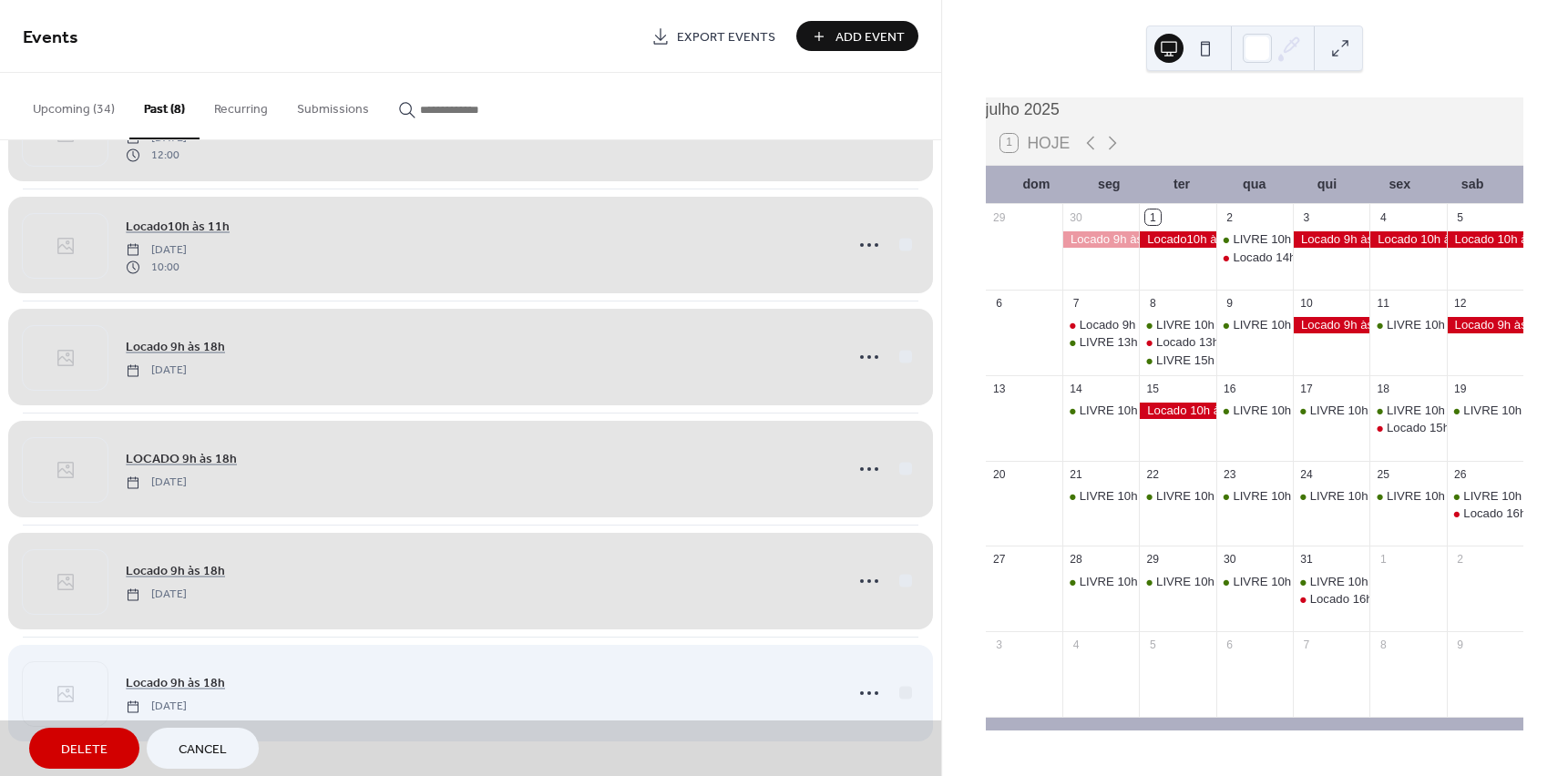 click on "Locado 9h às 18h Tuesday, June 24, 2025" at bounding box center [470, 692] 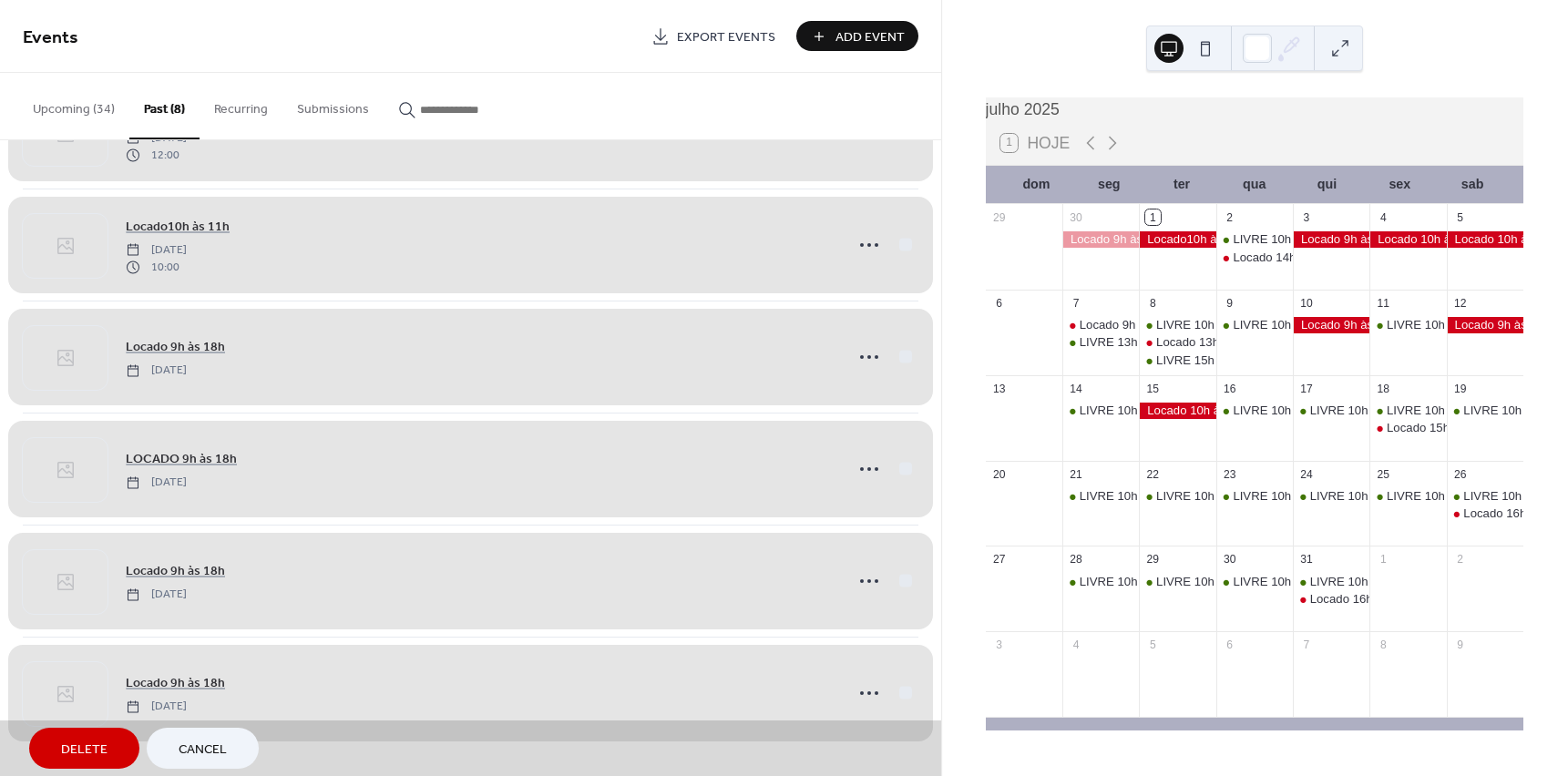 click on "Delete" at bounding box center [84, 750] 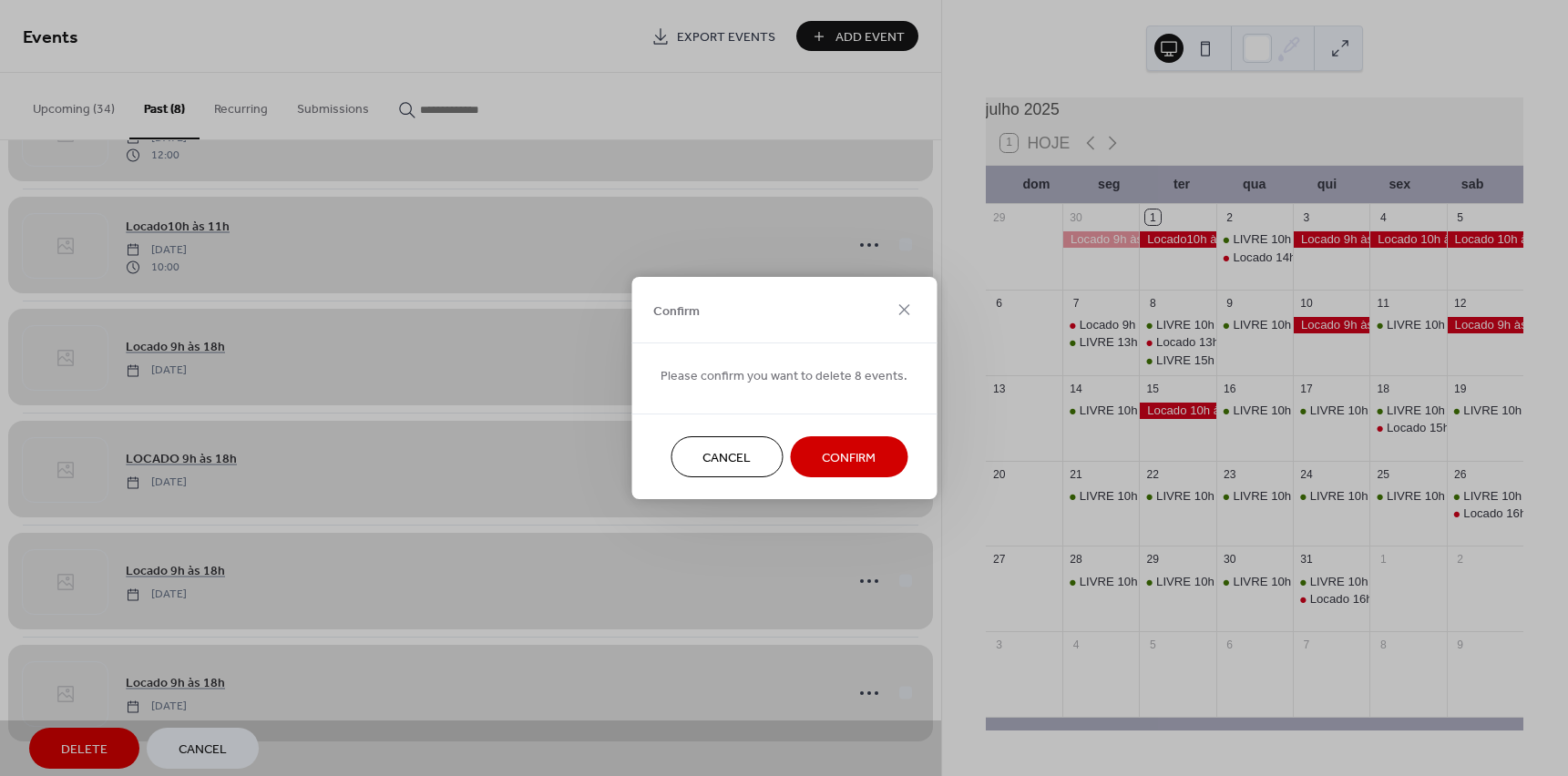 click on "Confirm" at bounding box center [848, 458] 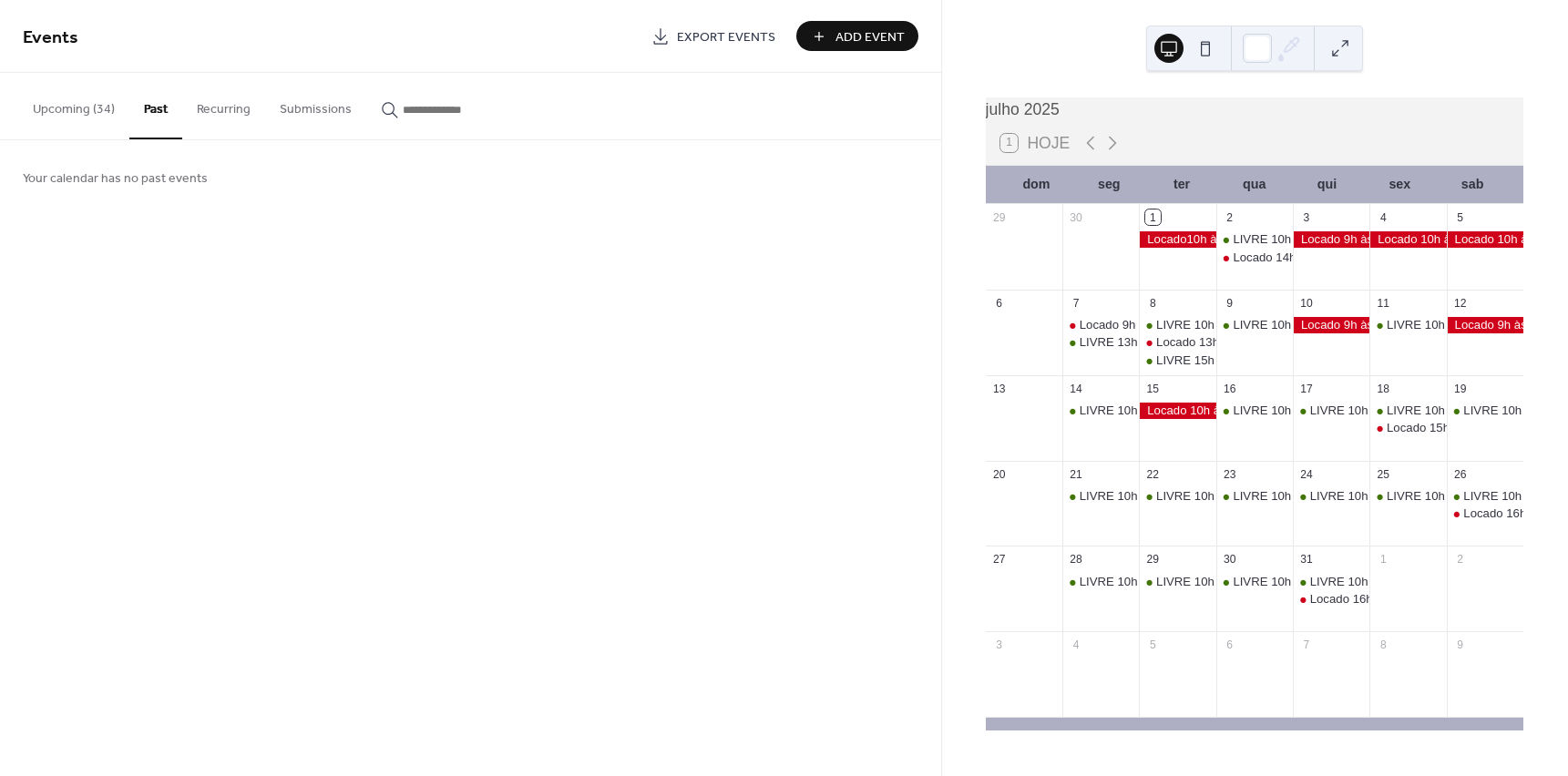 scroll, scrollTop: 0, scrollLeft: 0, axis: both 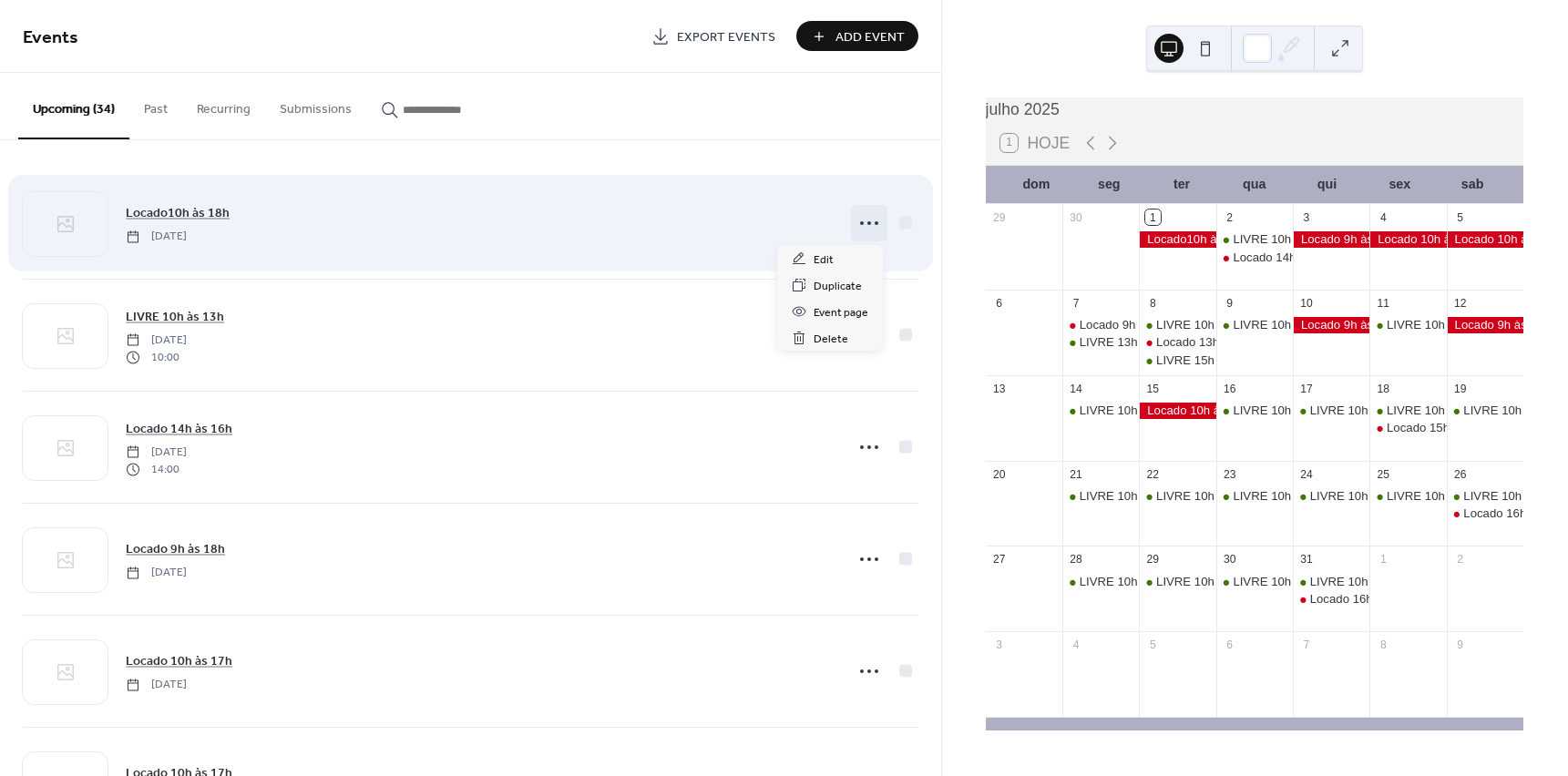 click 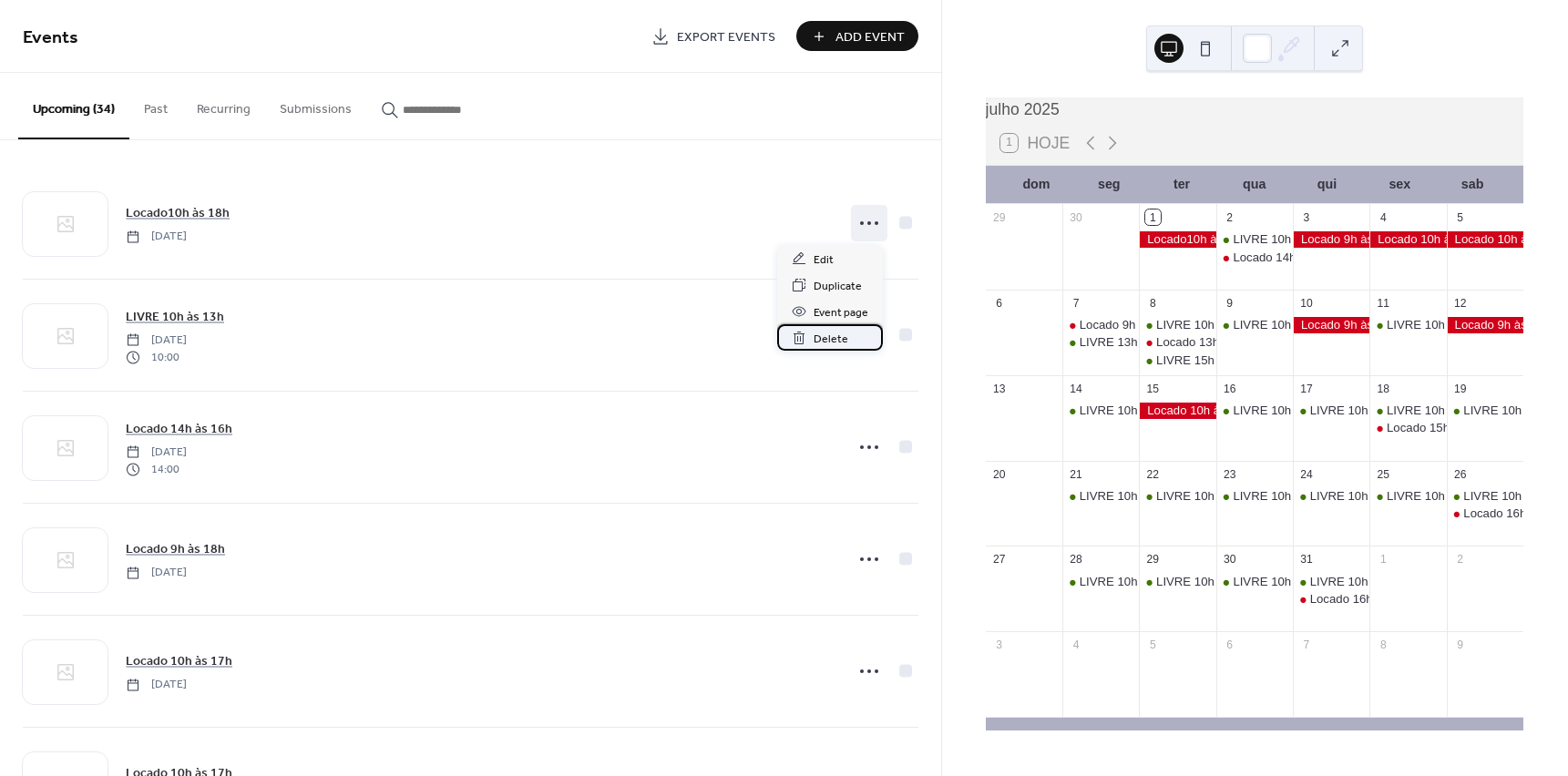 click on "Delete" at bounding box center (831, 339) 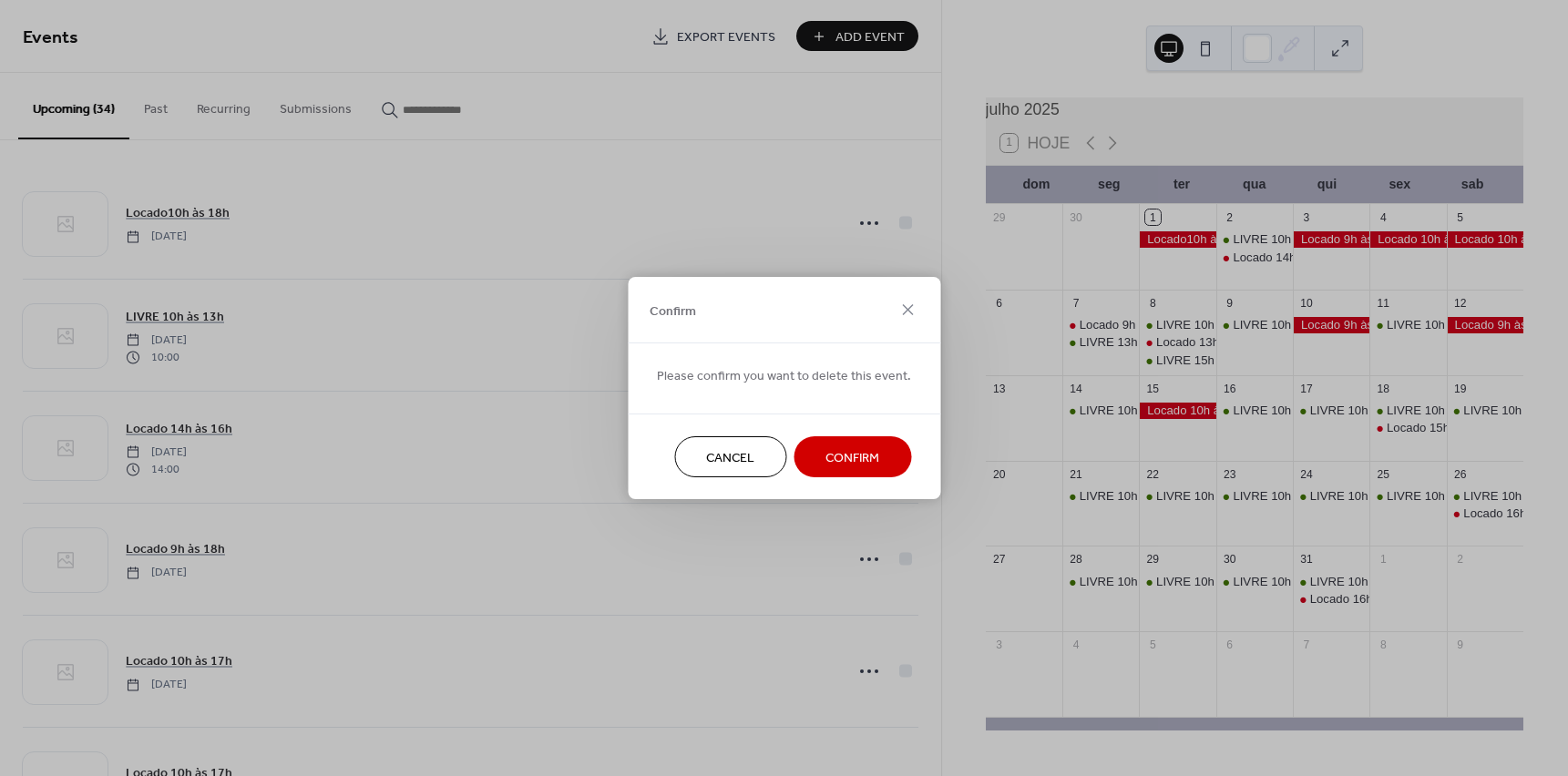 click on "Confirm" at bounding box center [852, 458] 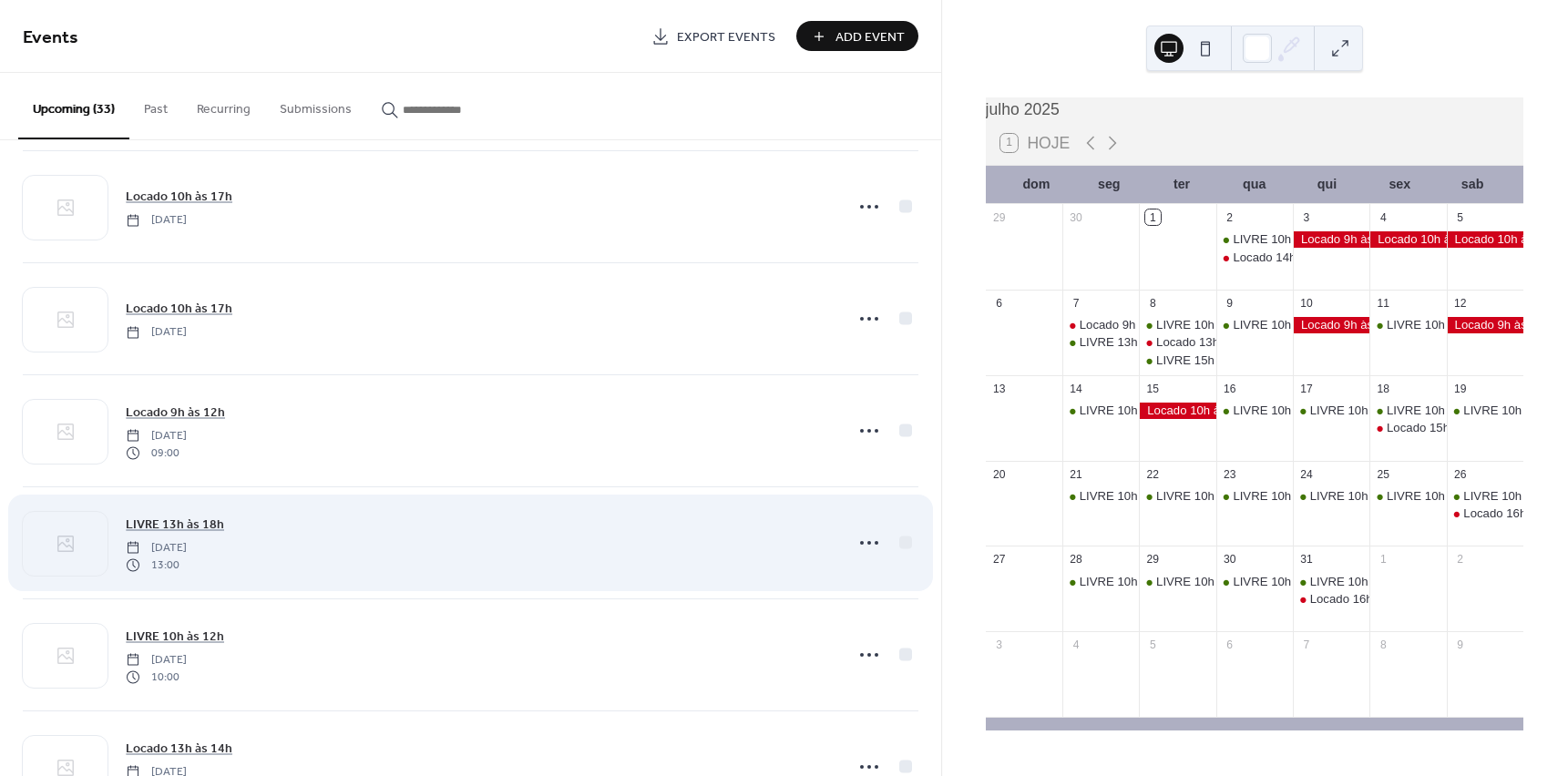 scroll, scrollTop: 364, scrollLeft: 0, axis: vertical 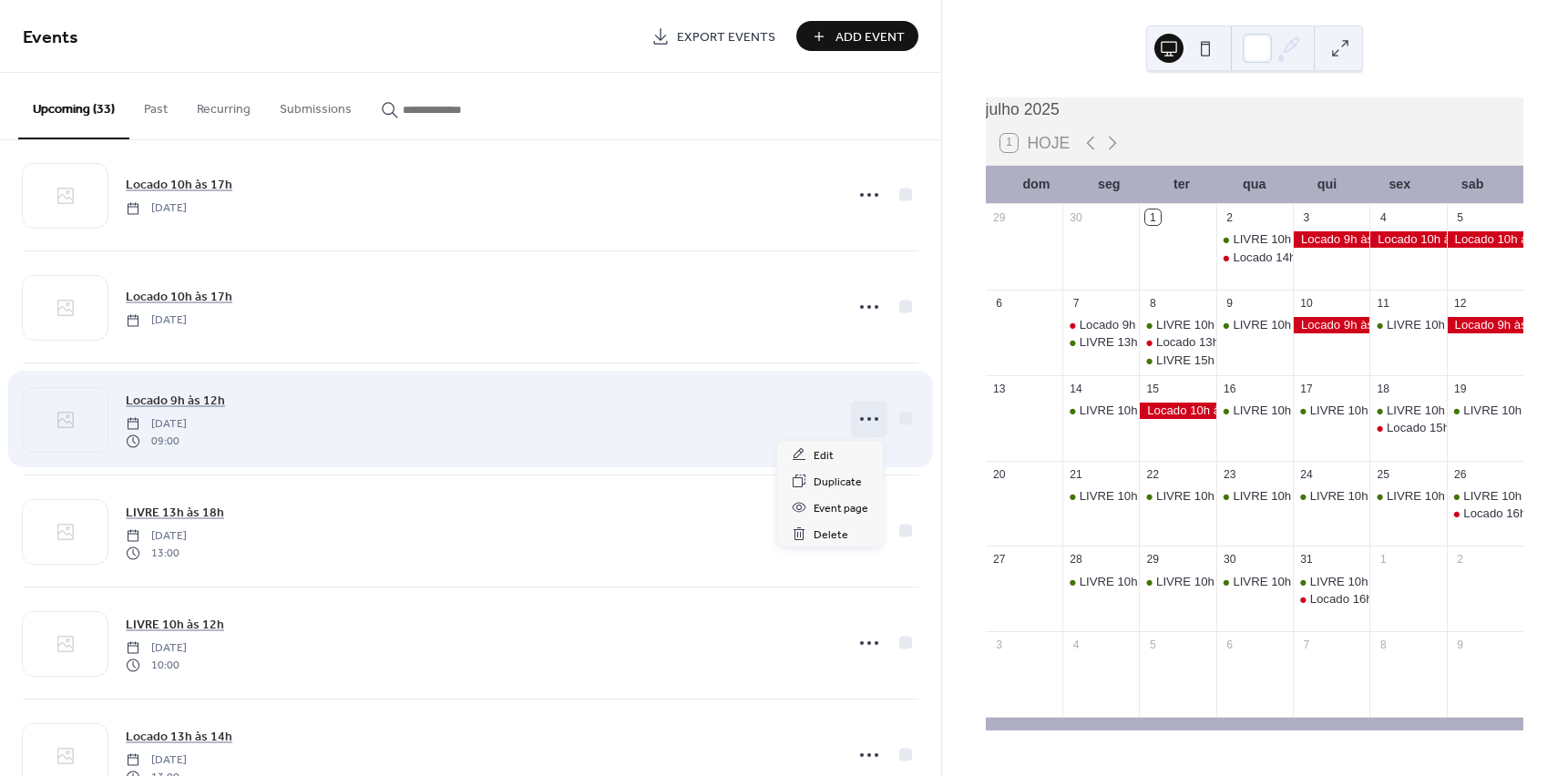click 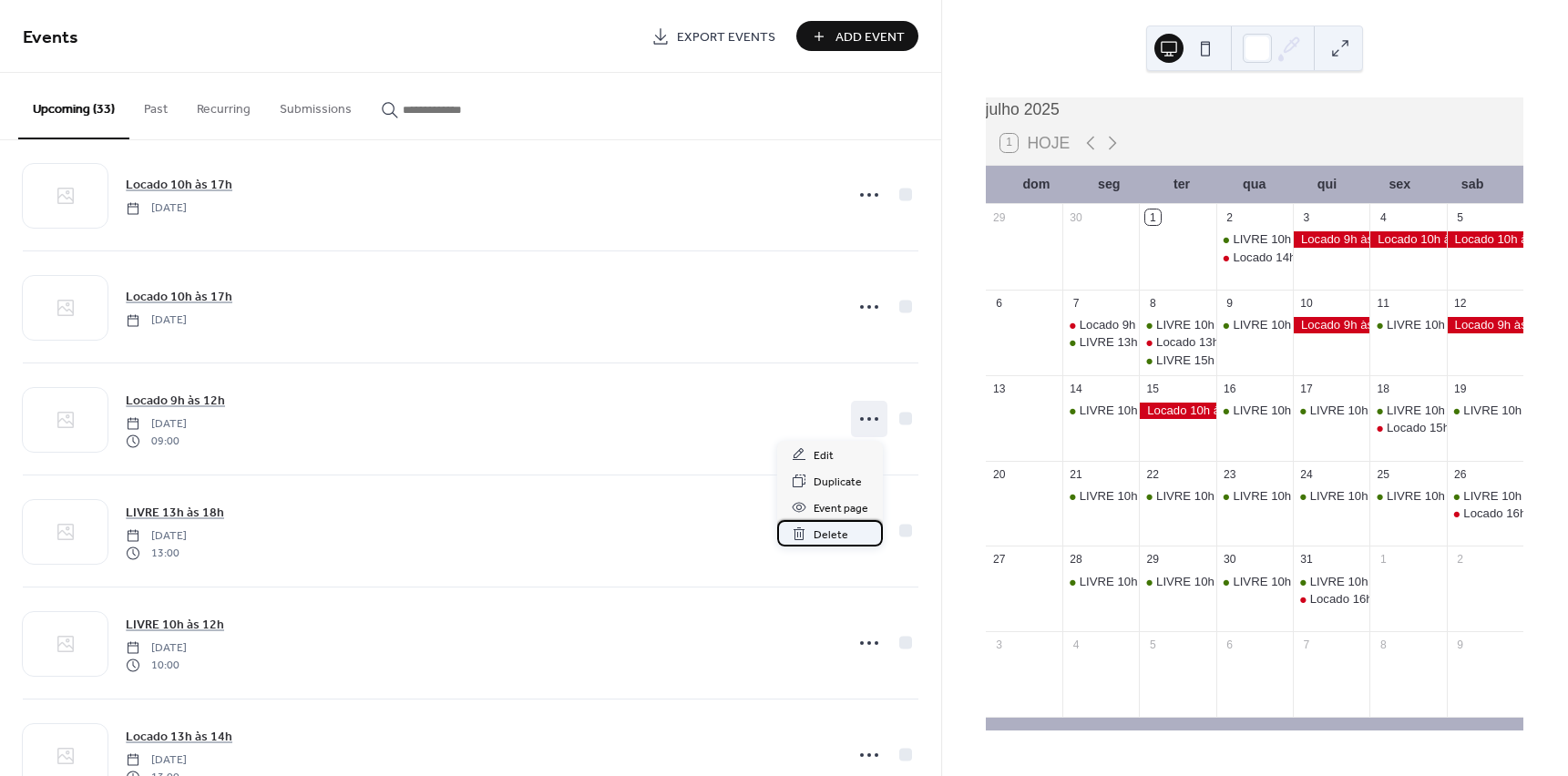 click on "Delete" at bounding box center (831, 535) 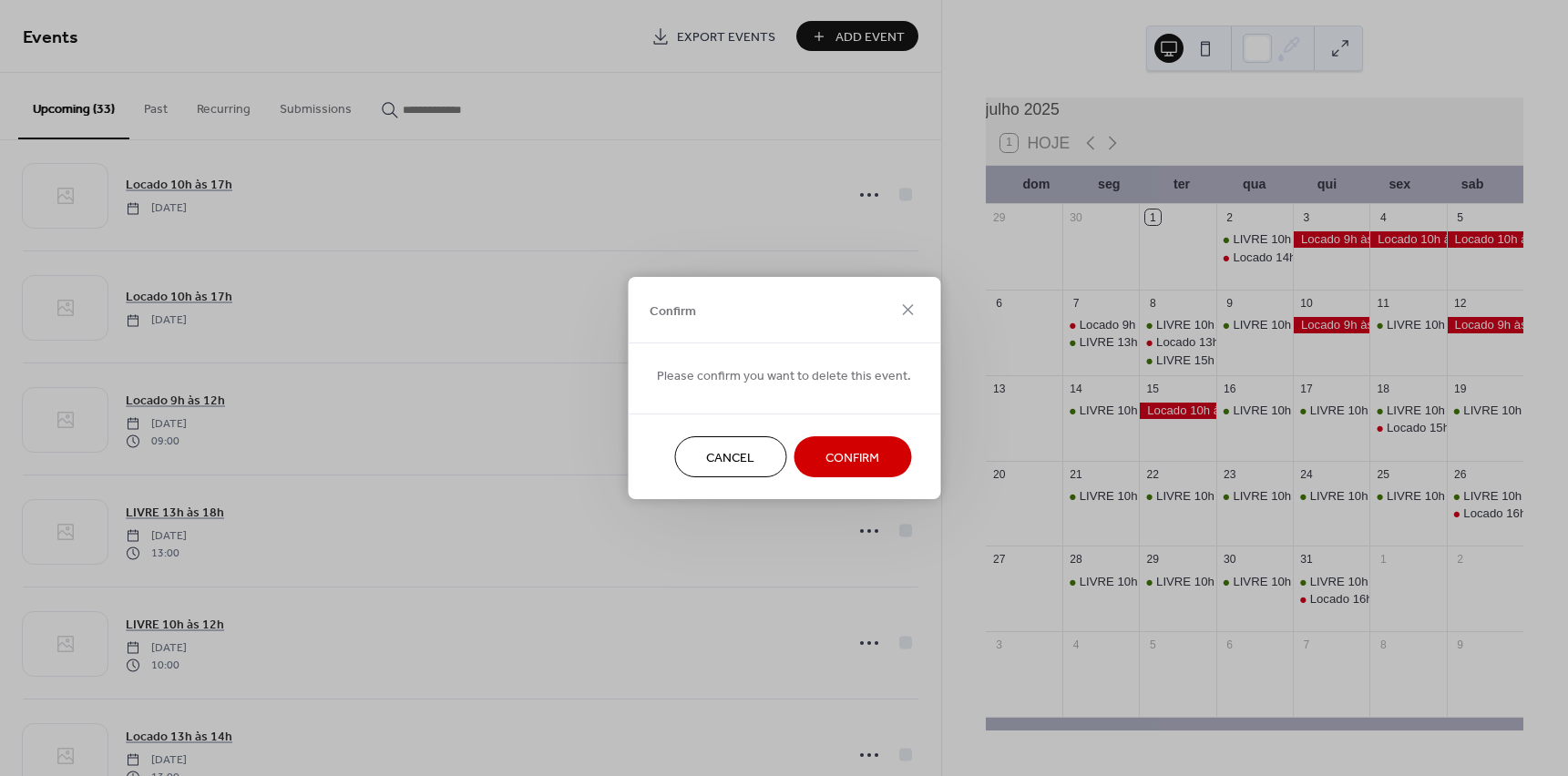 click on "Confirm" at bounding box center (852, 458) 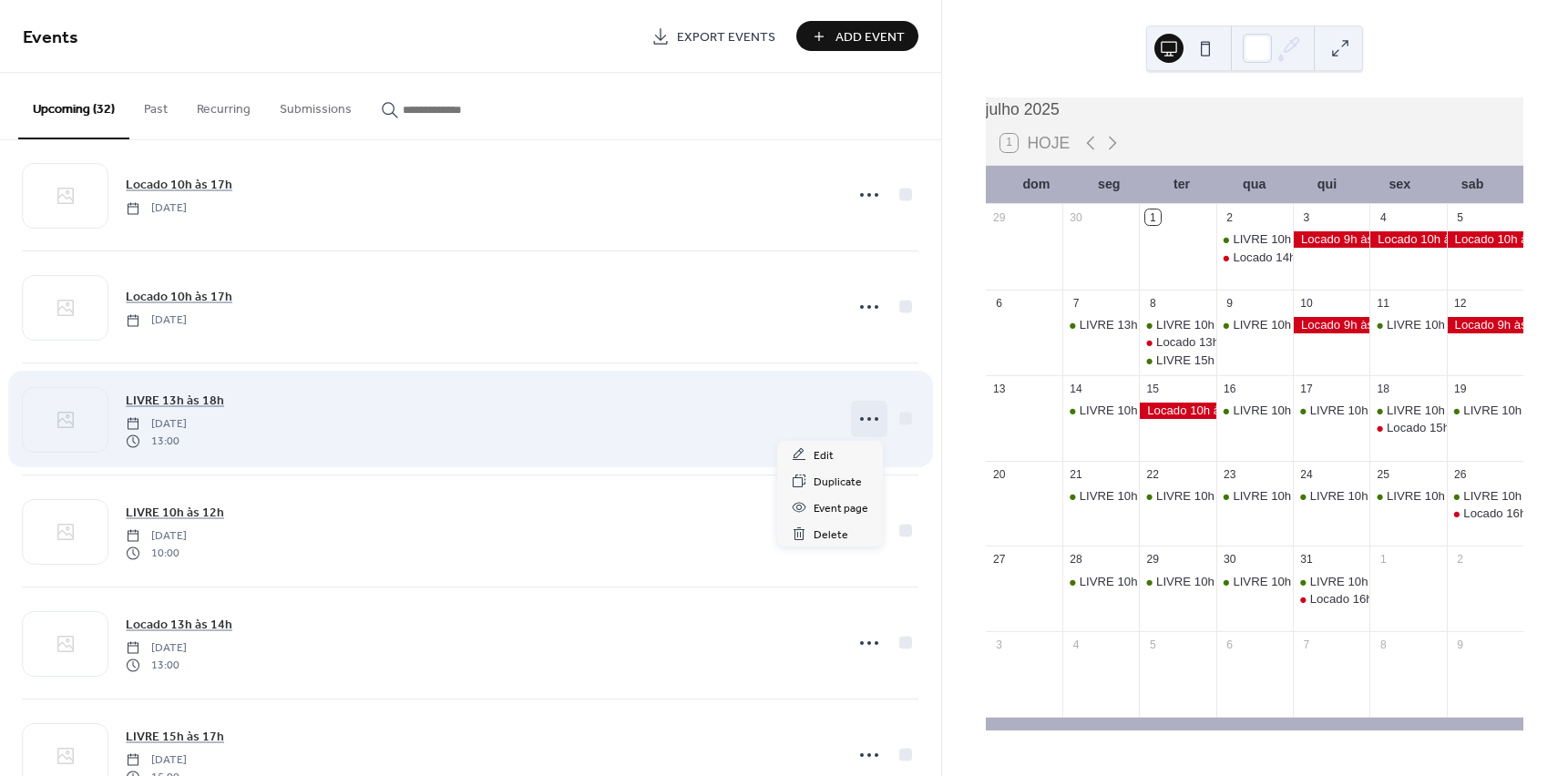 click 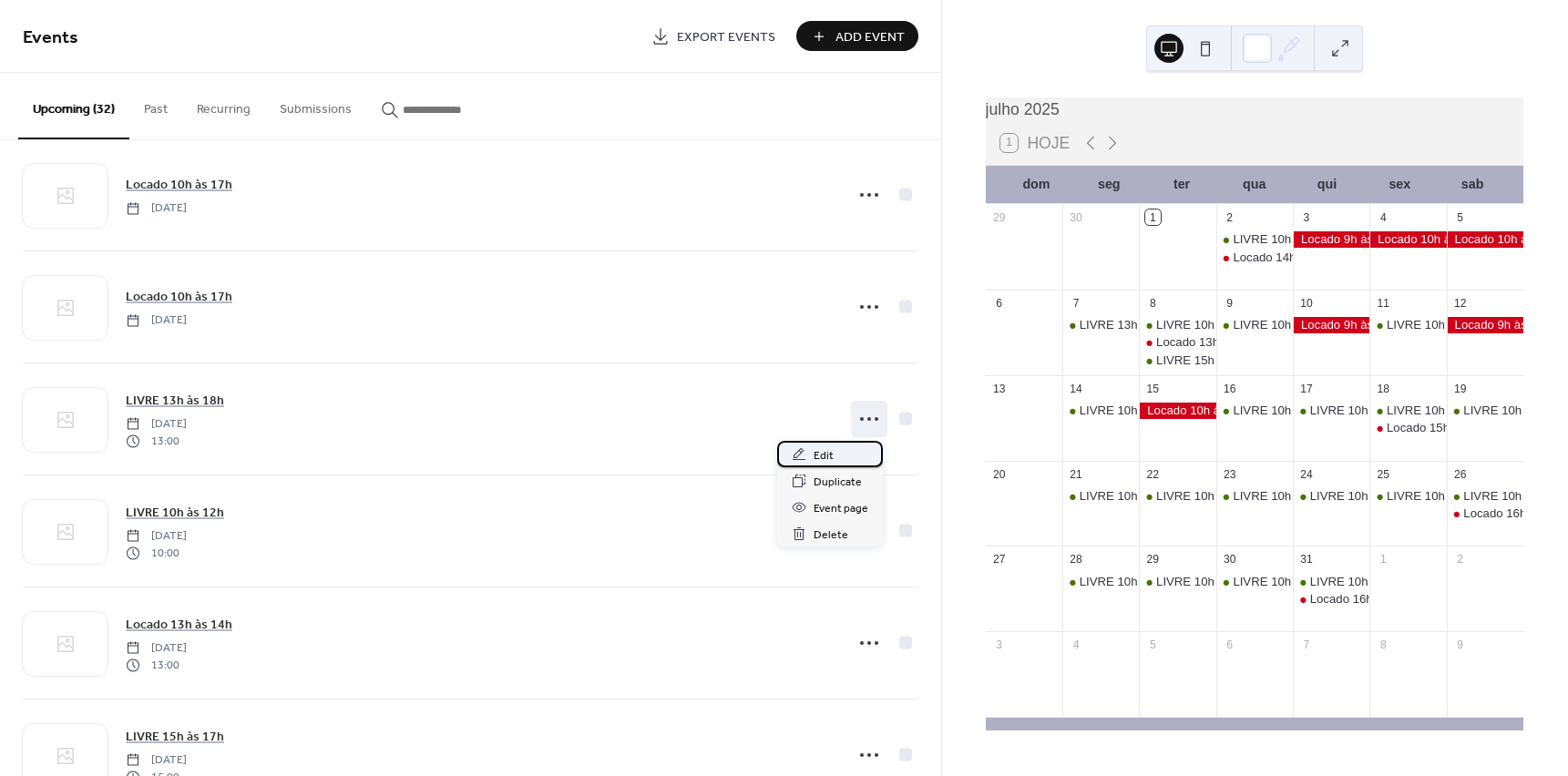 click on "Edit" at bounding box center (824, 455) 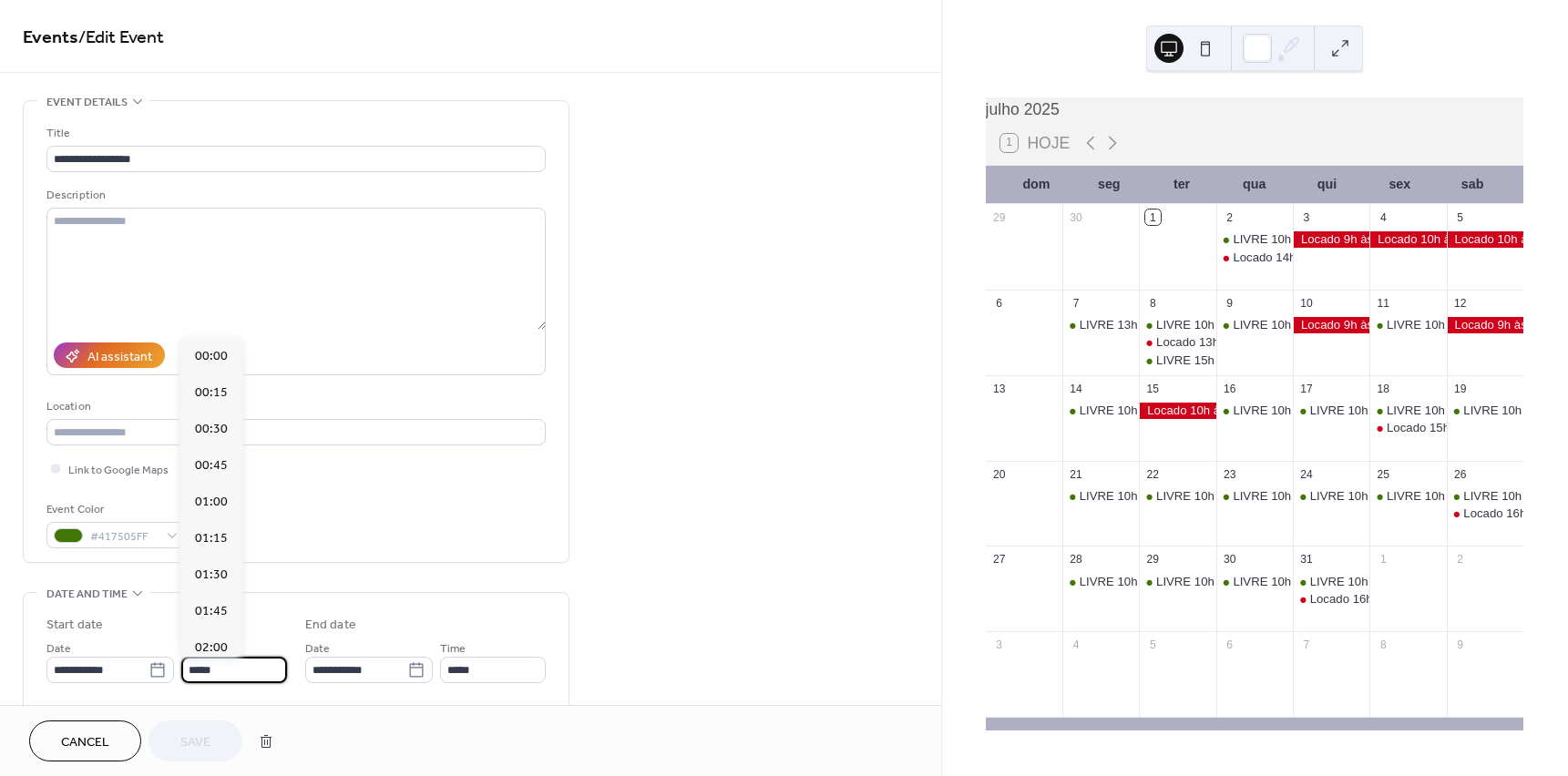 click on "*****" at bounding box center (234, 669) 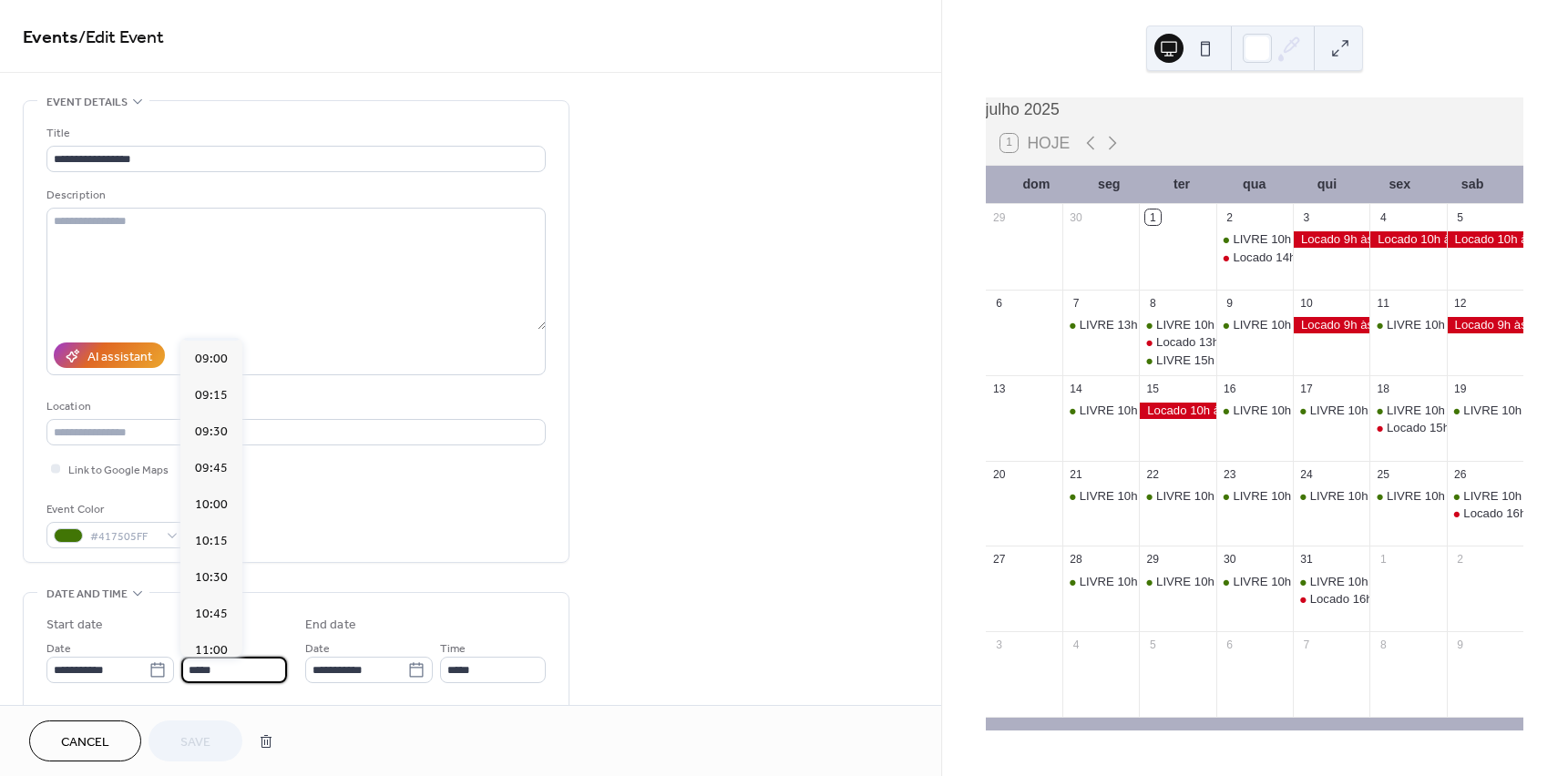 scroll, scrollTop: 1304, scrollLeft: 0, axis: vertical 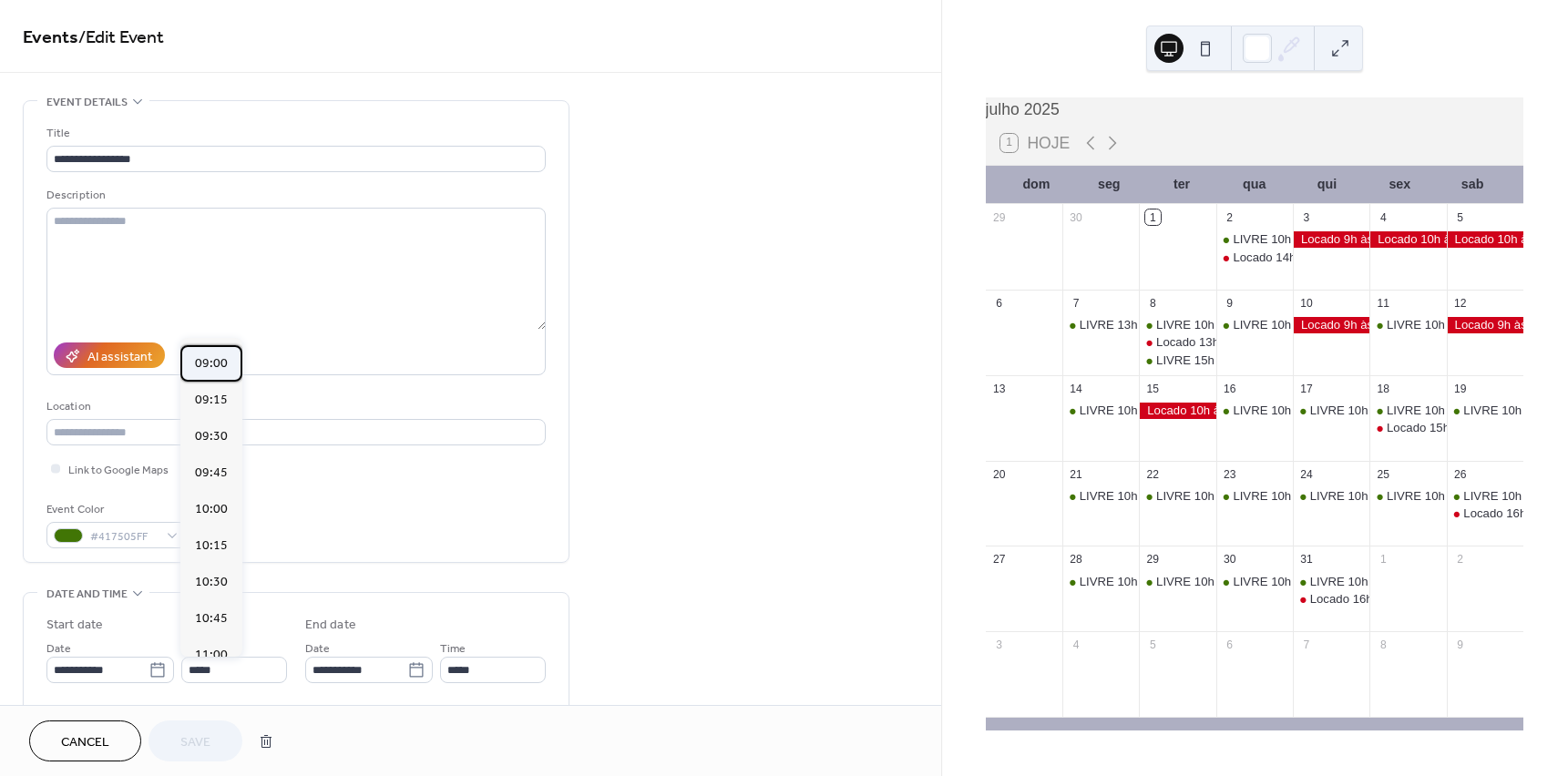 click on "09:00" at bounding box center [211, 363] 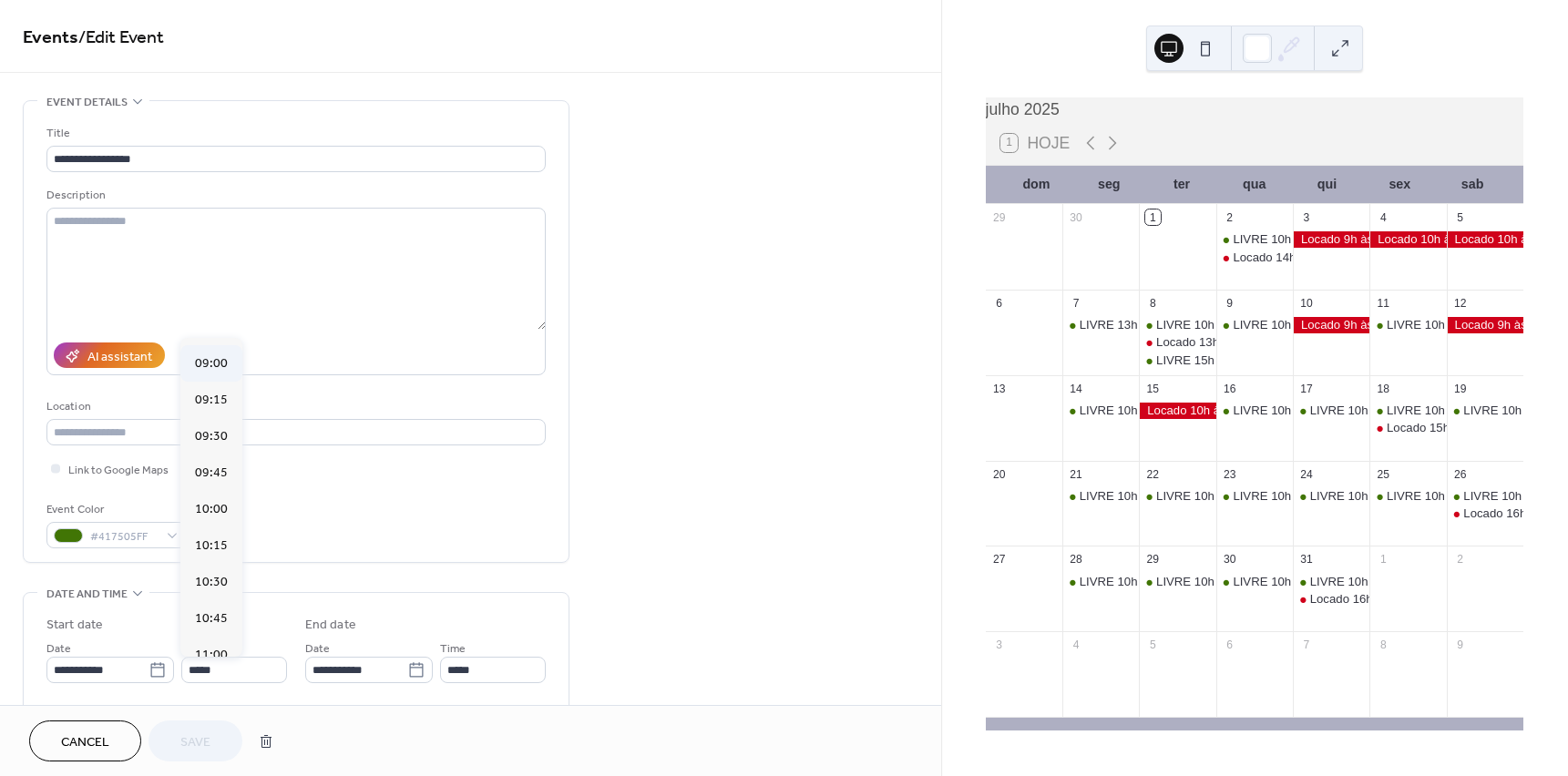 type on "*****" 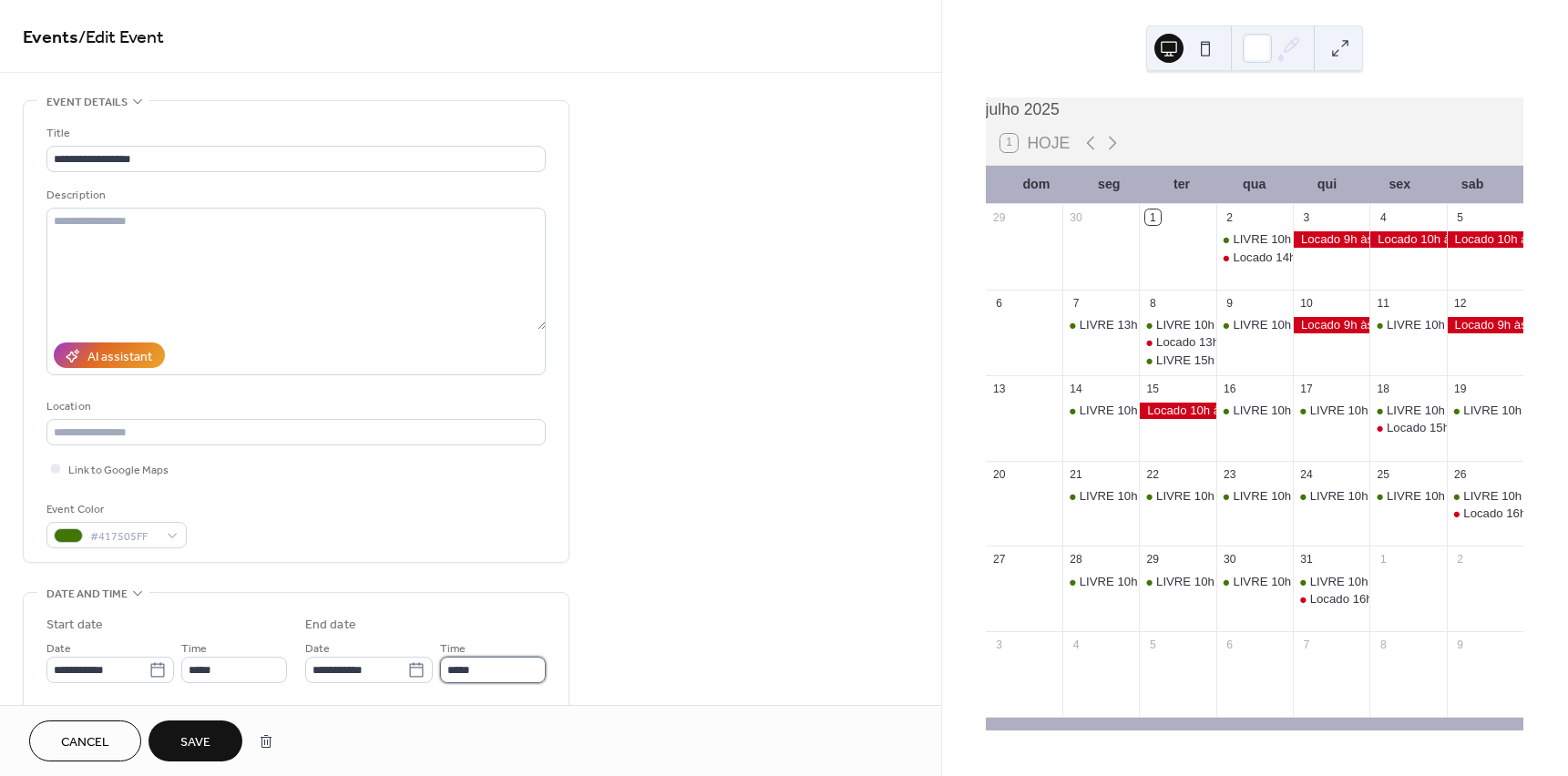 click on "*****" at bounding box center (493, 669) 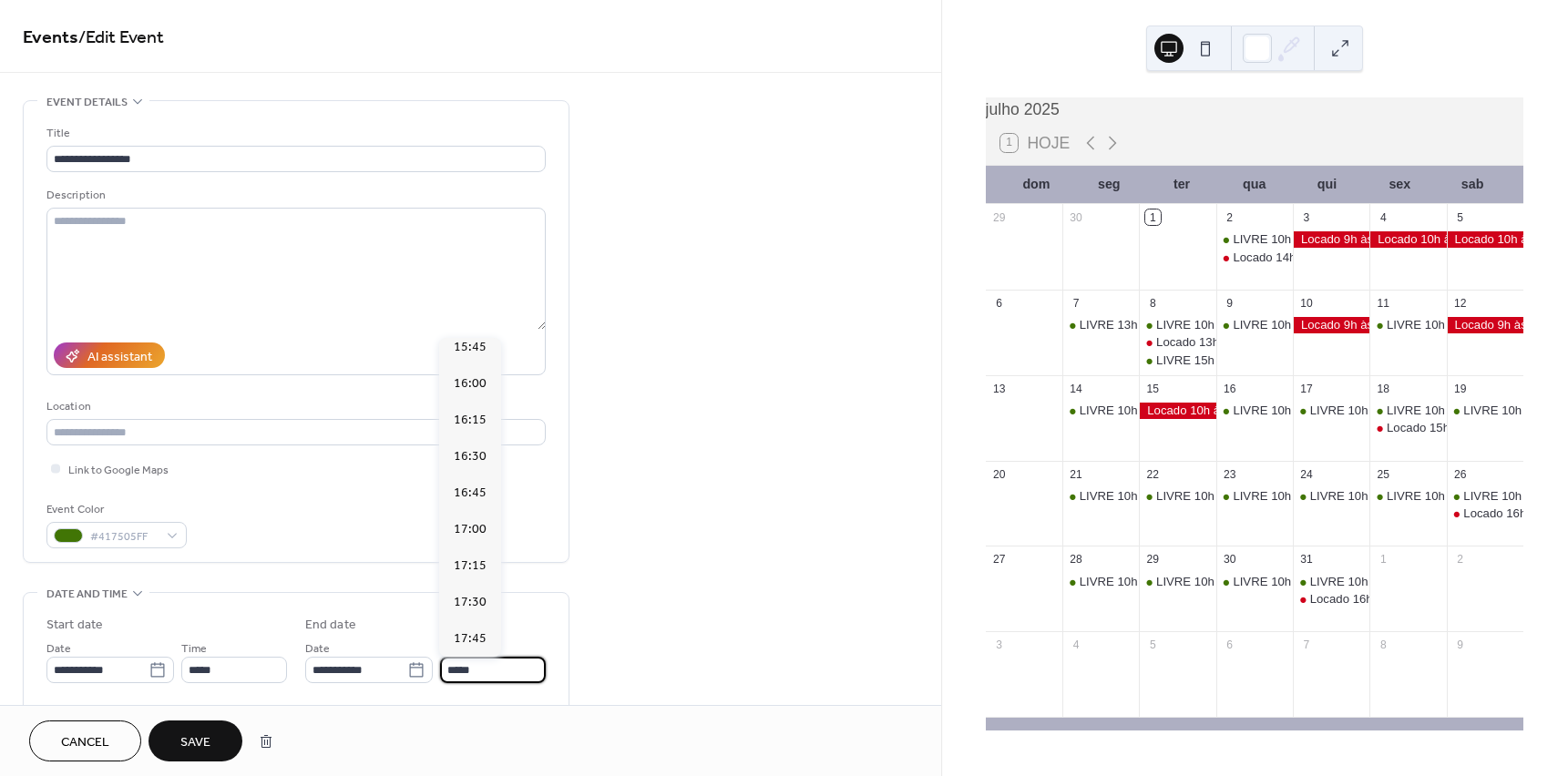 scroll, scrollTop: 1074, scrollLeft: 0, axis: vertical 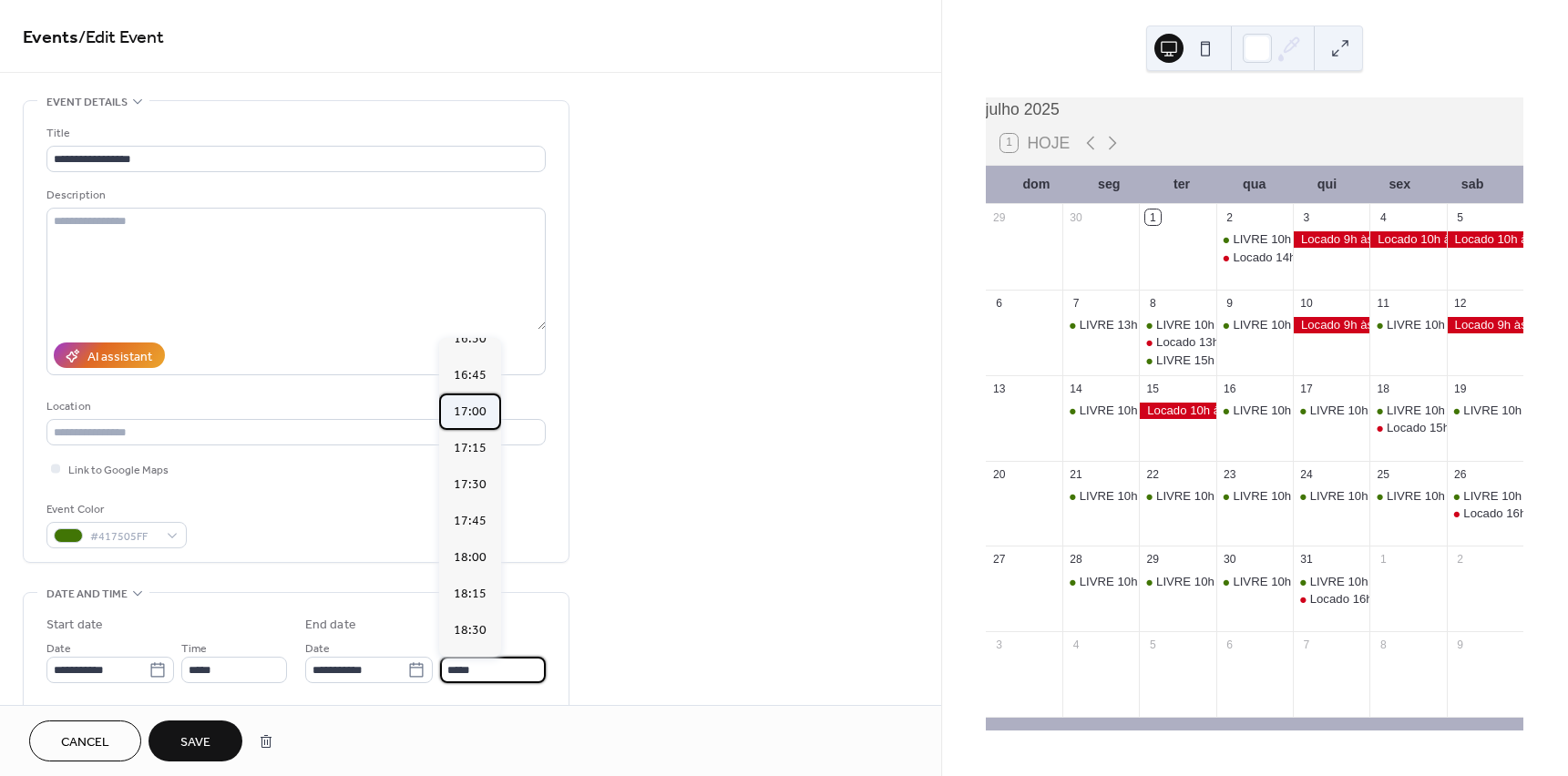 click on "17:00" at bounding box center [470, 412] 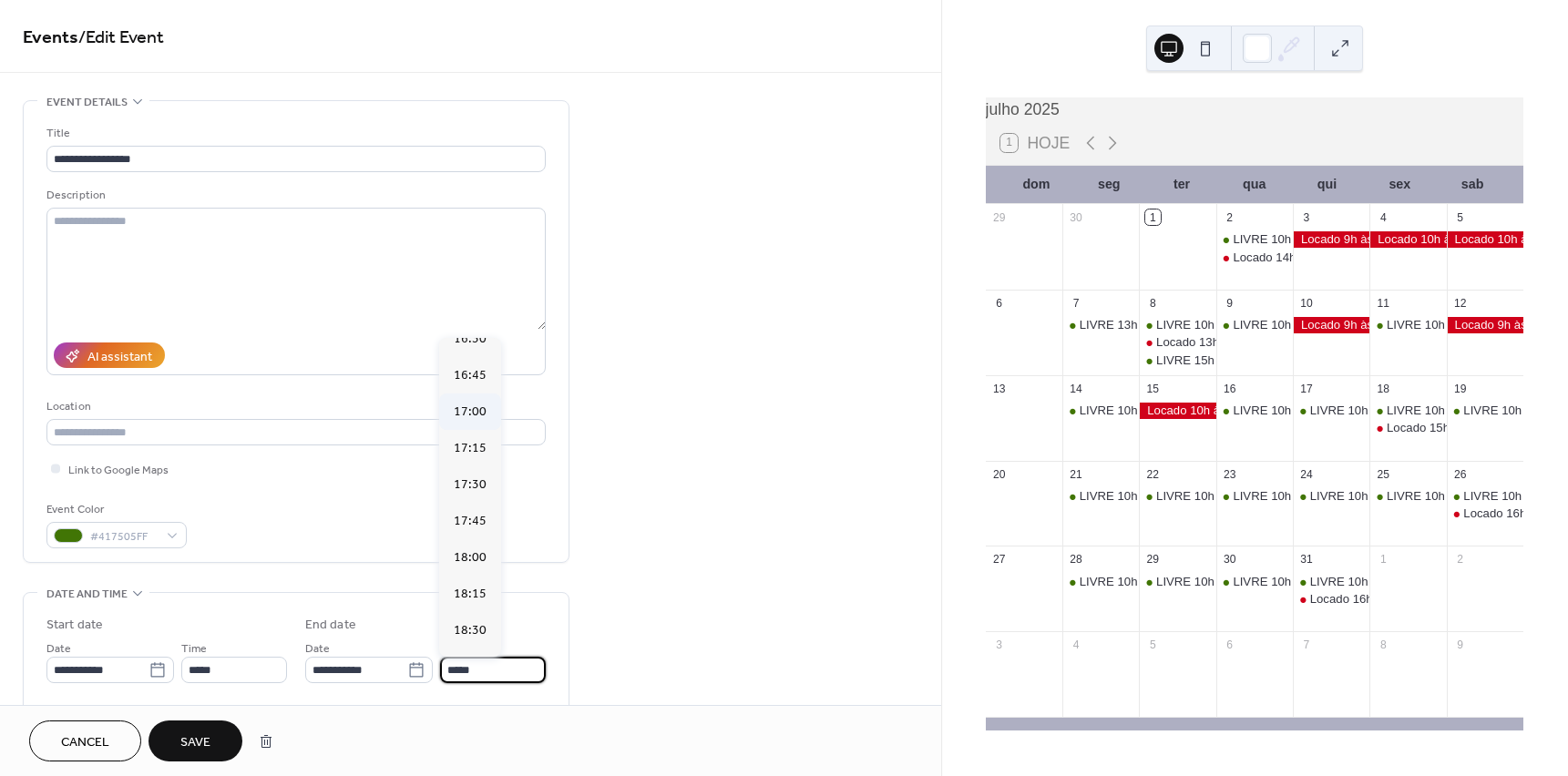 type on "*****" 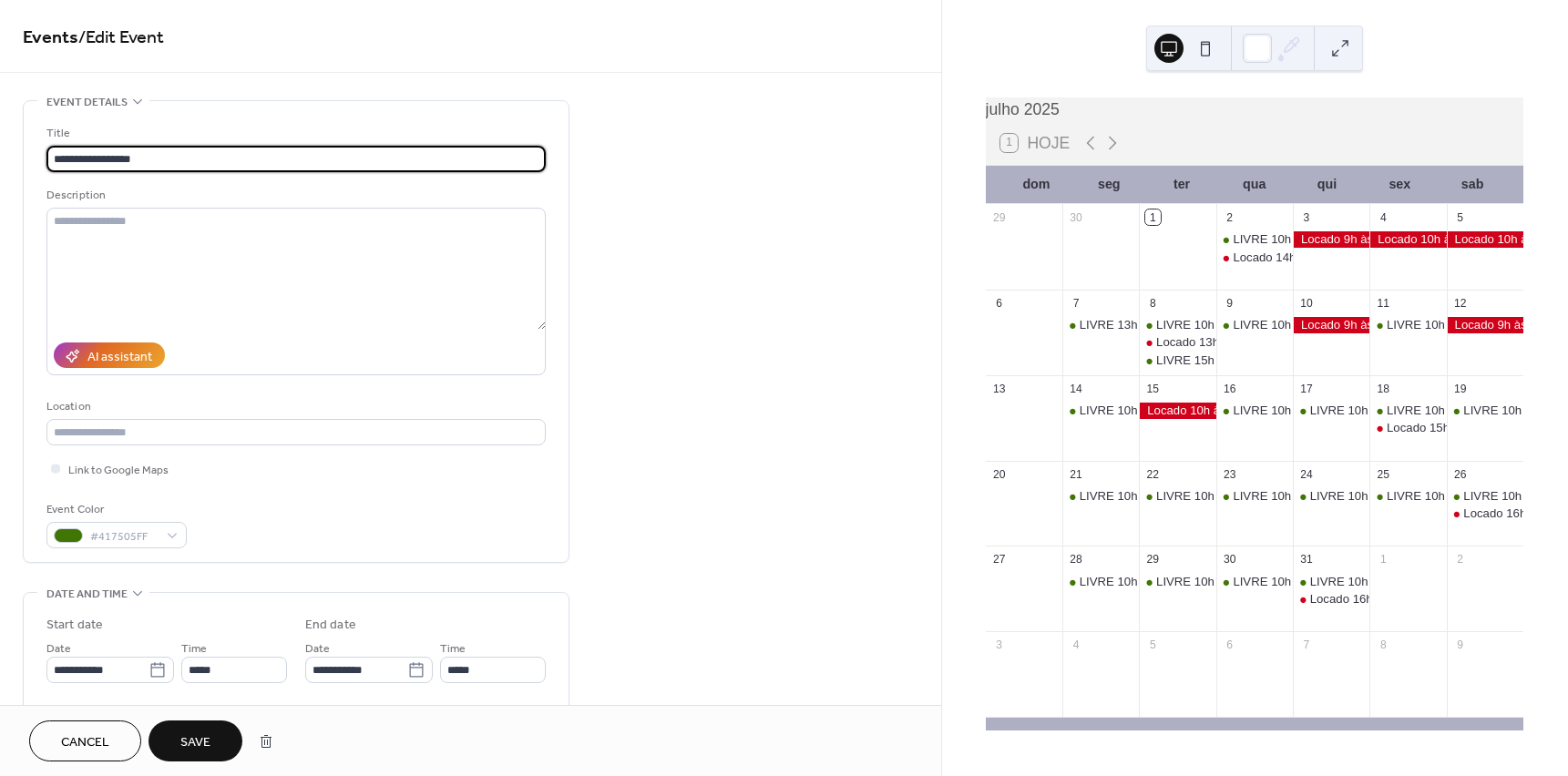 click on "**********" at bounding box center (296, 158) 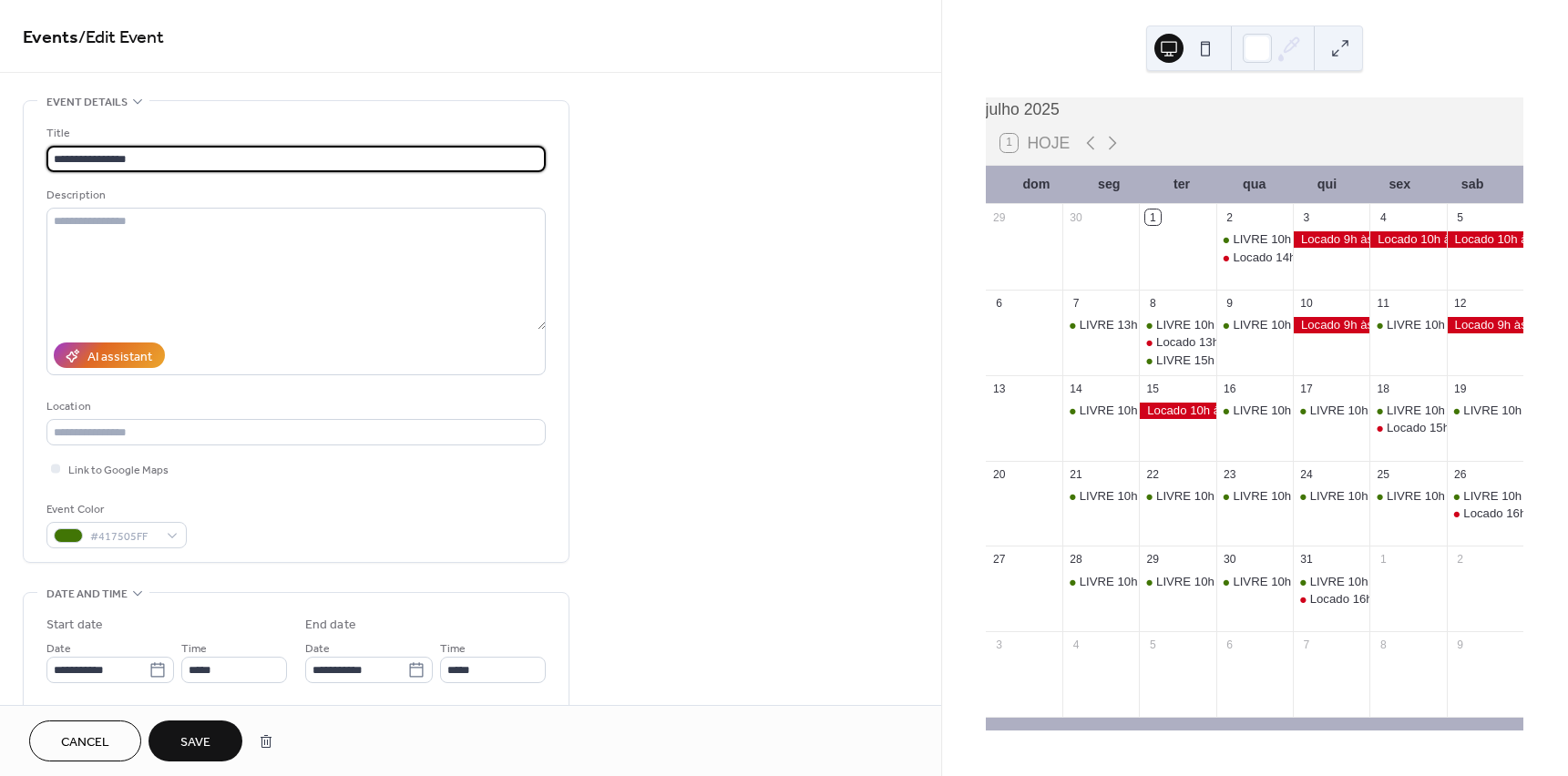 click on "**********" at bounding box center [296, 158] 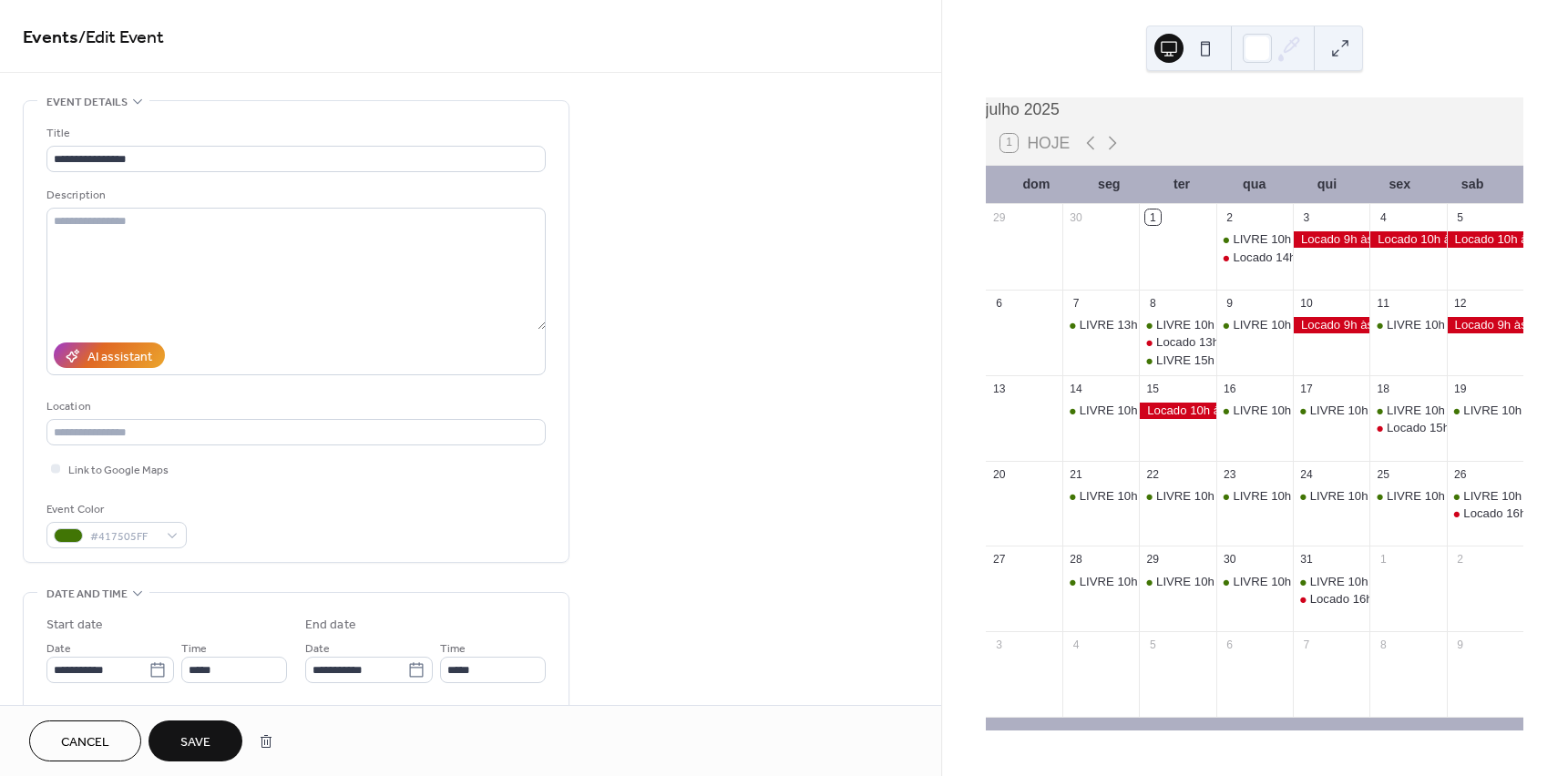 click on "Save" at bounding box center (195, 742) 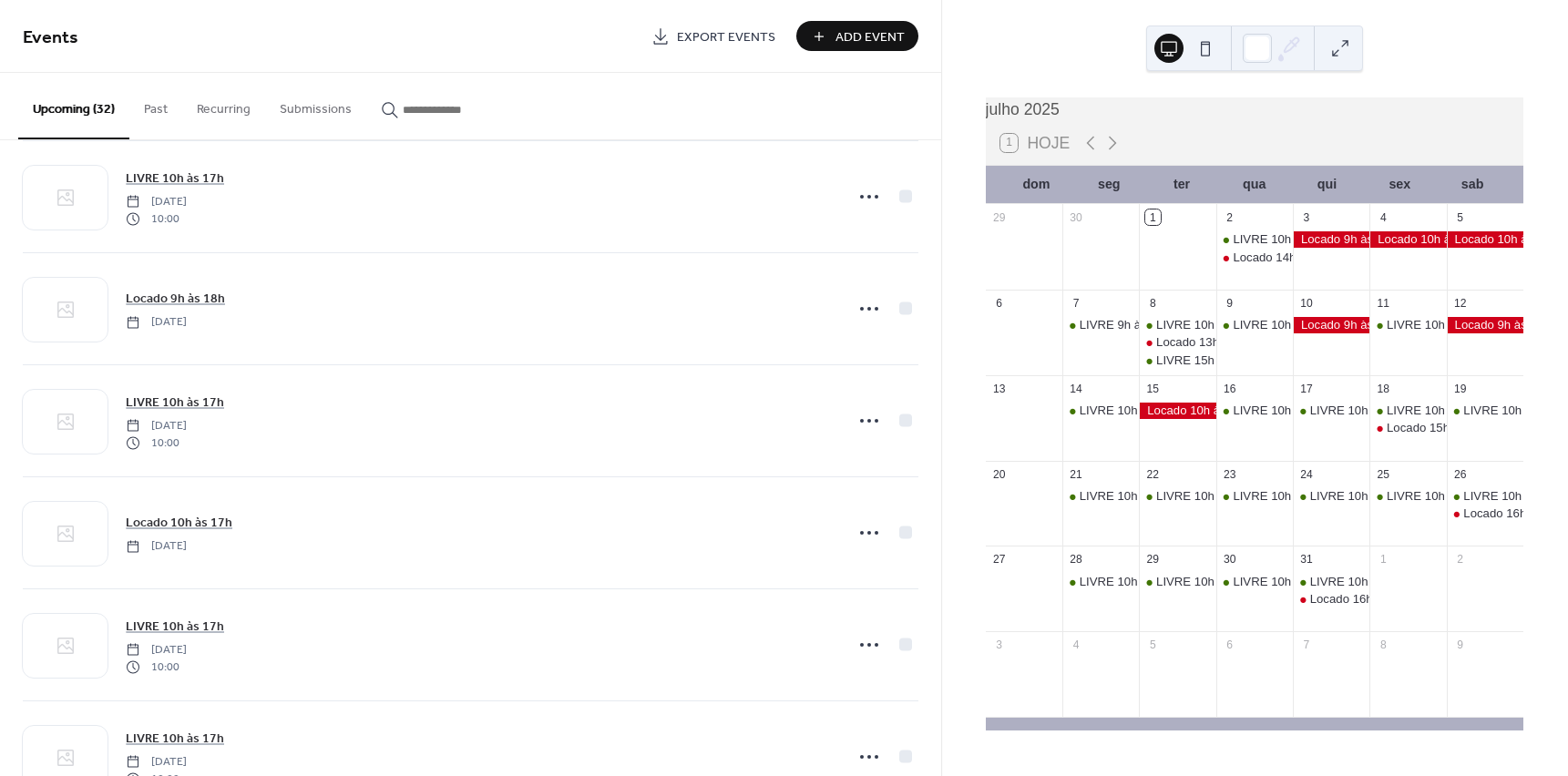 scroll, scrollTop: 1366, scrollLeft: 0, axis: vertical 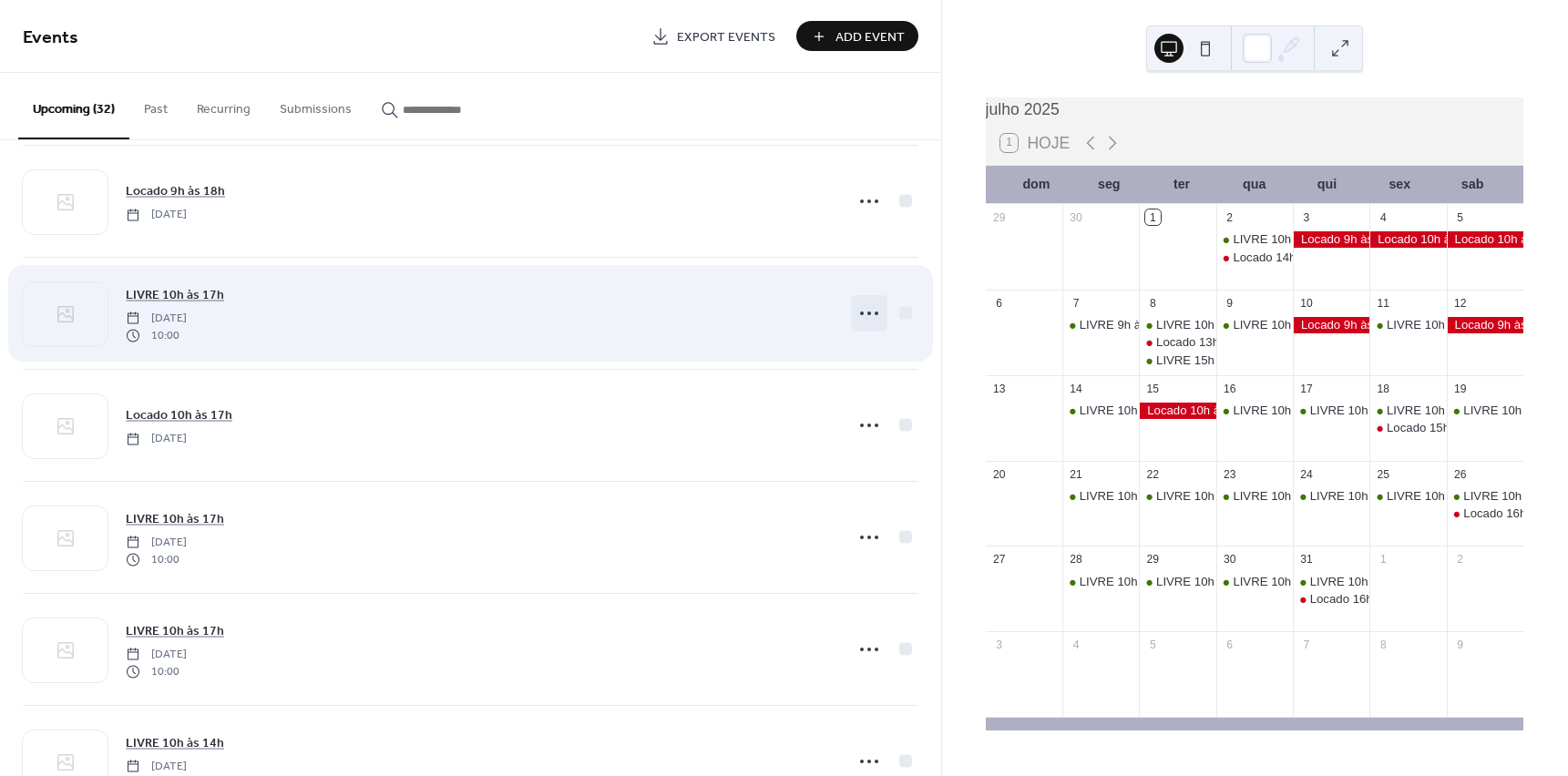 click 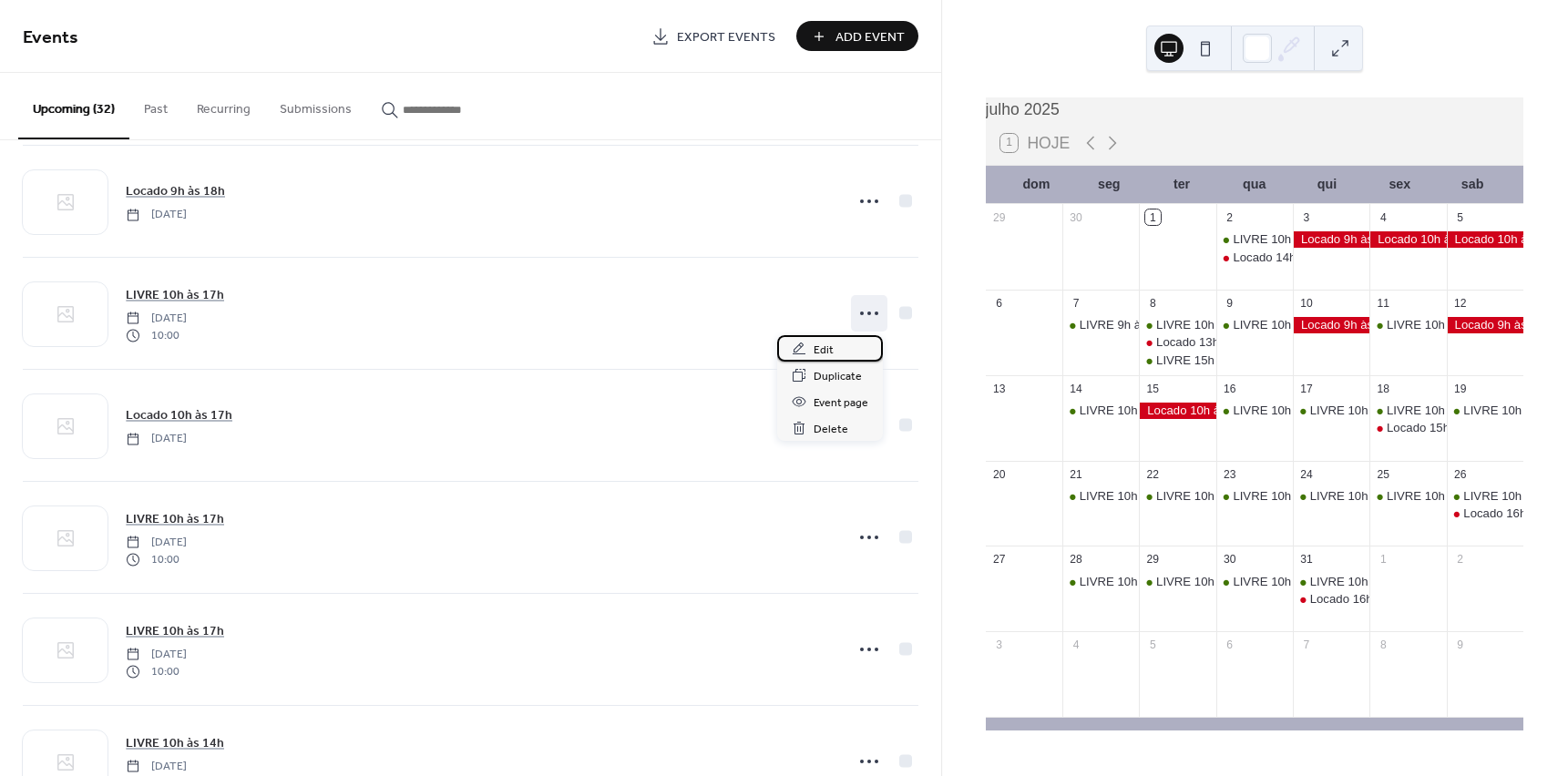 click on "Edit" at bounding box center [824, 350] 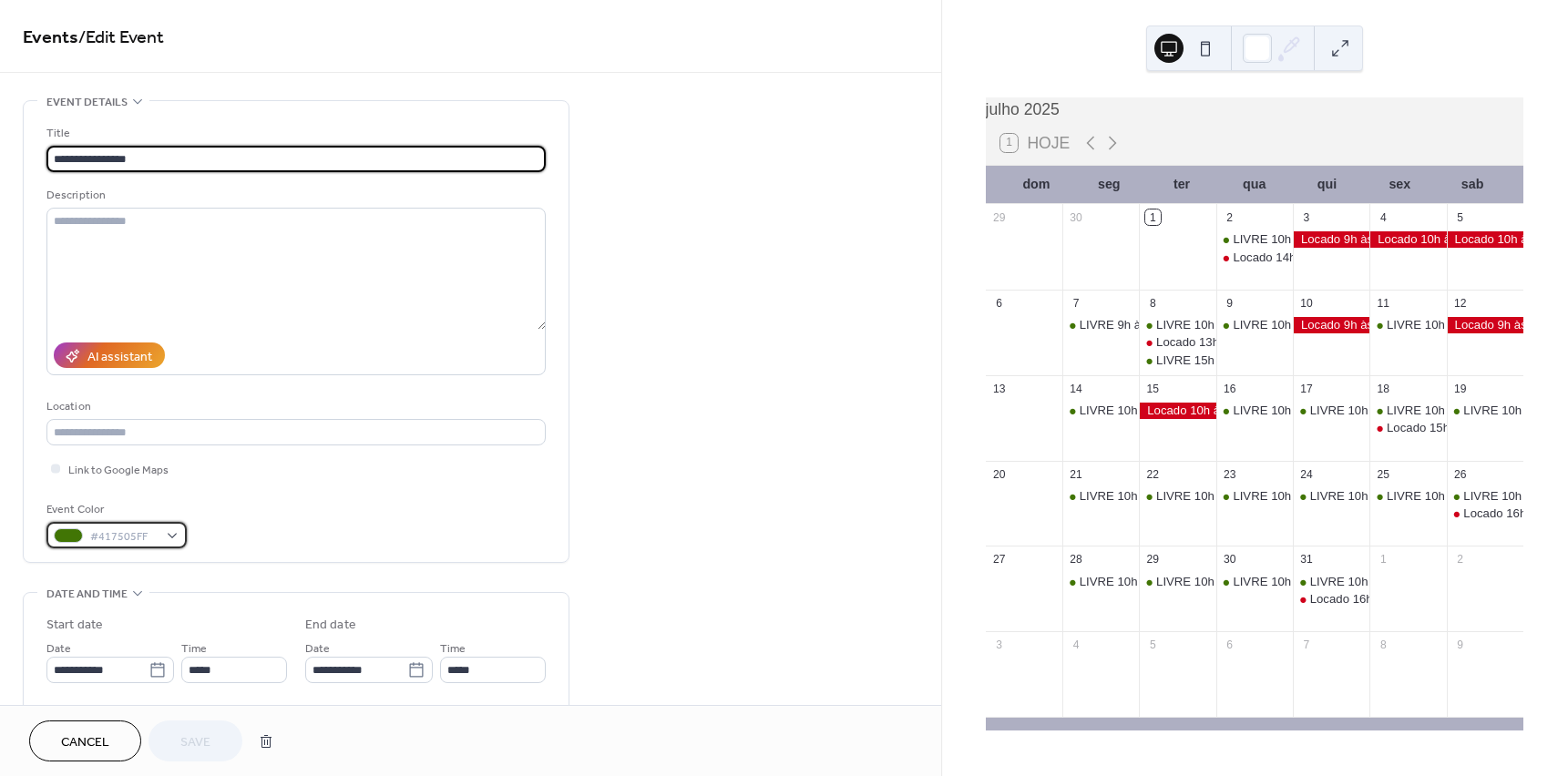 click on "#417505FF" at bounding box center [117, 535] 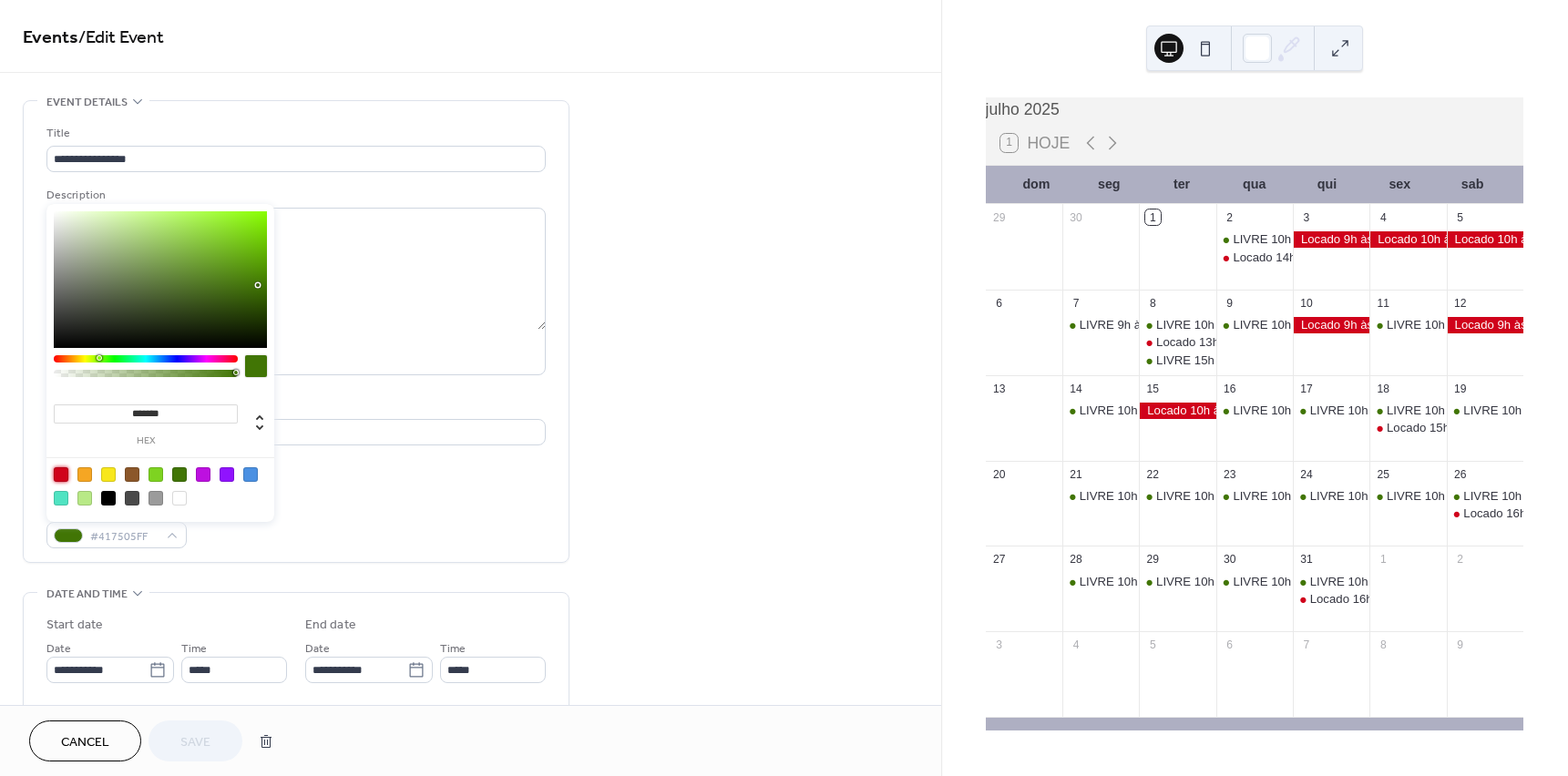 click at bounding box center (61, 475) 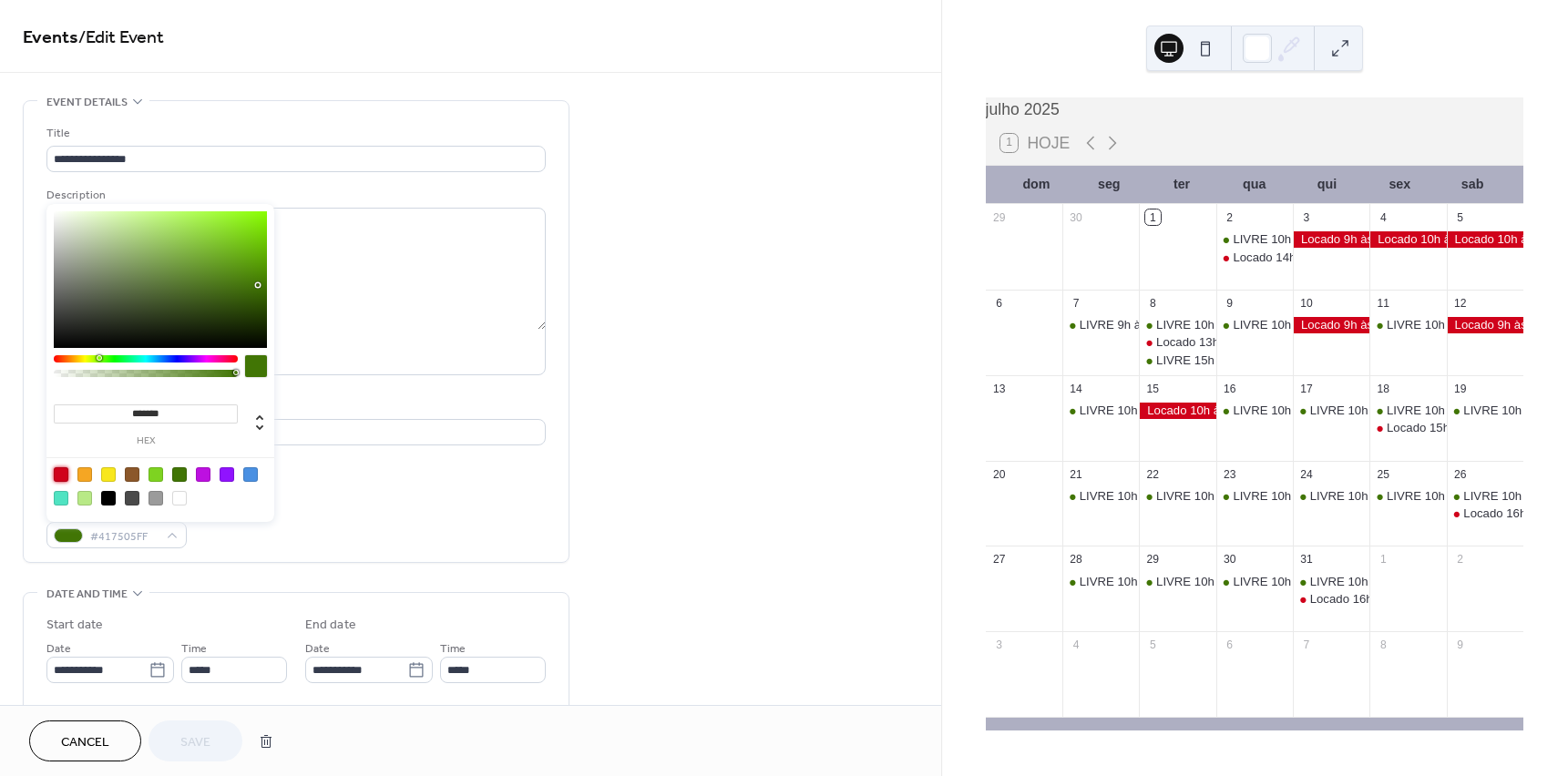 type on "*******" 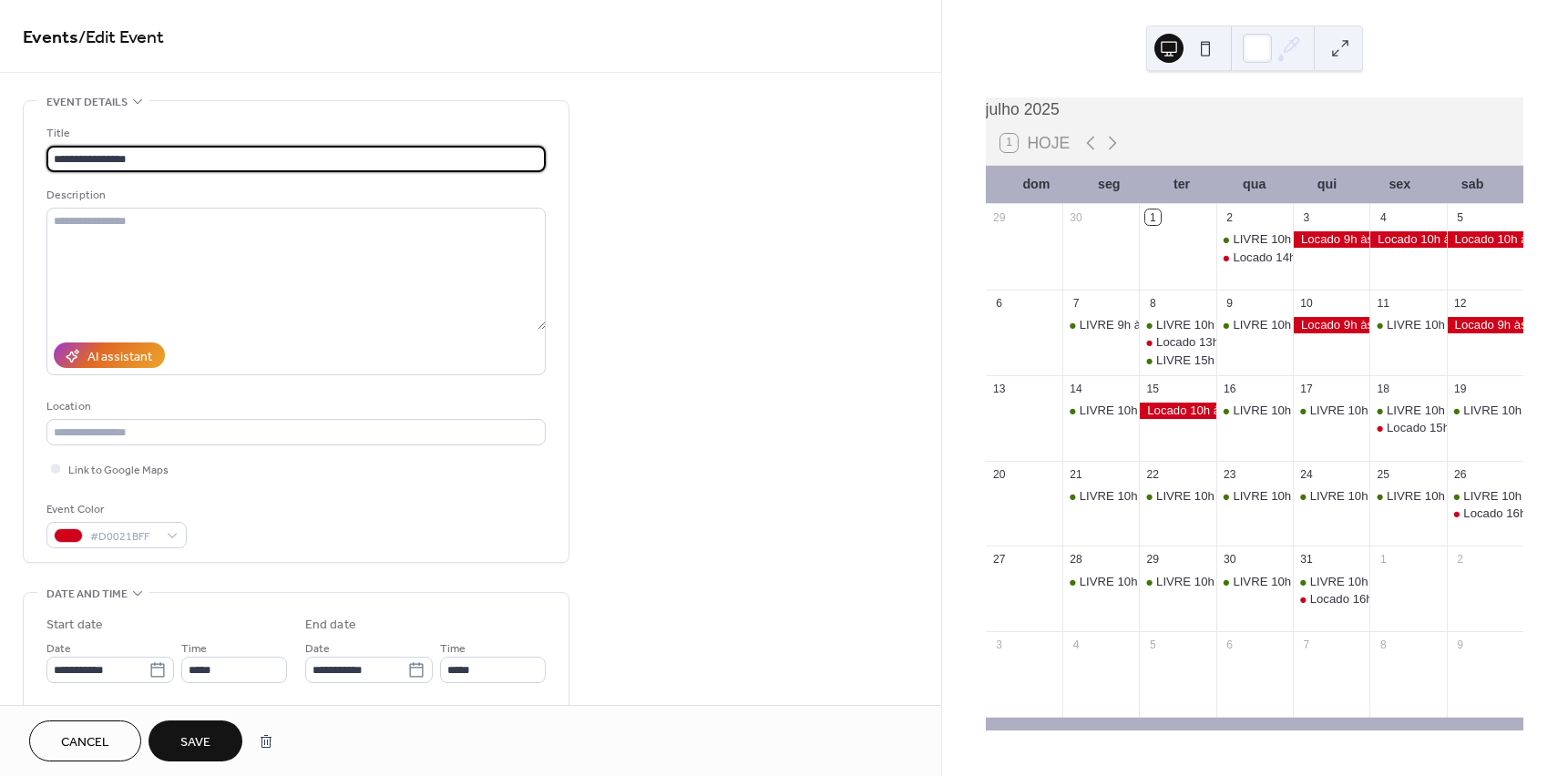 drag, startPoint x: 176, startPoint y: 154, endPoint x: -5, endPoint y: 158, distance: 181.04419 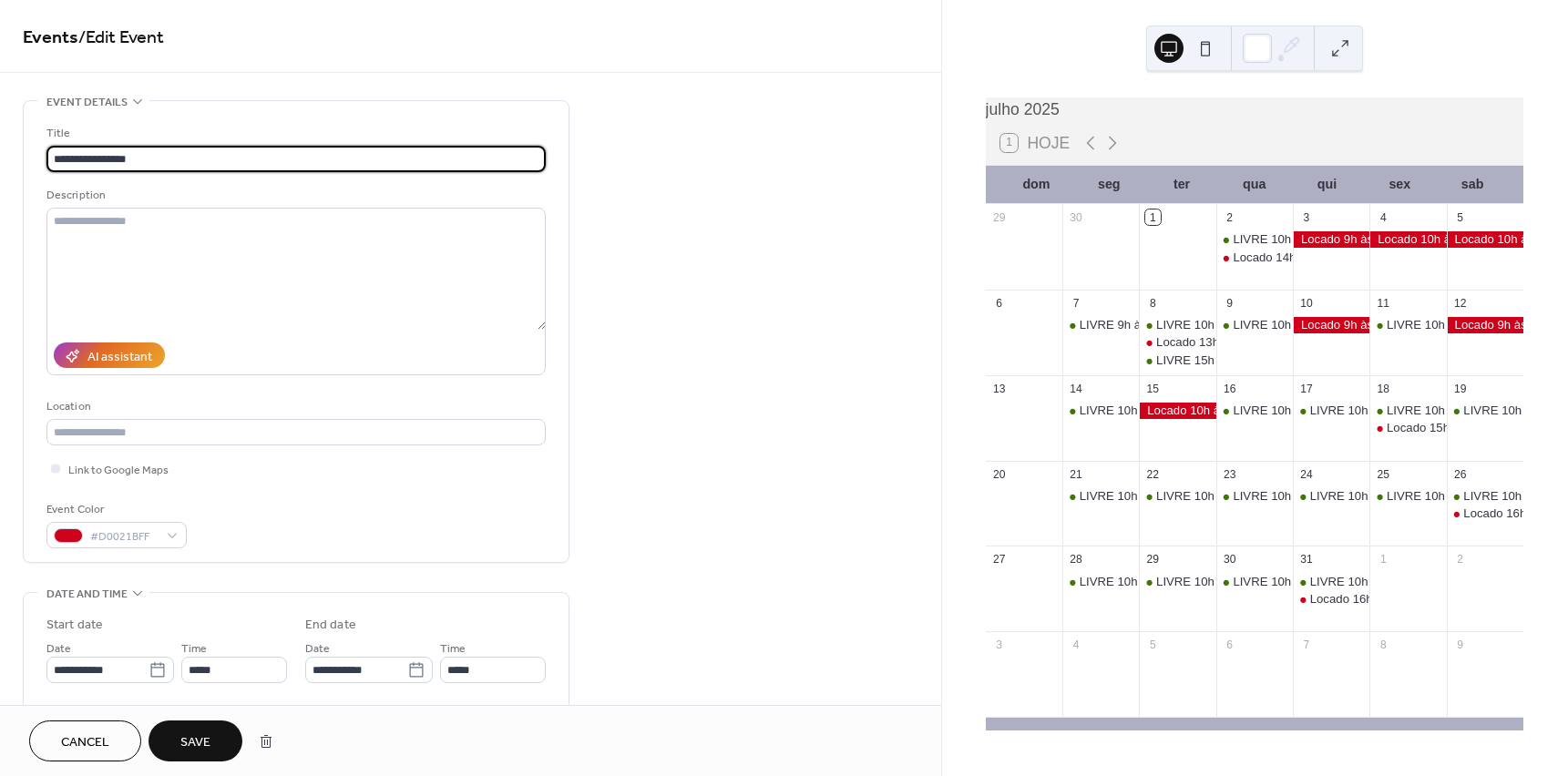 click on "**********" at bounding box center [784, 388] 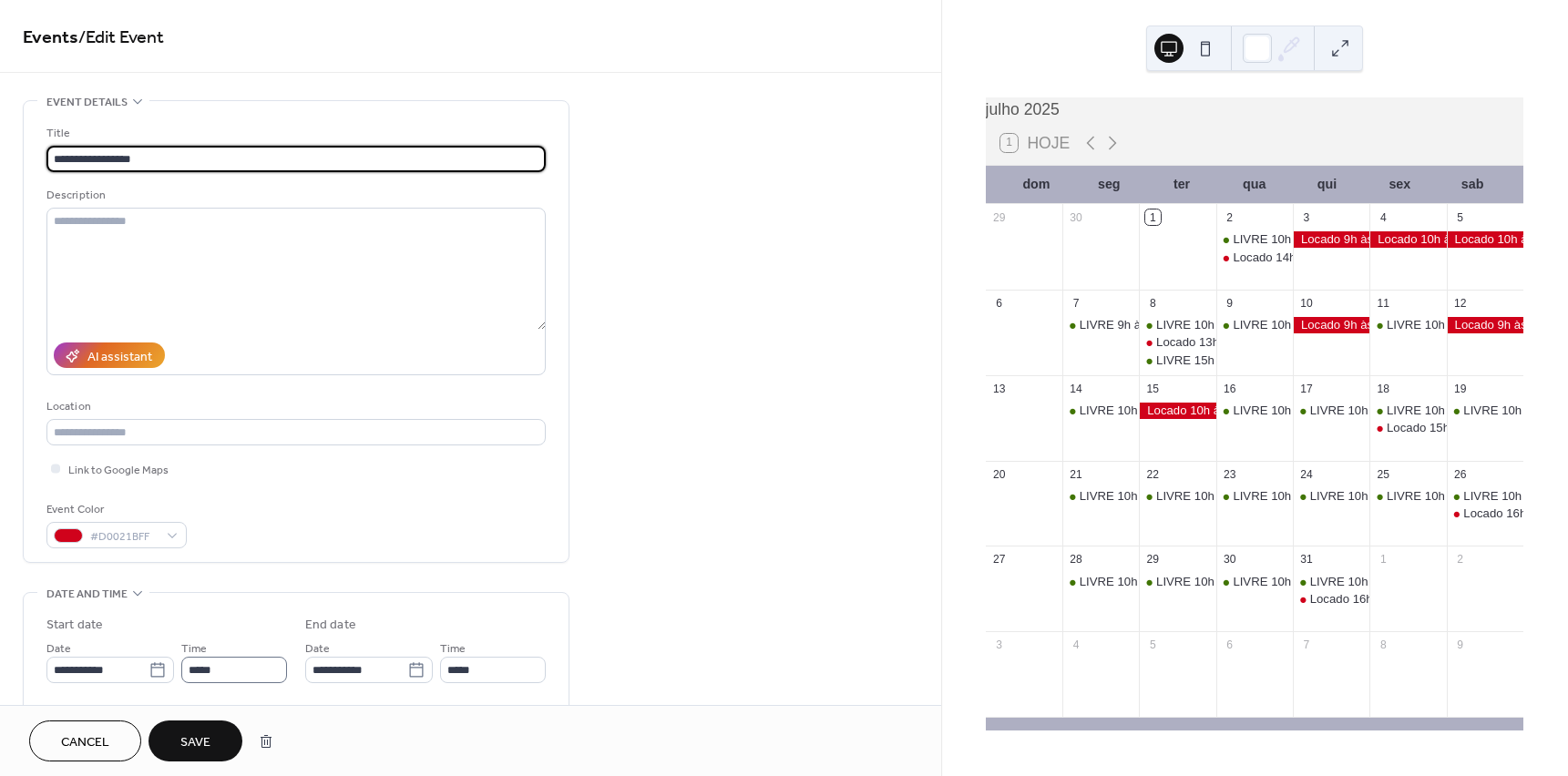 type on "**********" 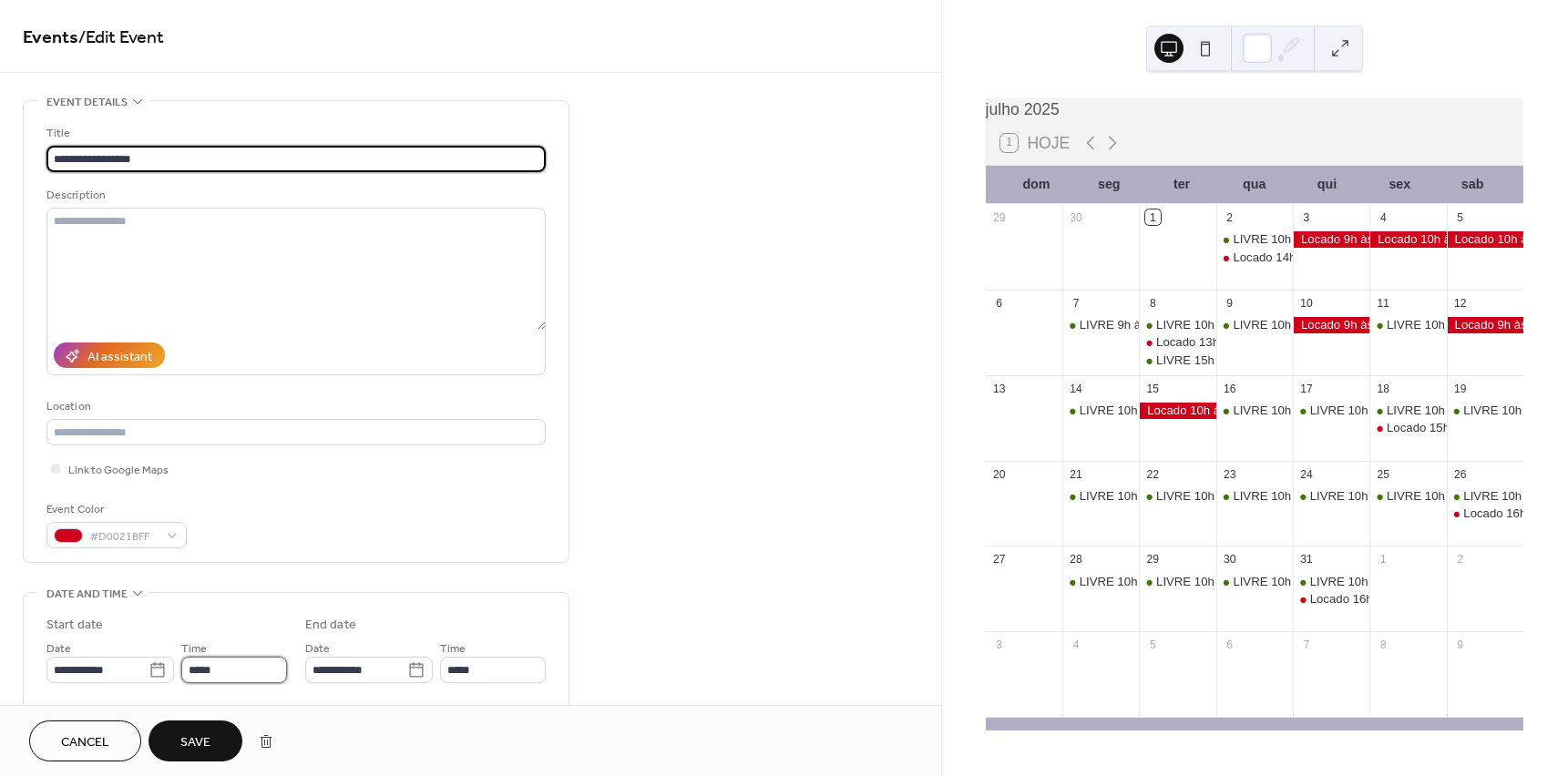click on "*****" at bounding box center (234, 669) 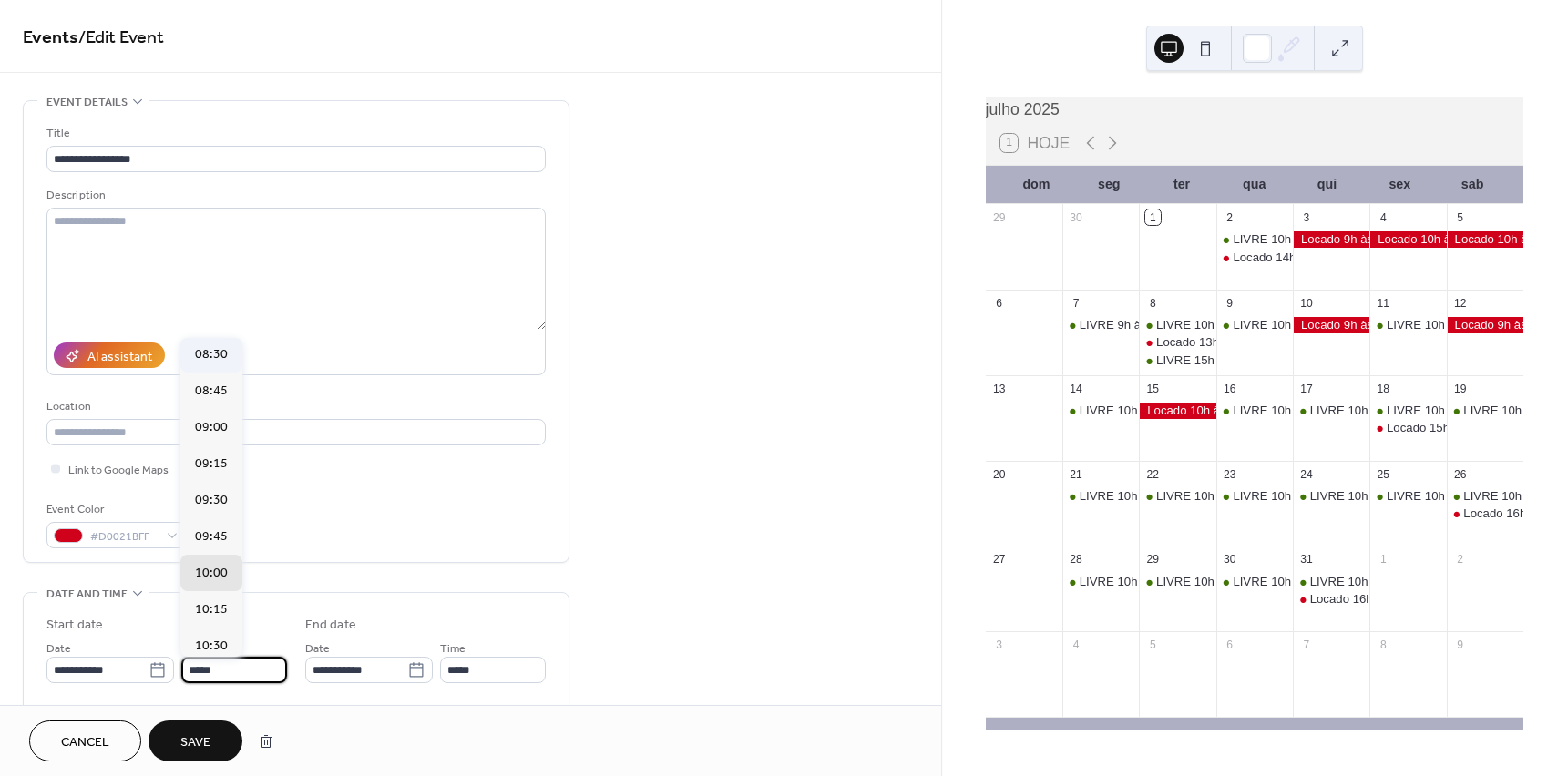 scroll, scrollTop: 1220, scrollLeft: 0, axis: vertical 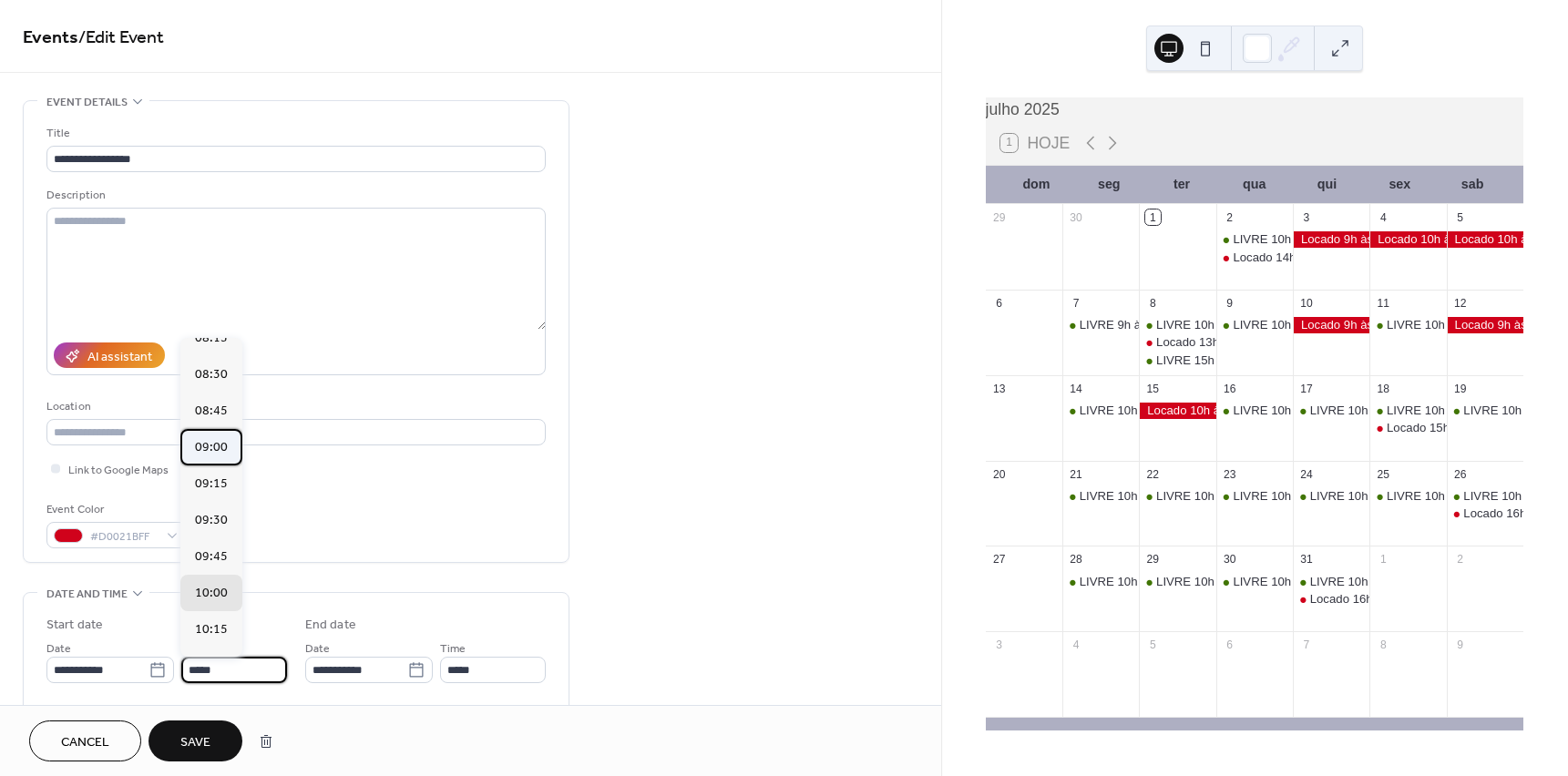 click on "09:00" at bounding box center [211, 447] 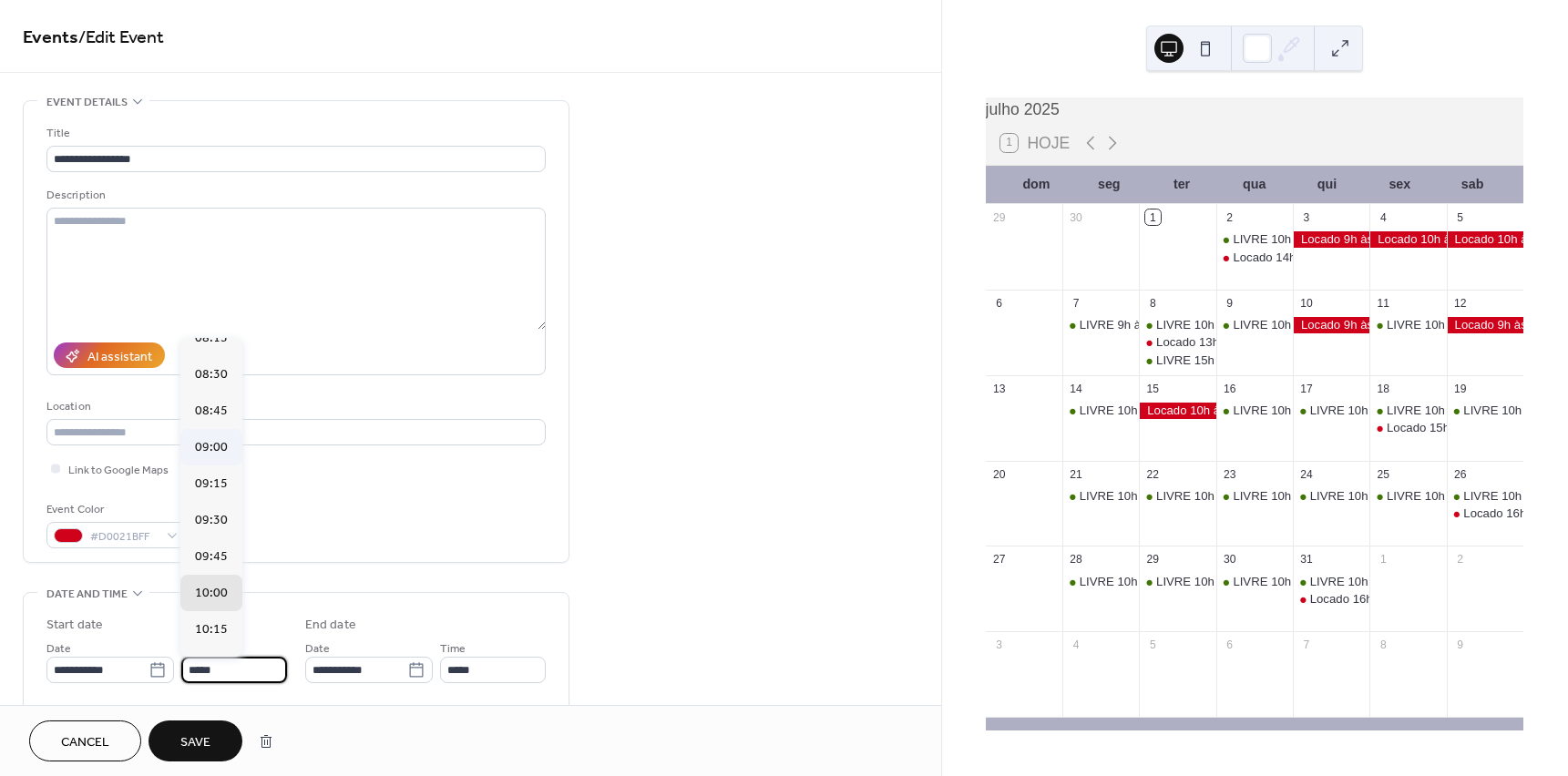type on "*****" 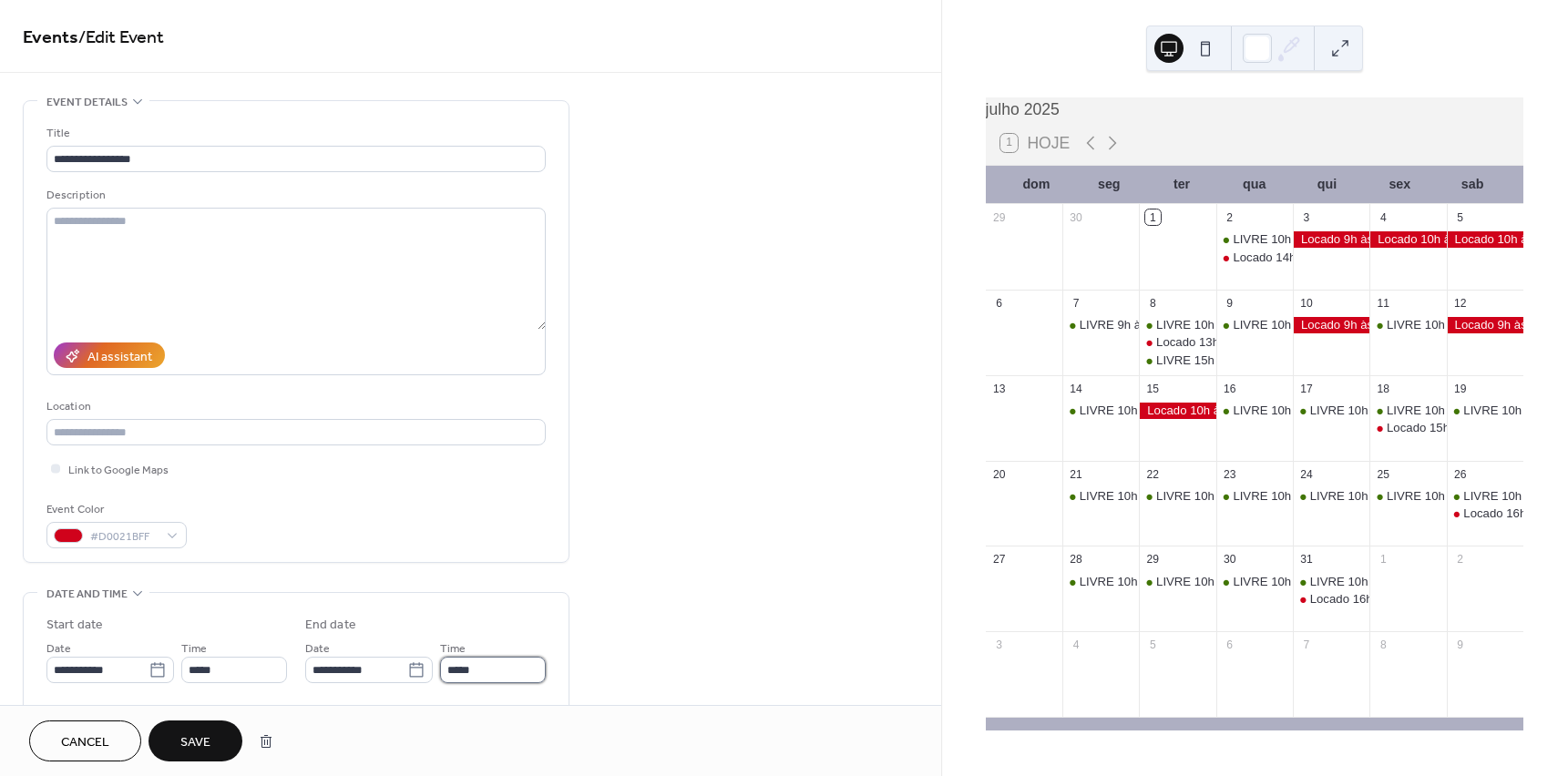 click on "*****" at bounding box center (493, 669) 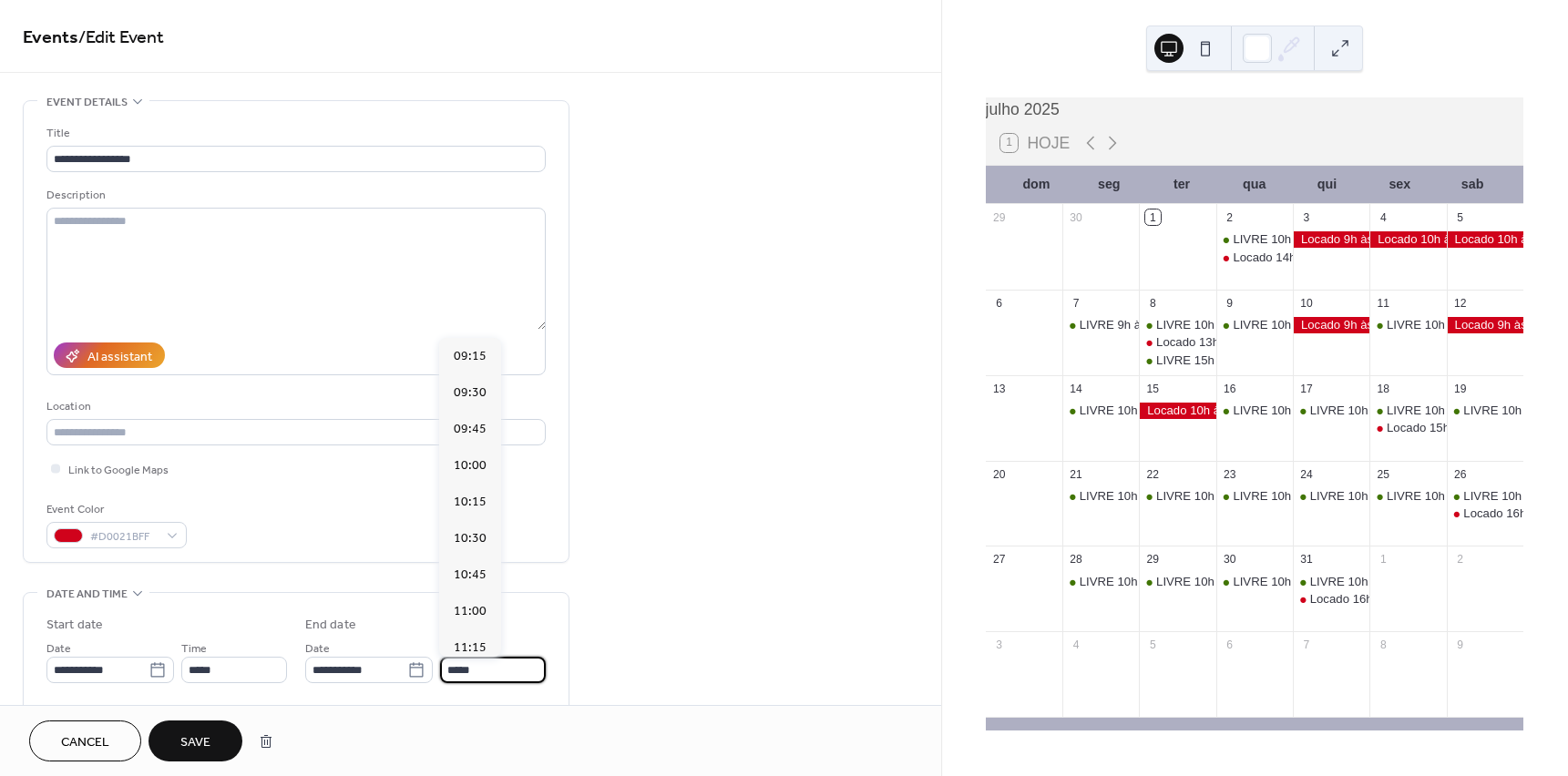 scroll, scrollTop: 1008, scrollLeft: 0, axis: vertical 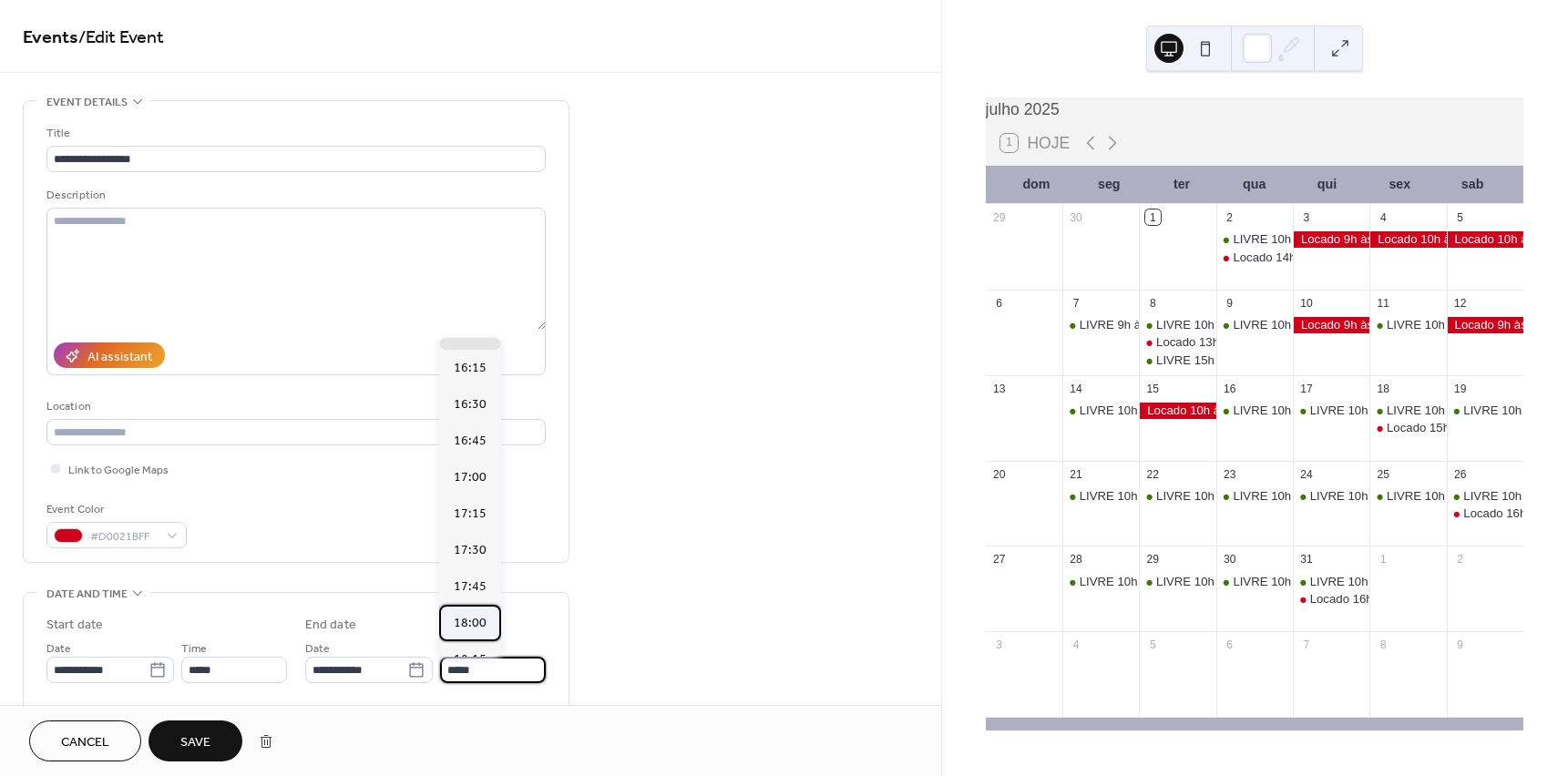 click on "18:00" at bounding box center (470, 623) 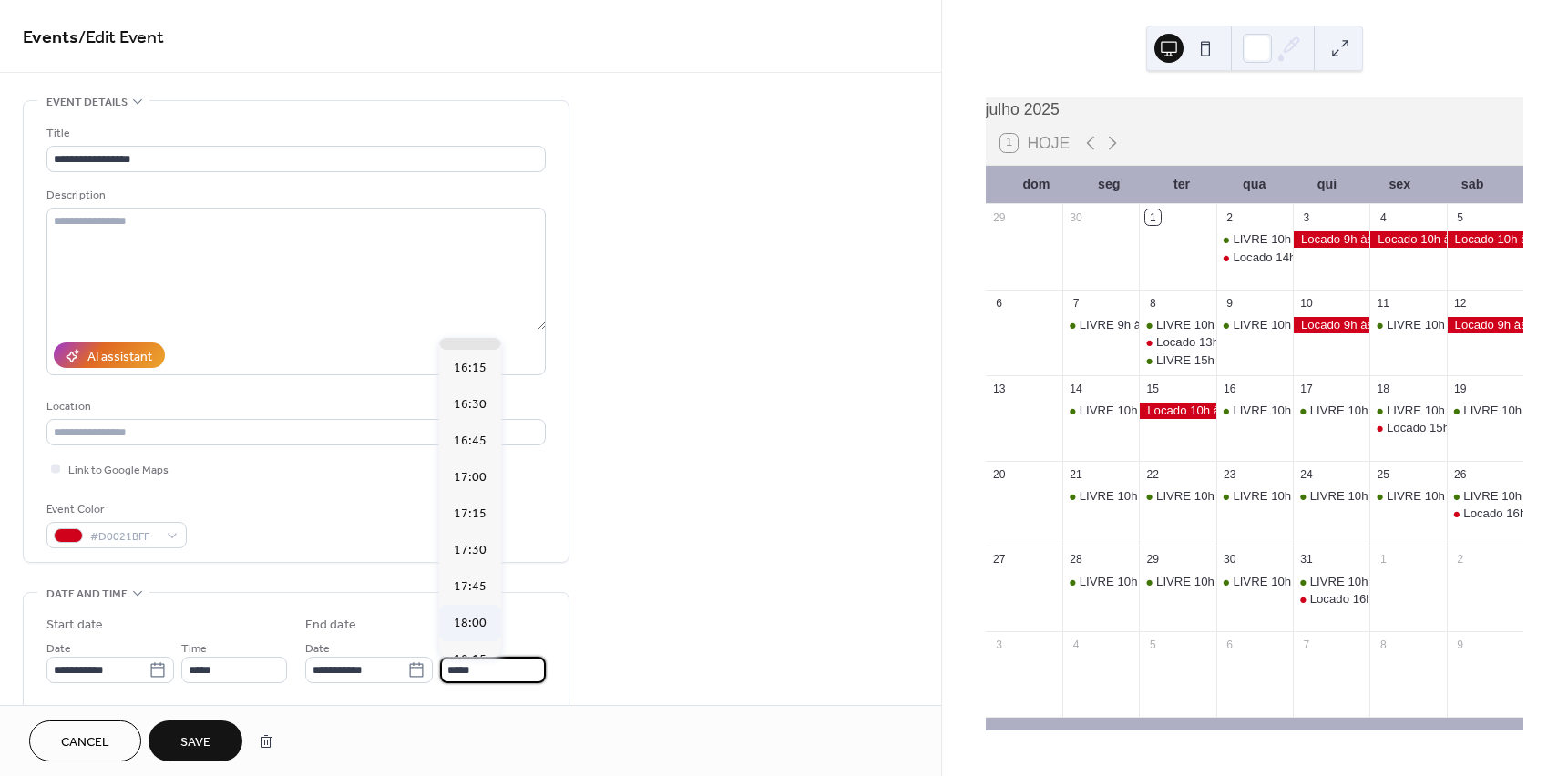 type on "*****" 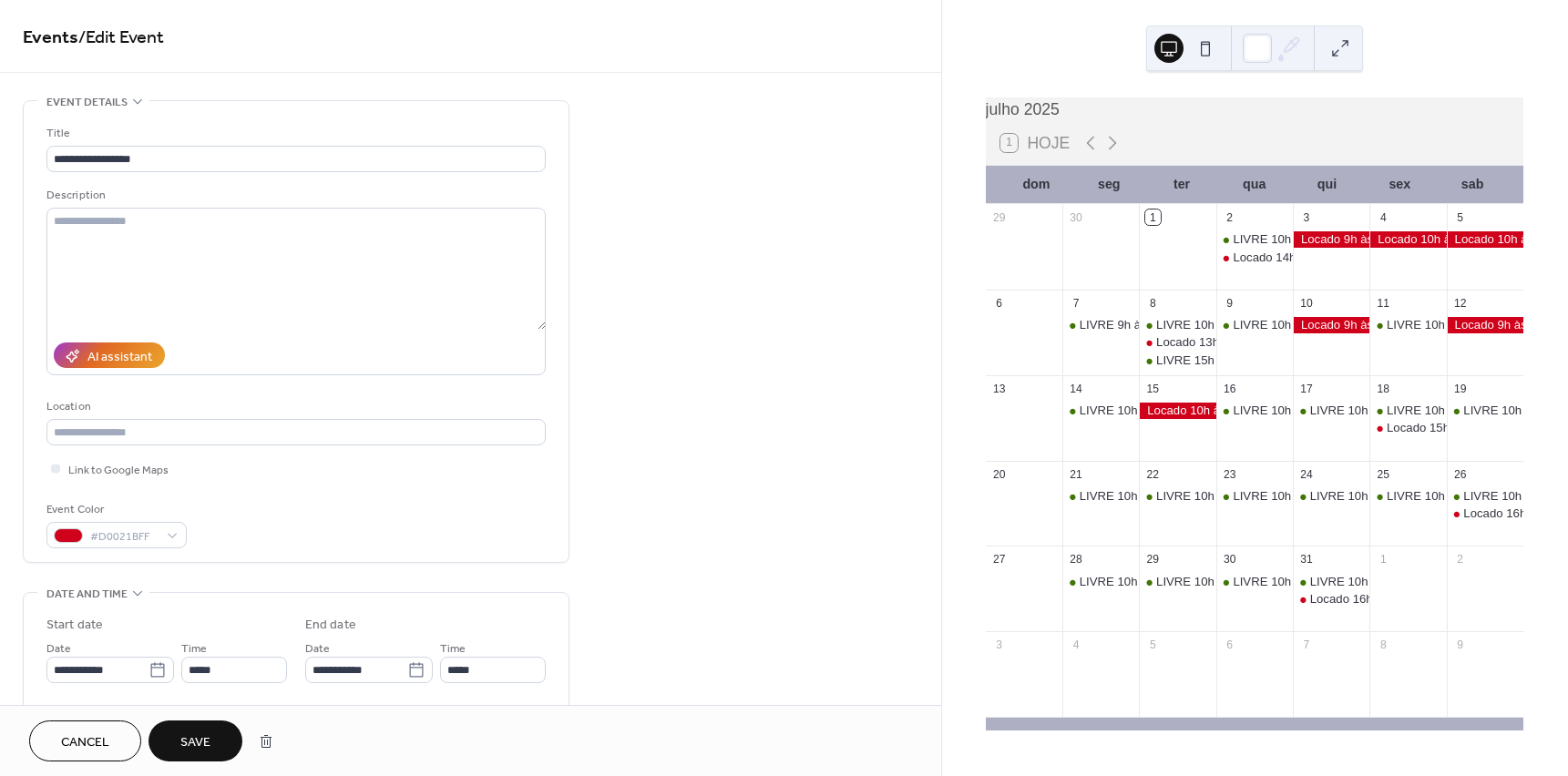 click on "Save" at bounding box center [195, 740] 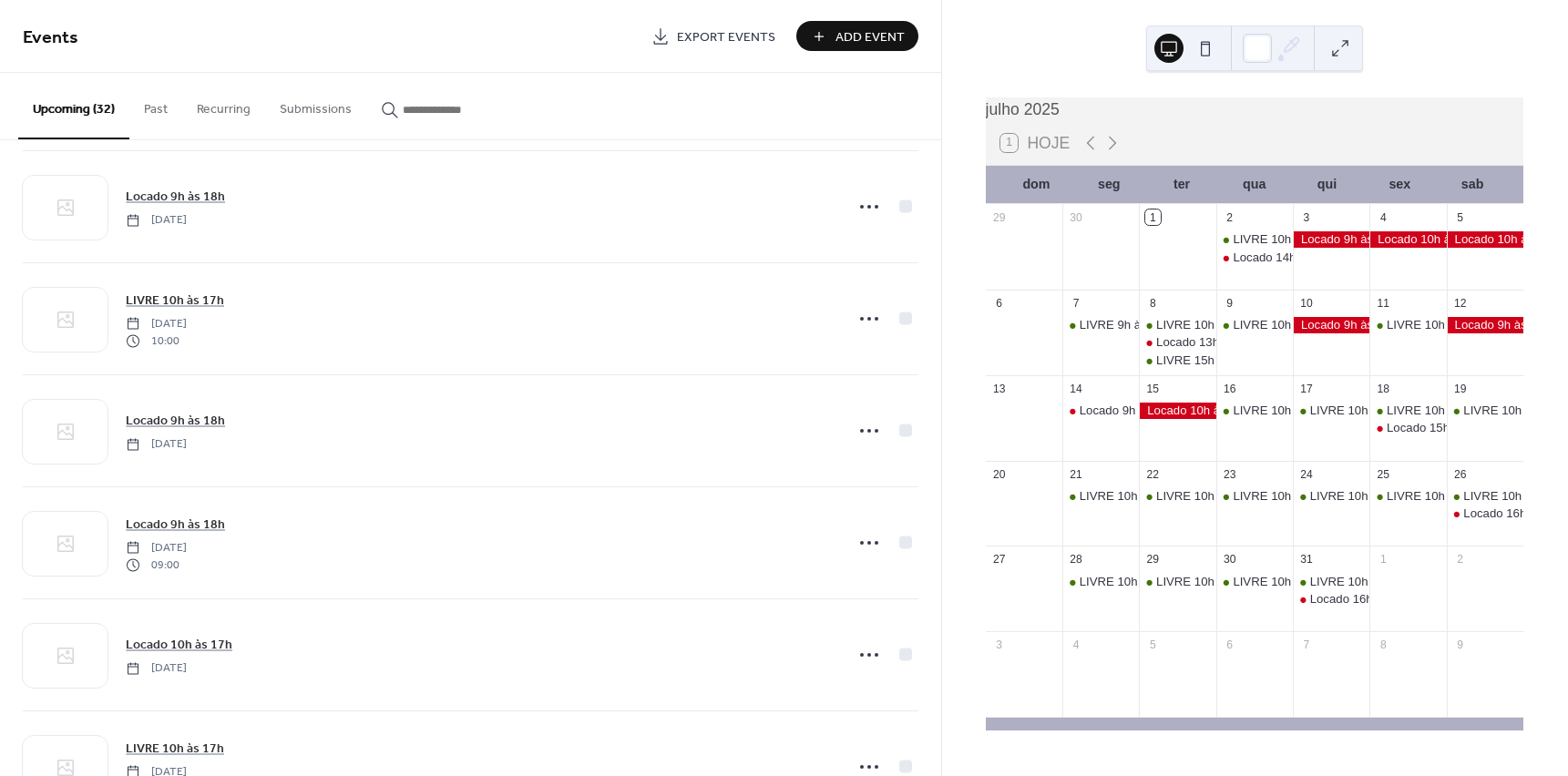 scroll, scrollTop: 1275, scrollLeft: 0, axis: vertical 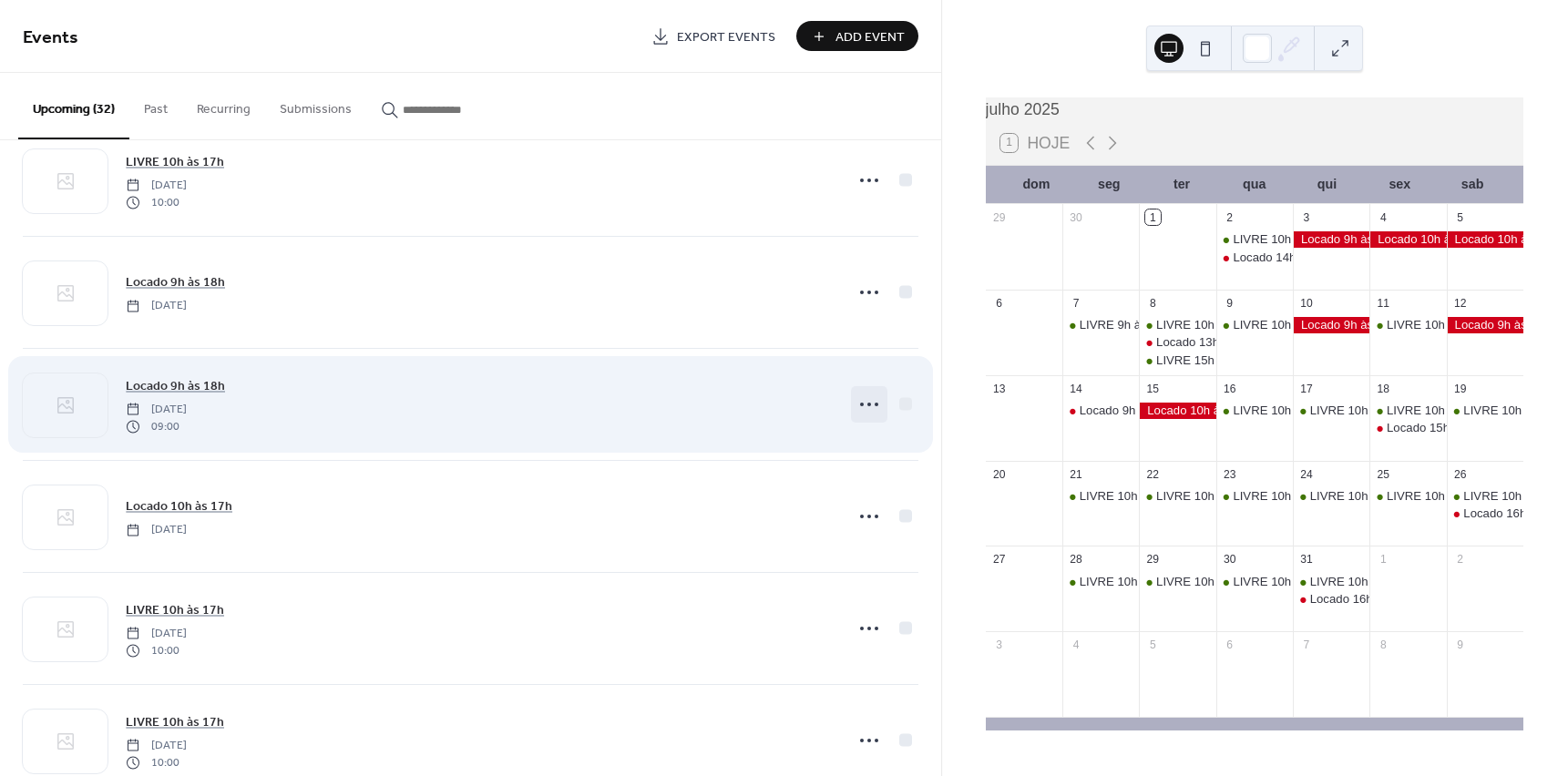 click 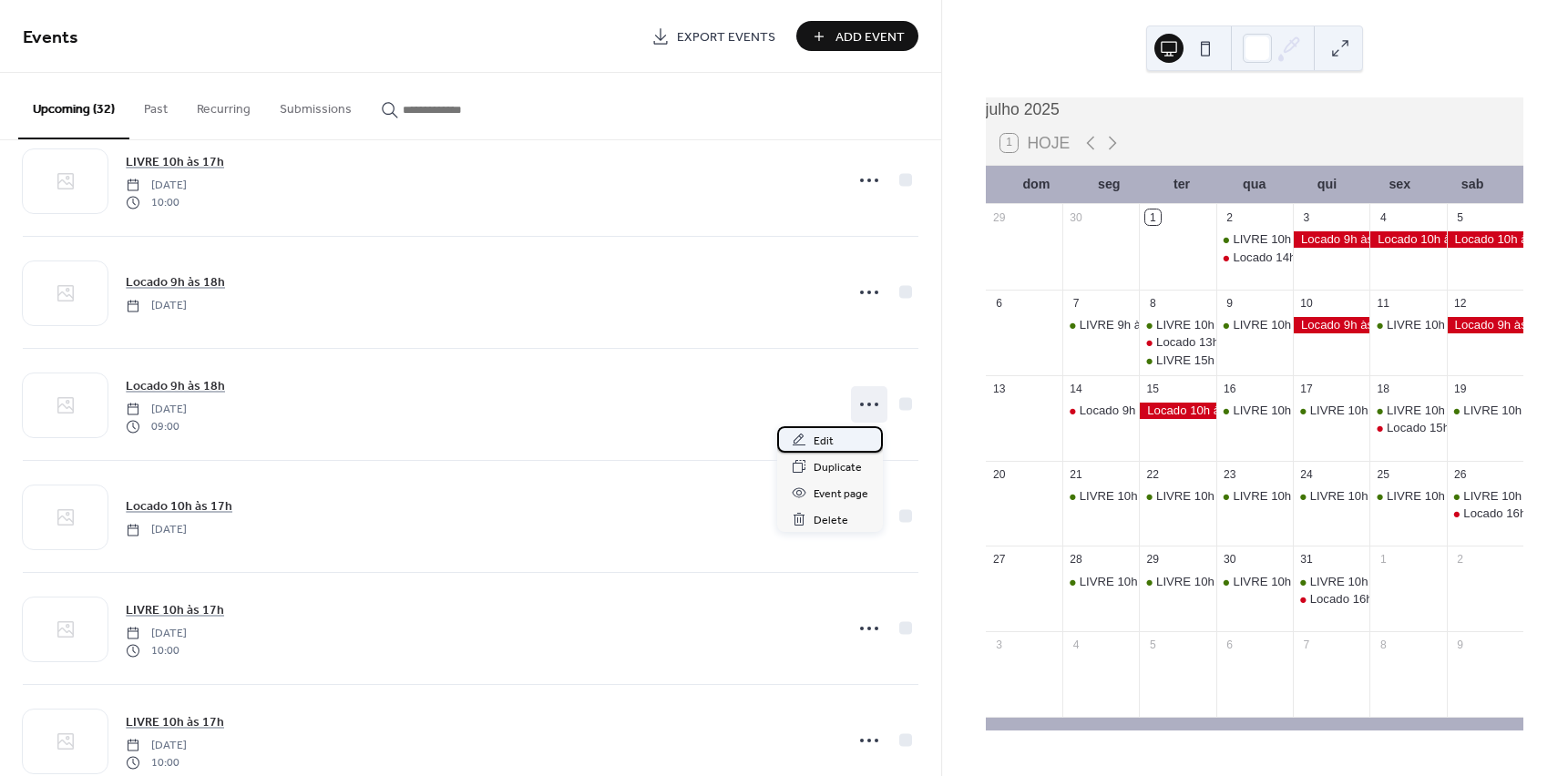click on "Edit" at bounding box center (824, 441) 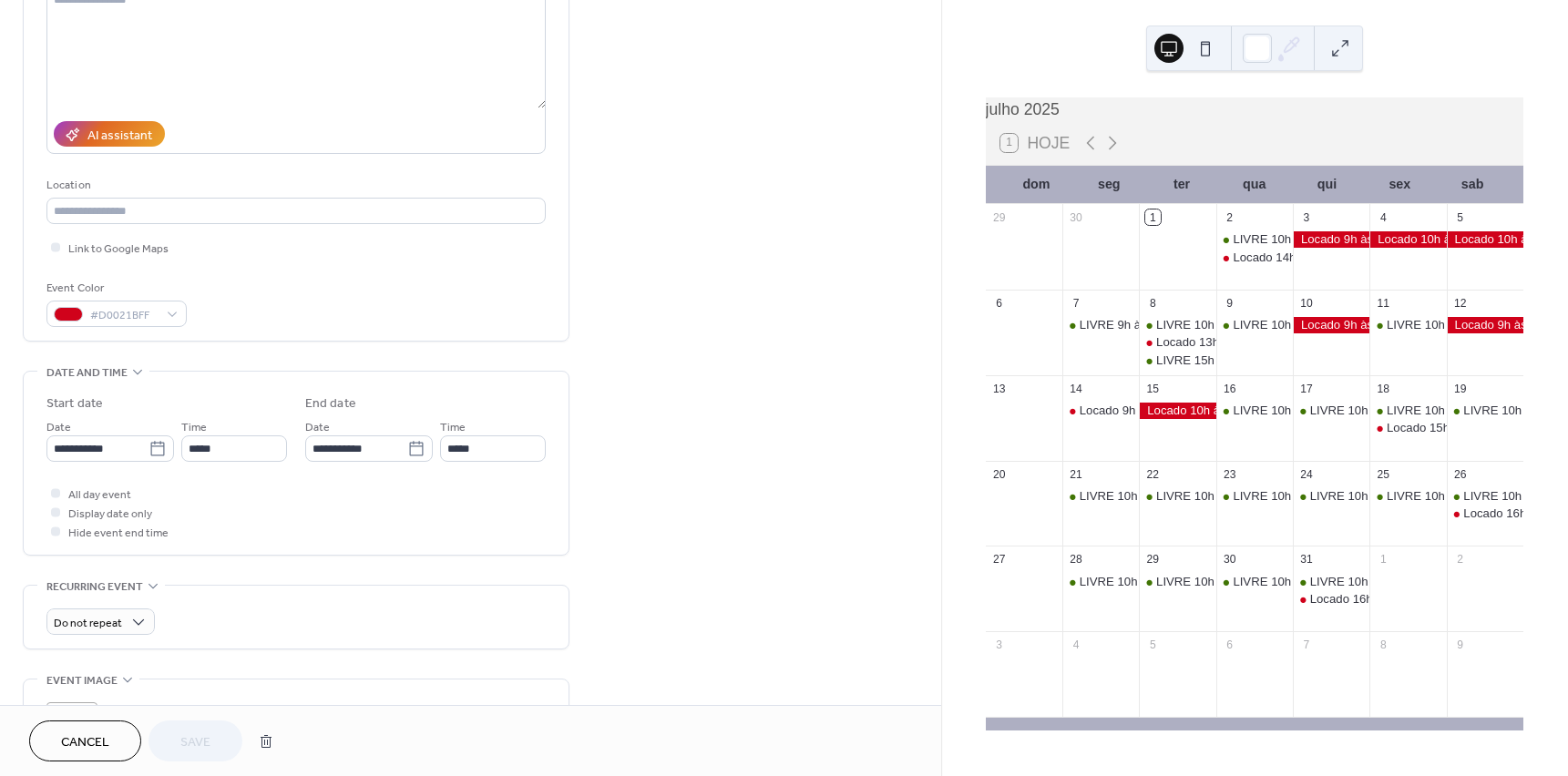 scroll, scrollTop: 273, scrollLeft: 0, axis: vertical 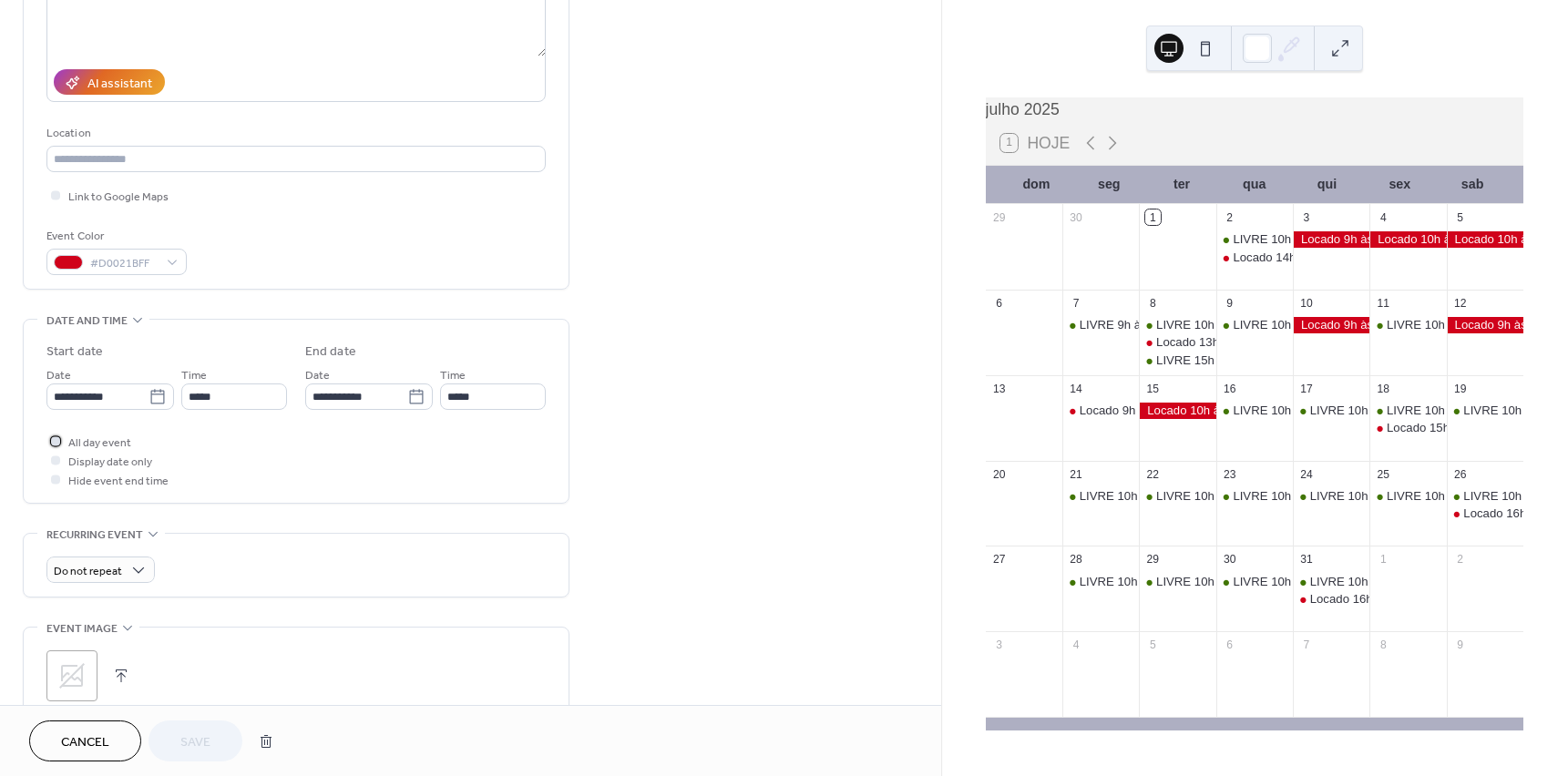 click at bounding box center [56, 441] 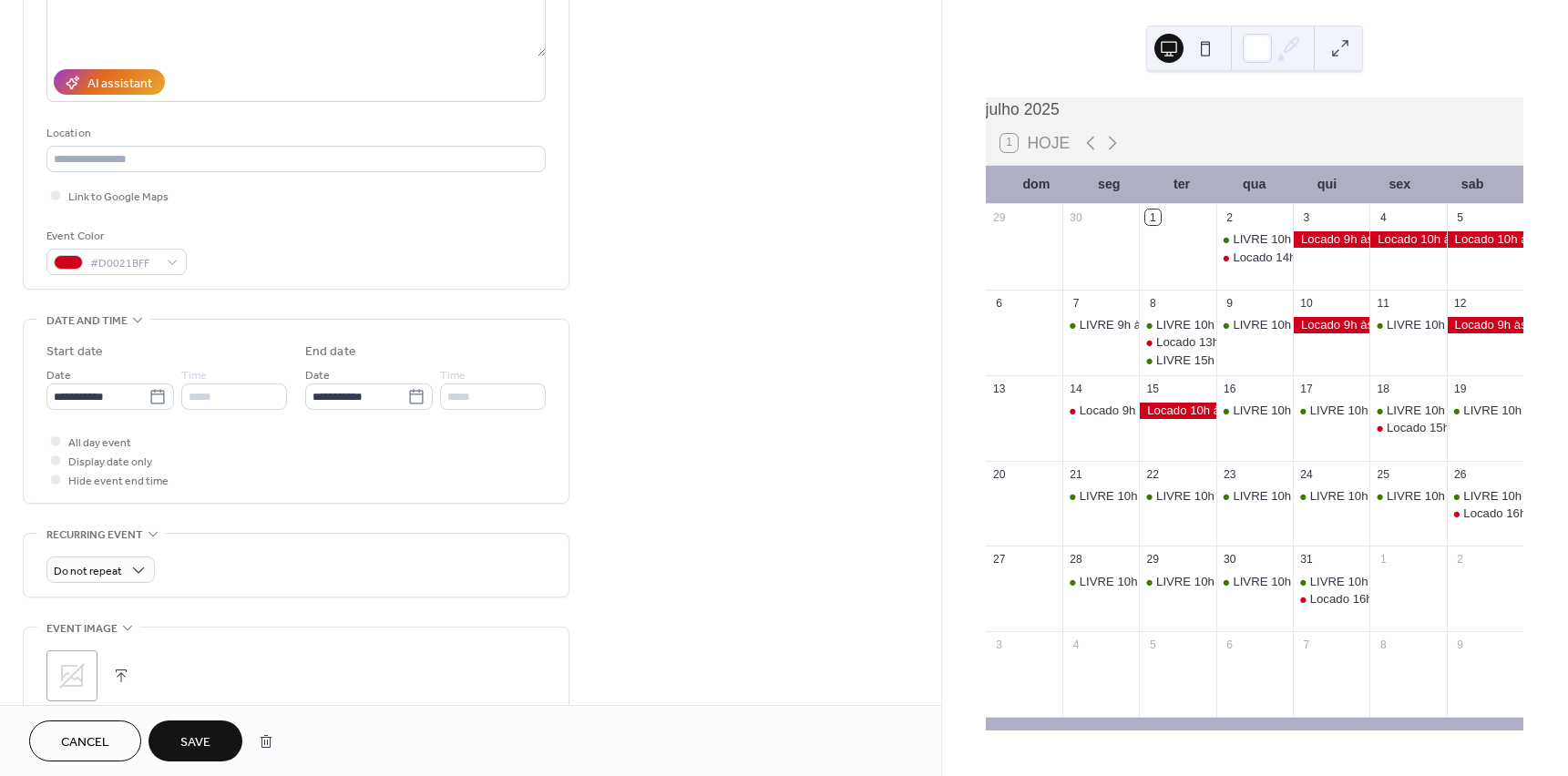 click on "Save" at bounding box center [195, 742] 